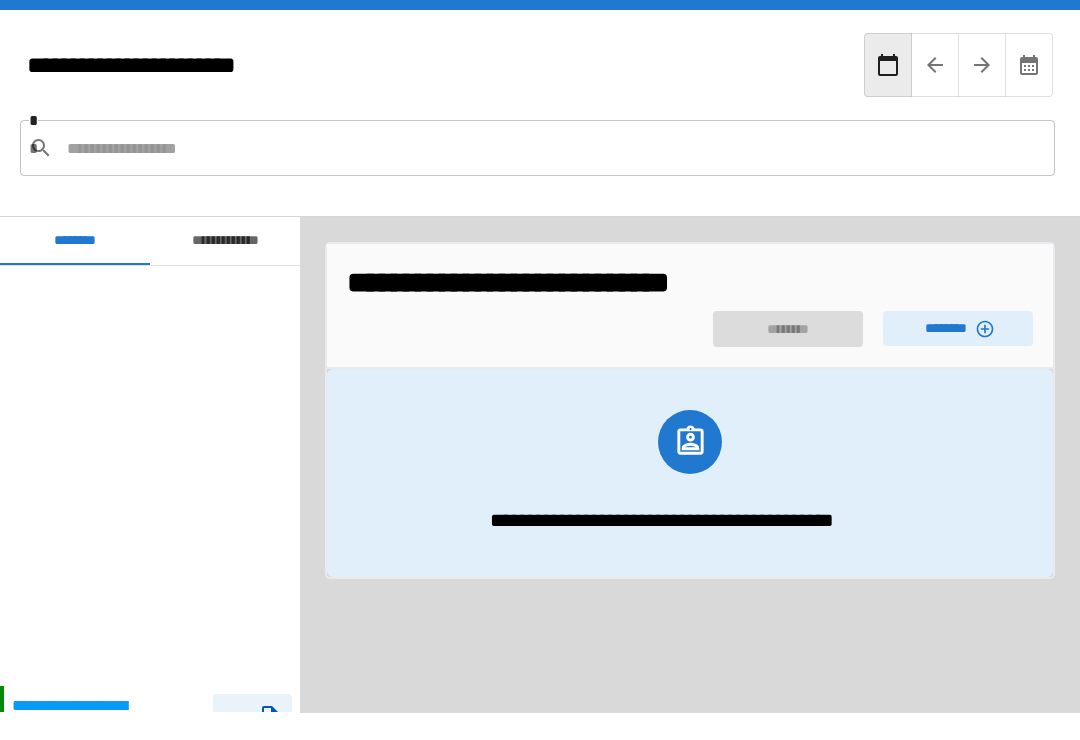 scroll, scrollTop: 31, scrollLeft: 0, axis: vertical 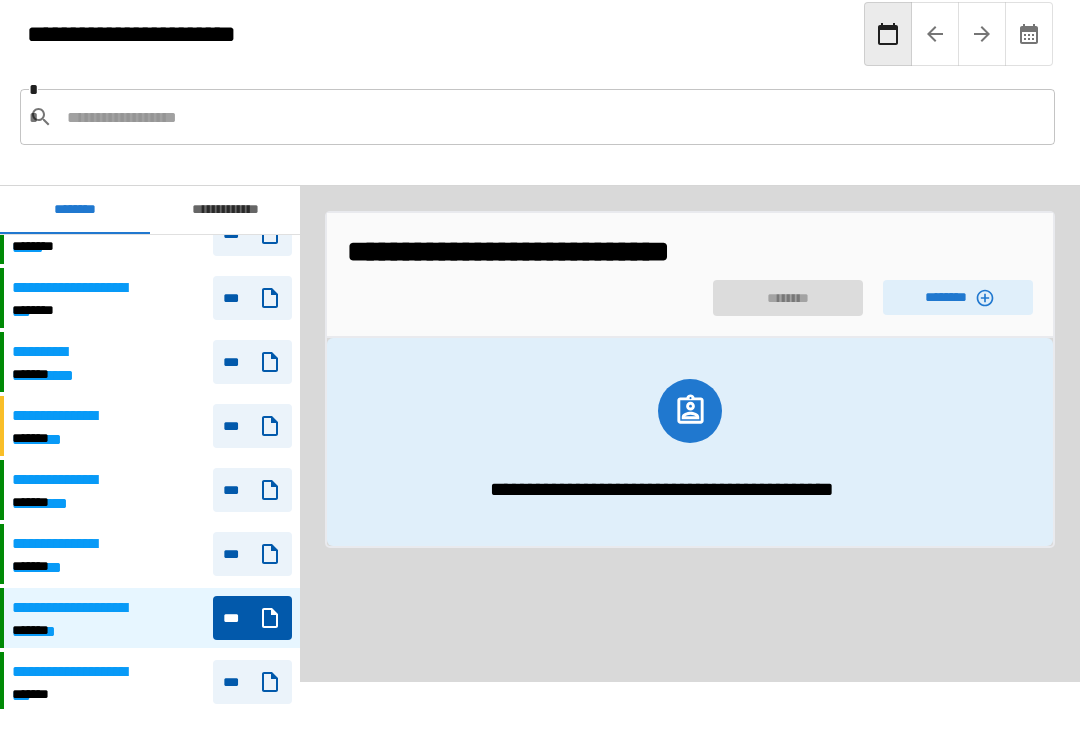 click on "********" at bounding box center (958, 297) 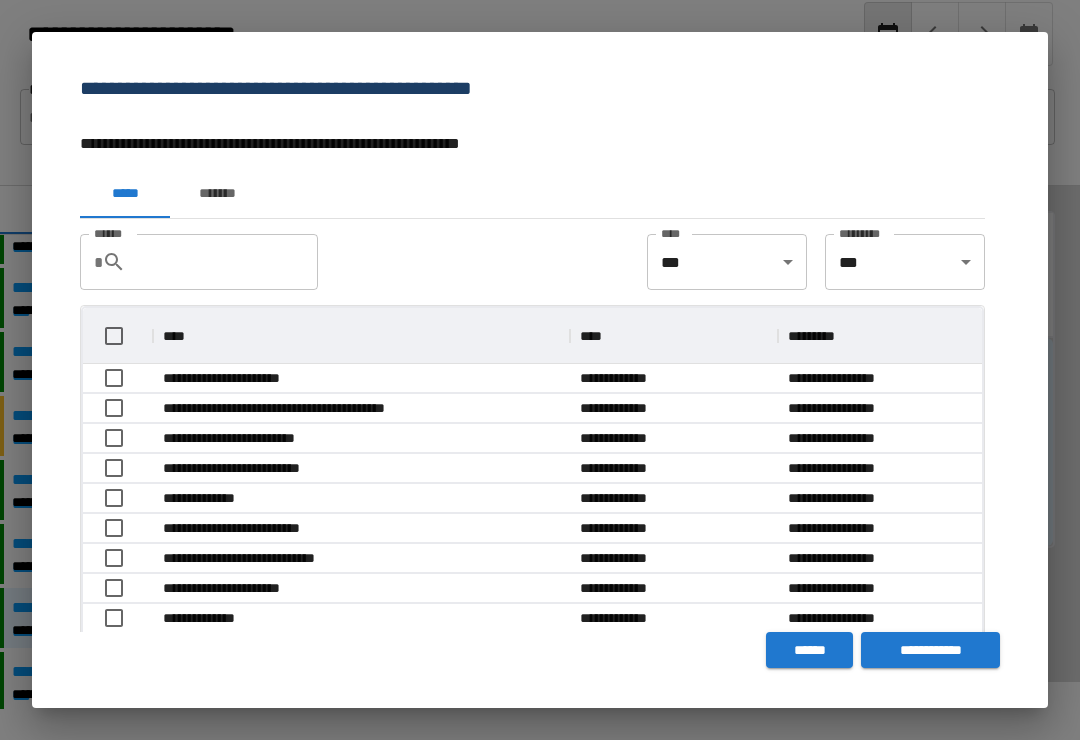 scroll, scrollTop: 356, scrollLeft: 899, axis: both 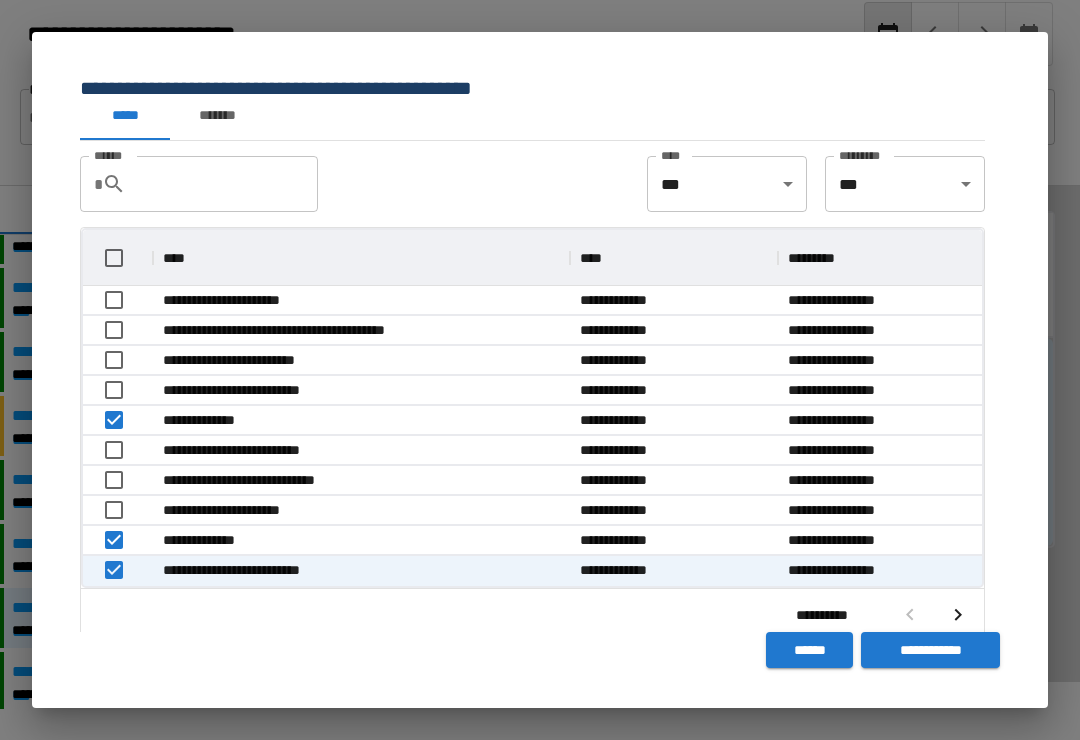 click at bounding box center [958, 615] 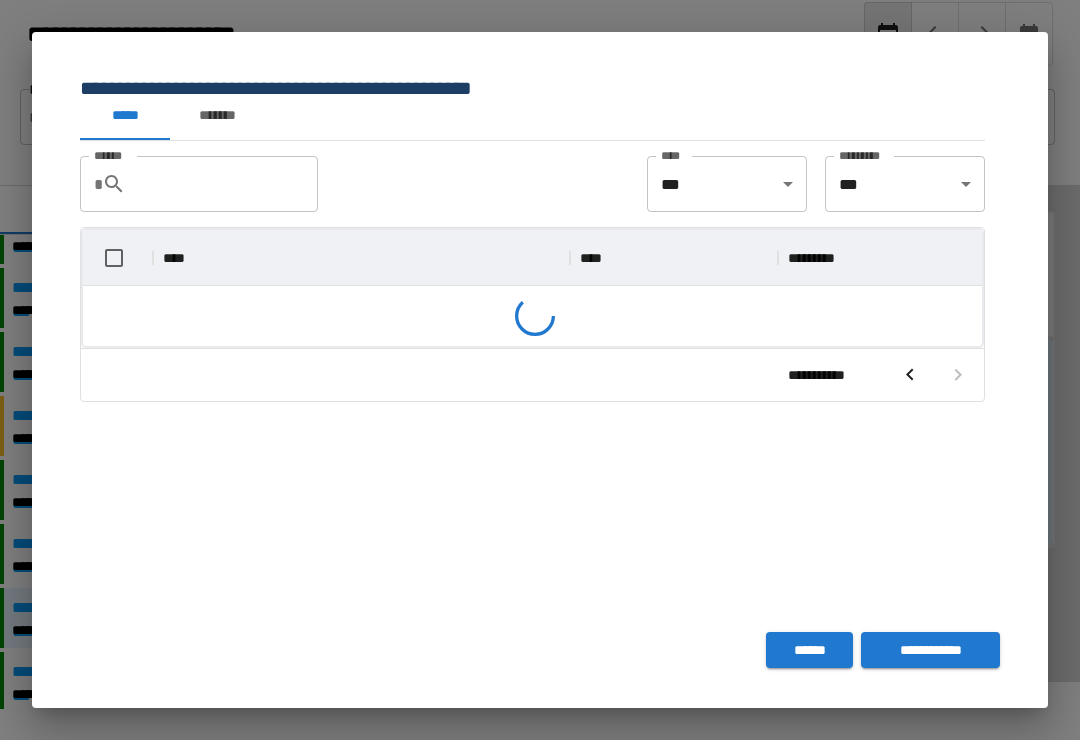 scroll, scrollTop: 266, scrollLeft: 899, axis: both 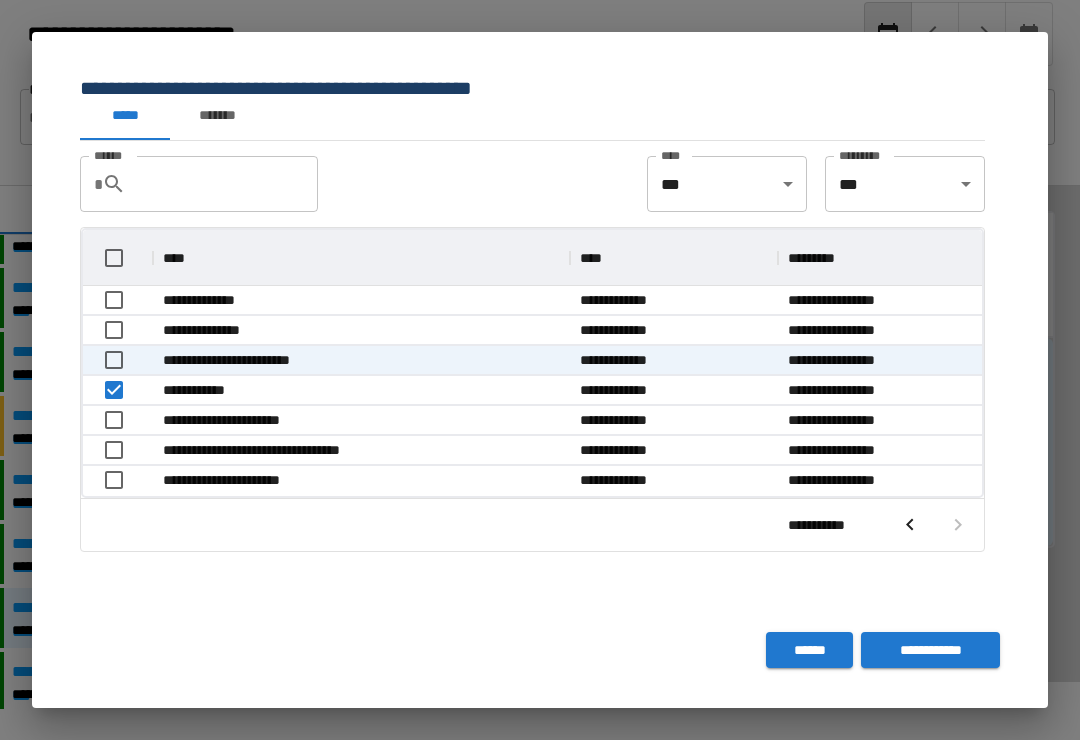 click 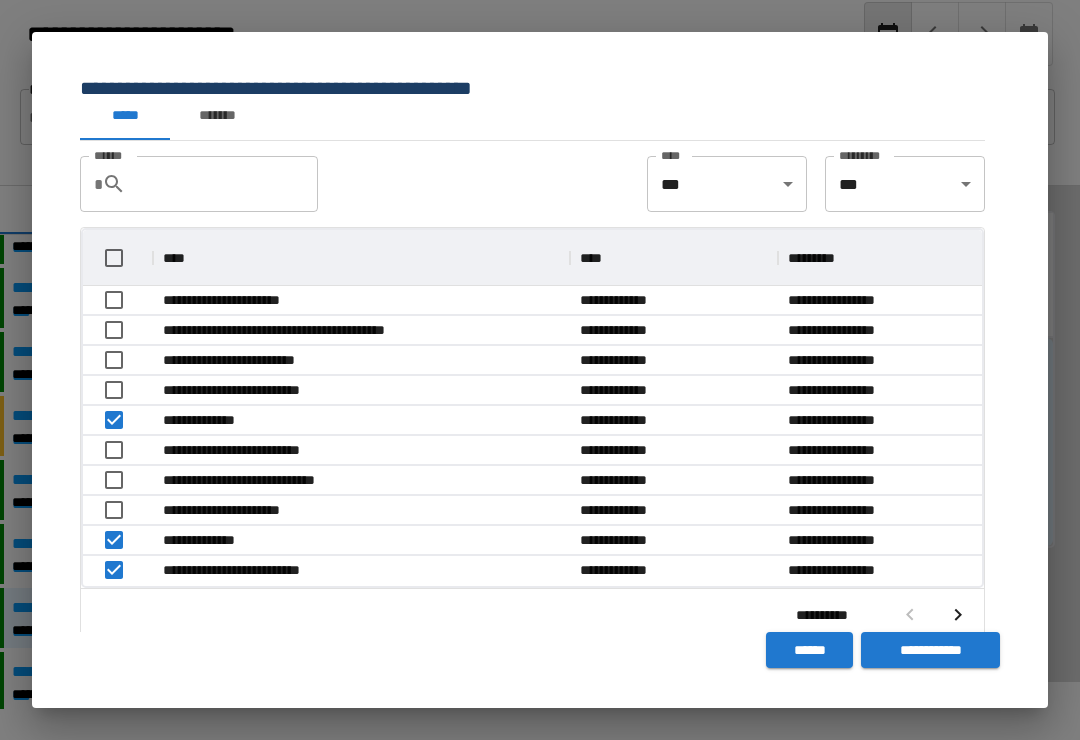 scroll, scrollTop: 356, scrollLeft: 899, axis: both 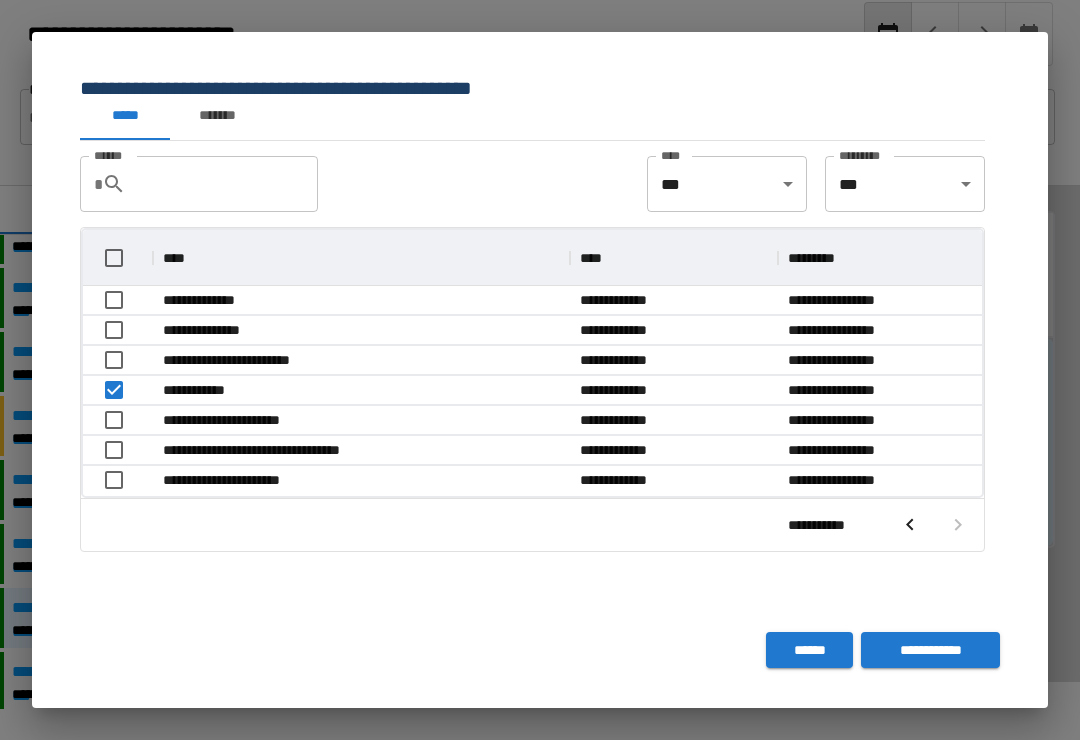click on "**********" at bounding box center [930, 650] 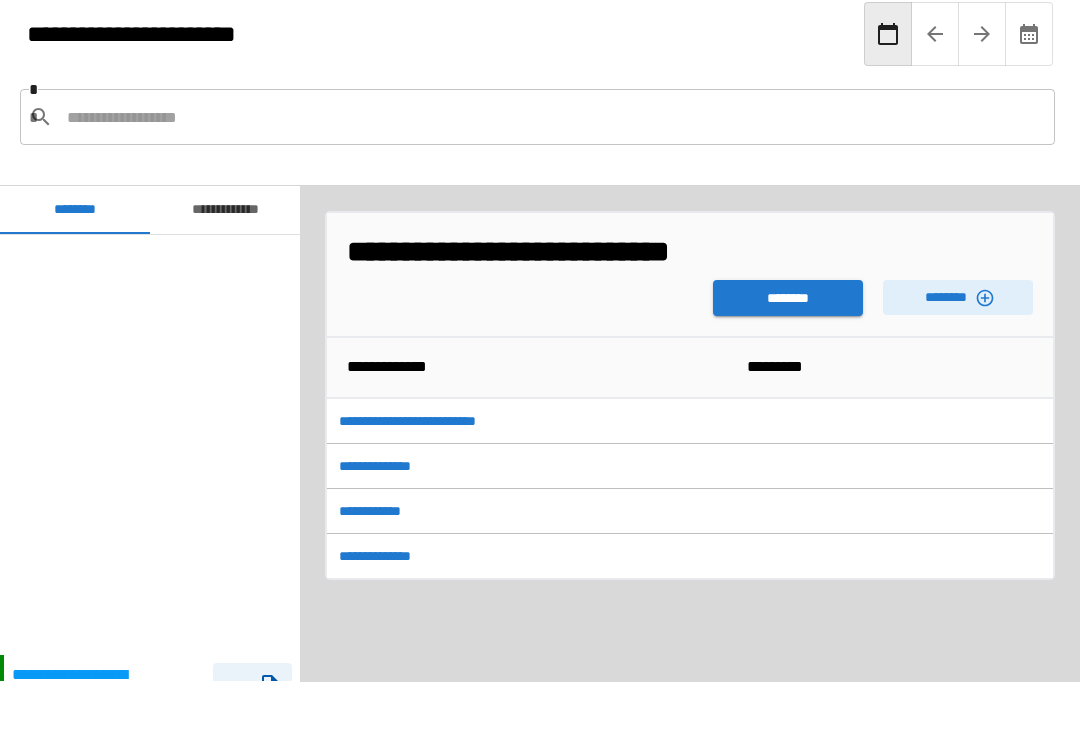 scroll, scrollTop: 451, scrollLeft: 0, axis: vertical 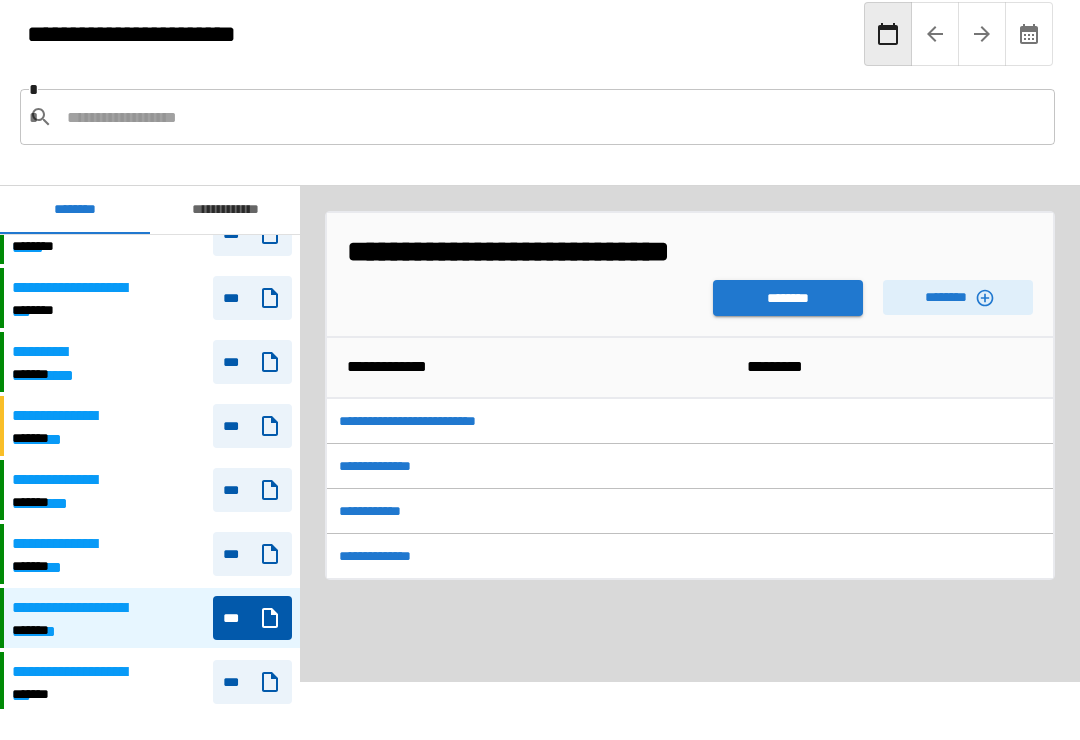 click on "********" at bounding box center [788, 298] 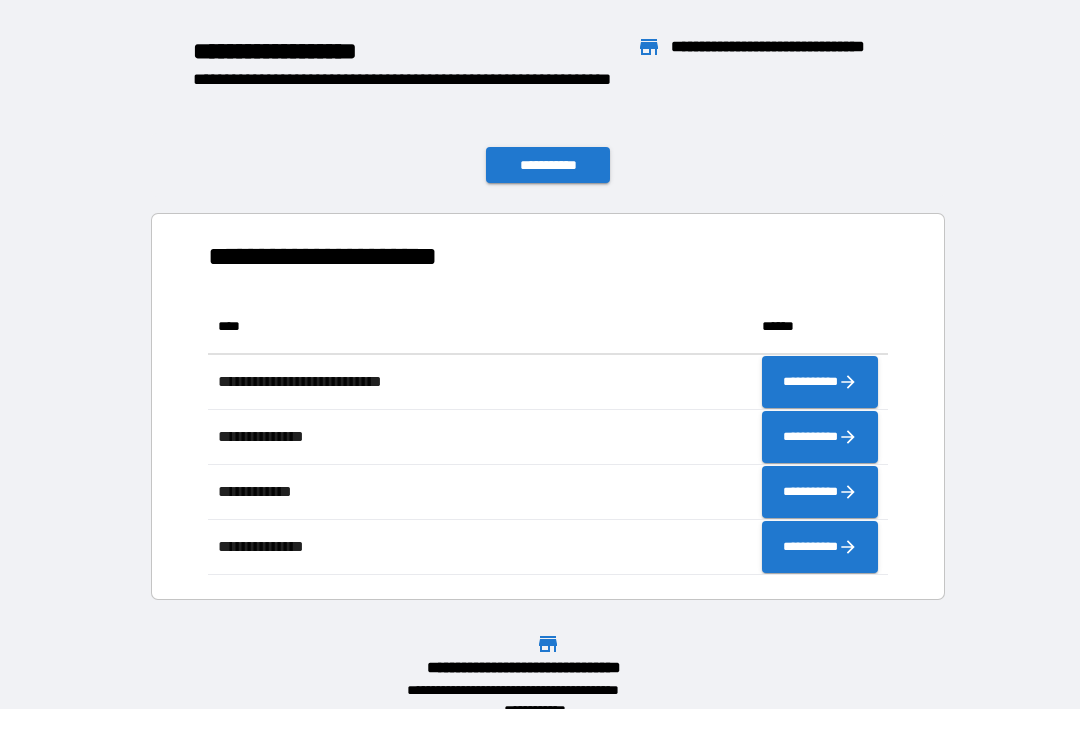 scroll, scrollTop: 1, scrollLeft: 1, axis: both 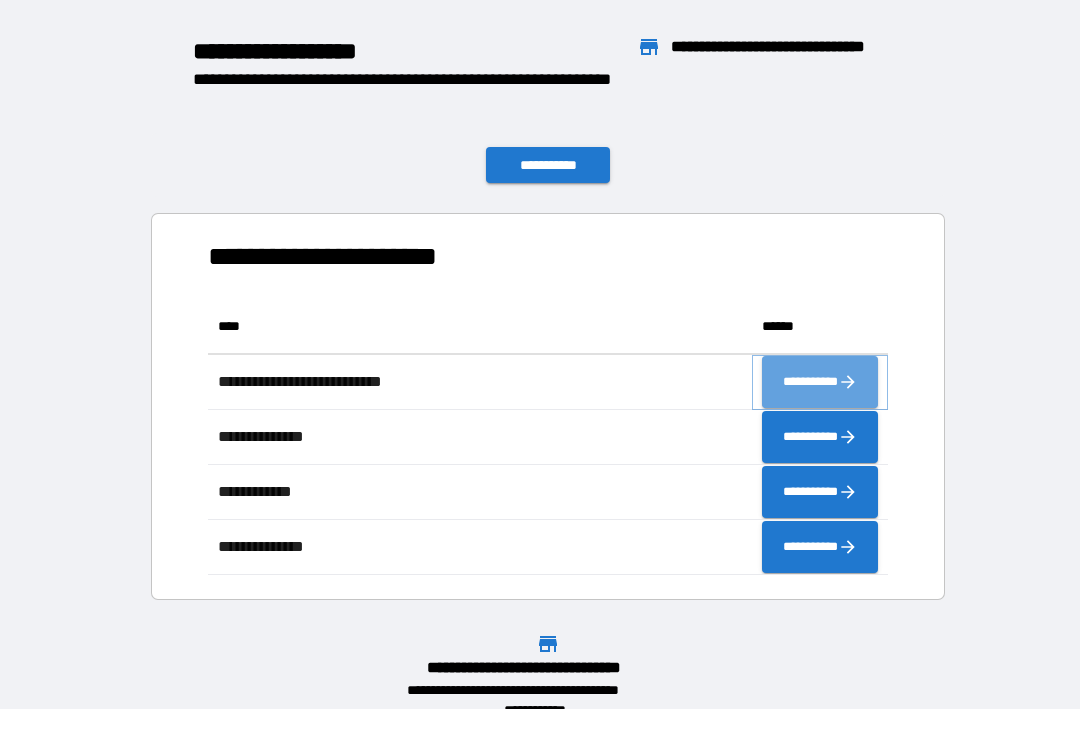 click 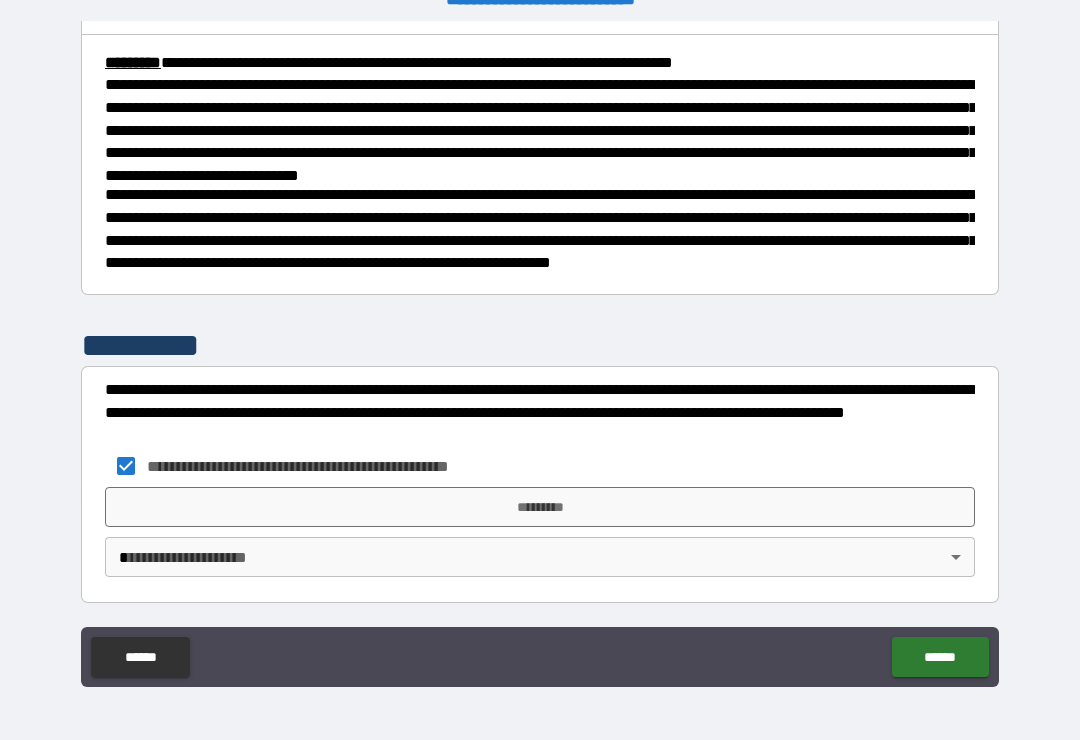 scroll, scrollTop: 730, scrollLeft: 0, axis: vertical 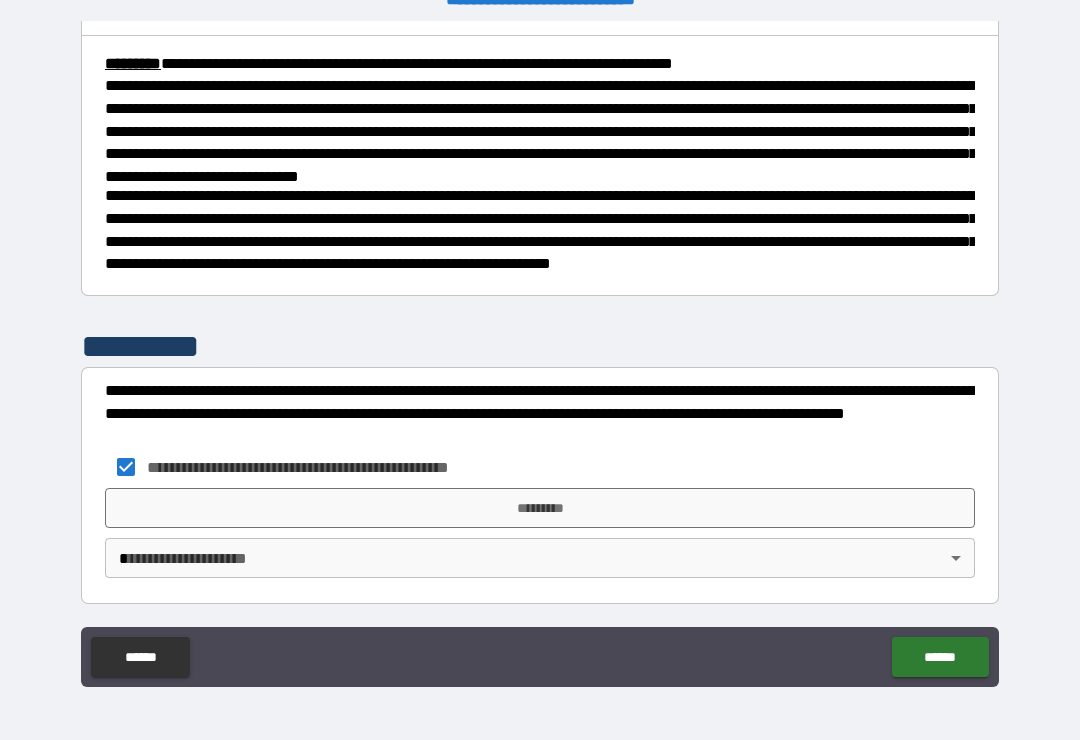 click on "*********" at bounding box center (540, 508) 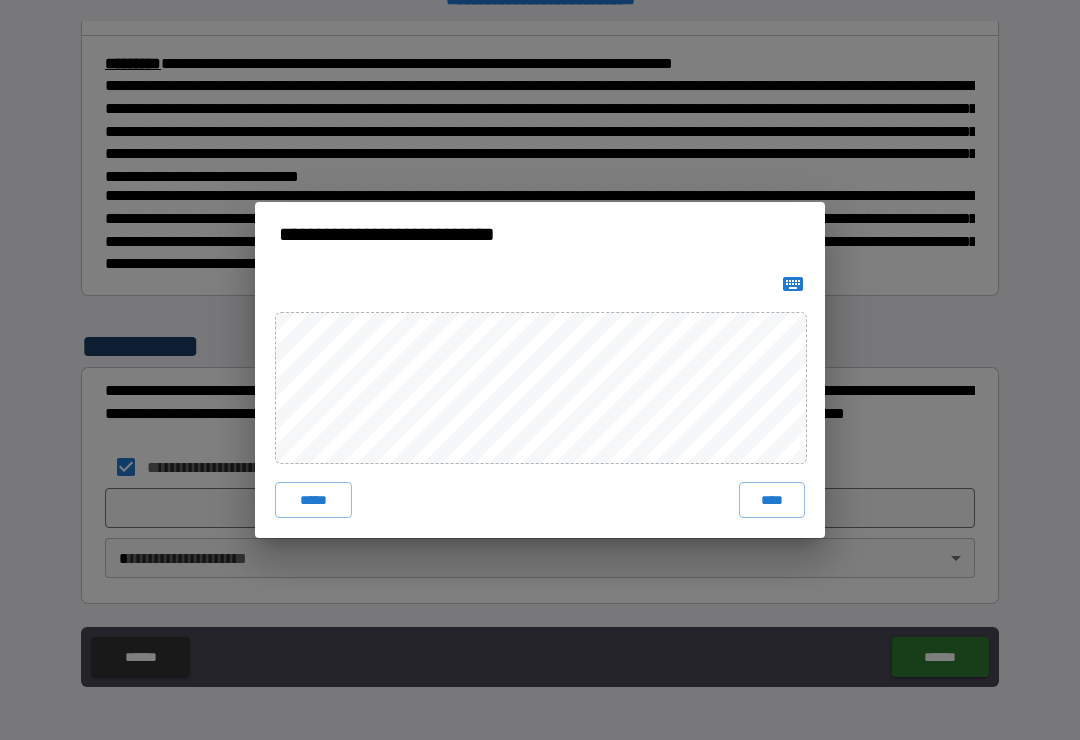 click on "****" at bounding box center (772, 500) 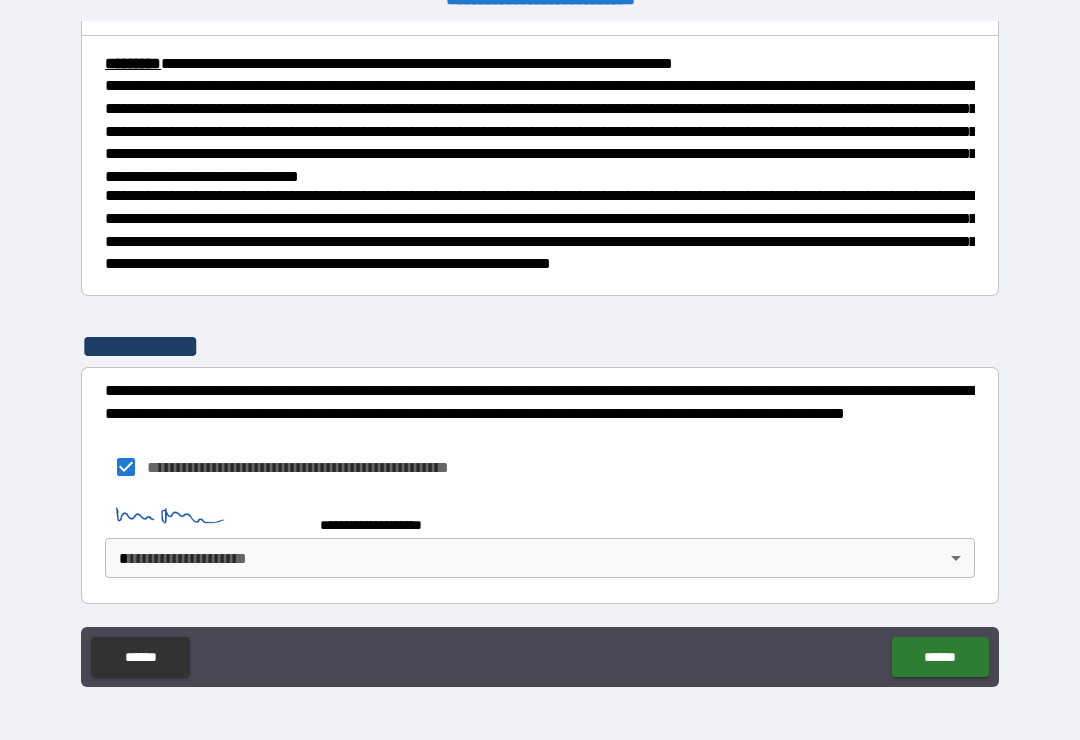 scroll, scrollTop: 720, scrollLeft: 0, axis: vertical 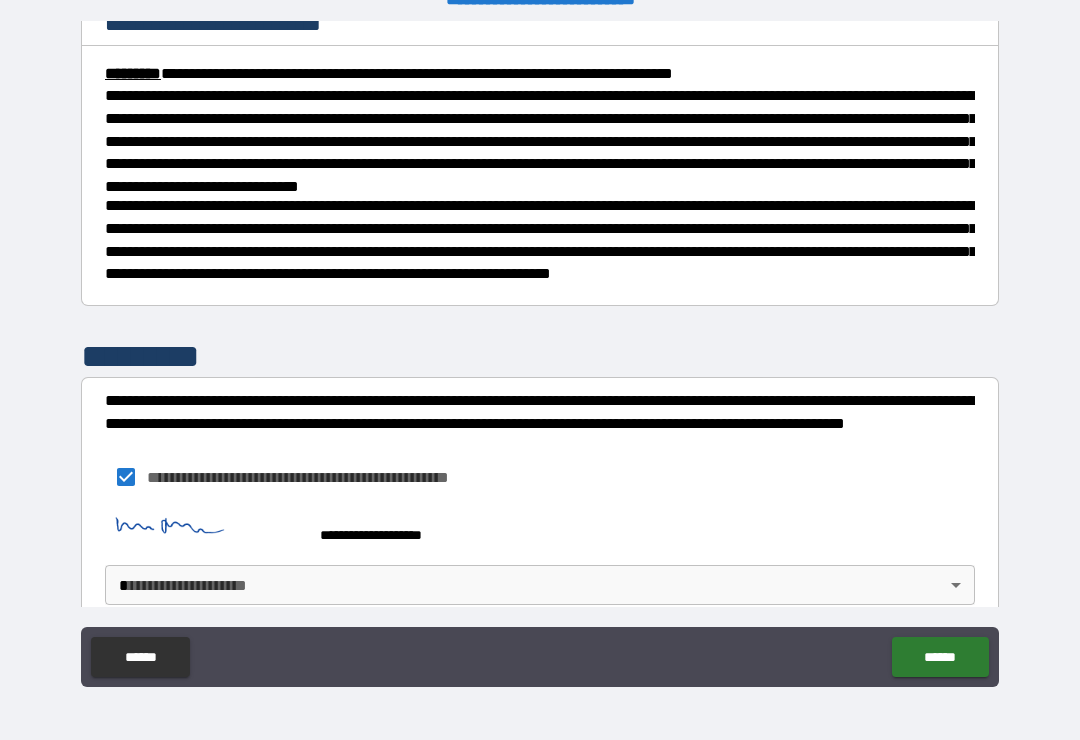 click on "**********" at bounding box center (540, 354) 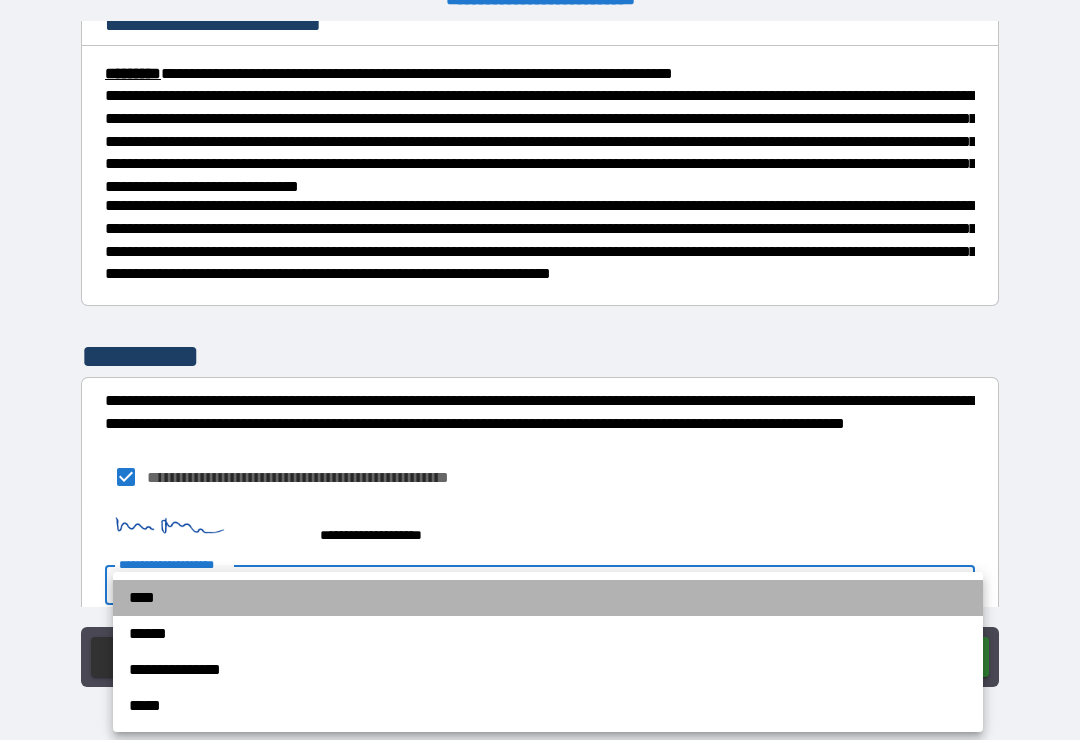 click on "****" at bounding box center [548, 598] 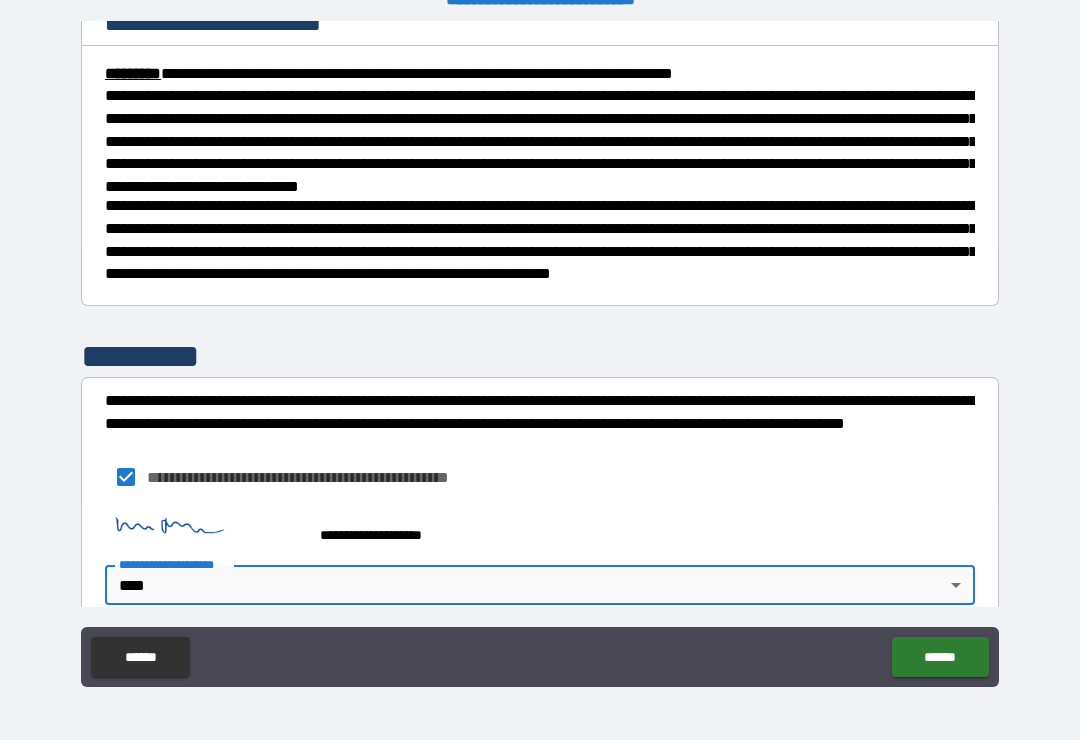 type on "****" 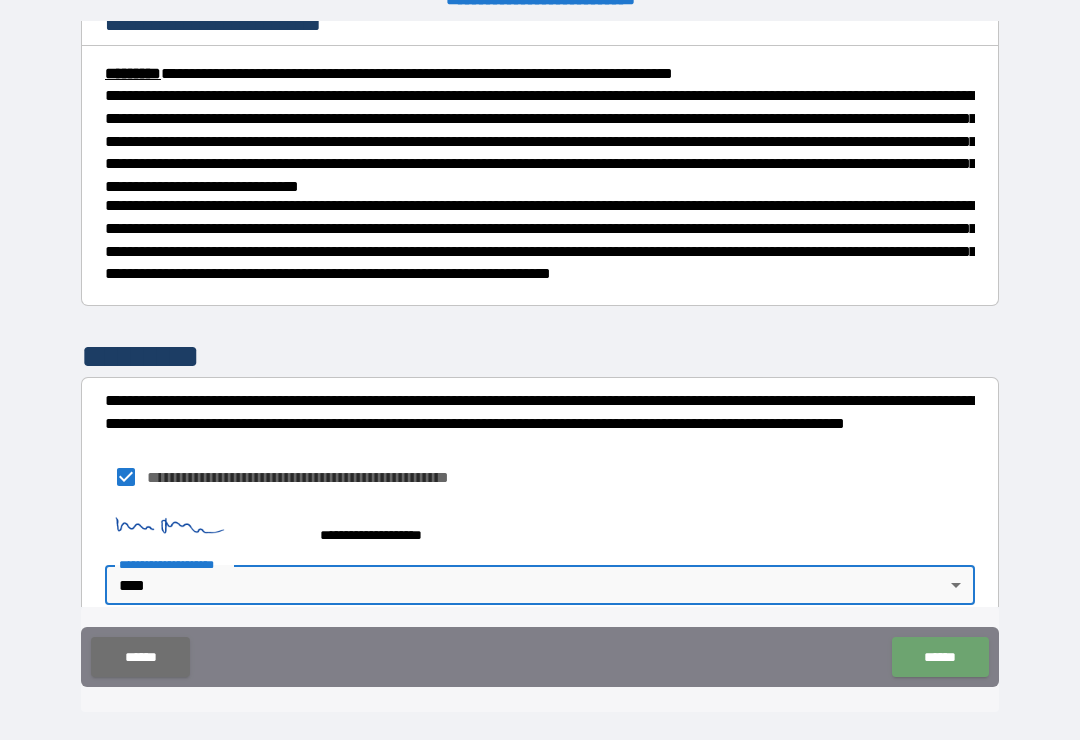 click on "******" at bounding box center [940, 657] 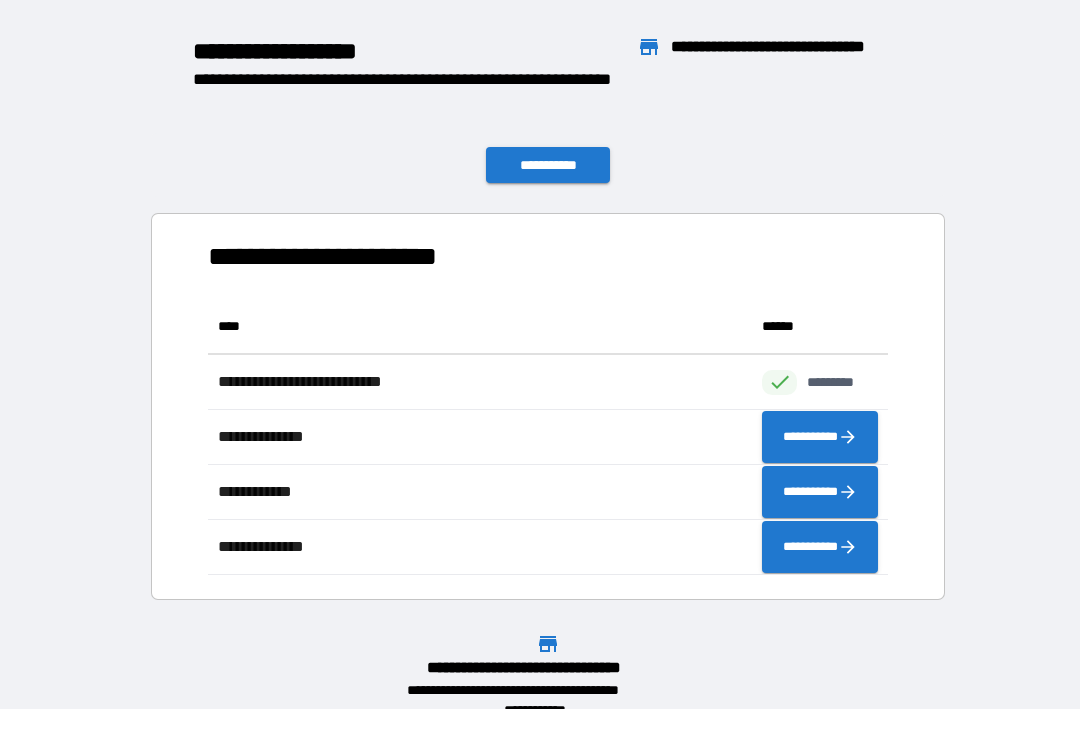 scroll, scrollTop: 1, scrollLeft: 1, axis: both 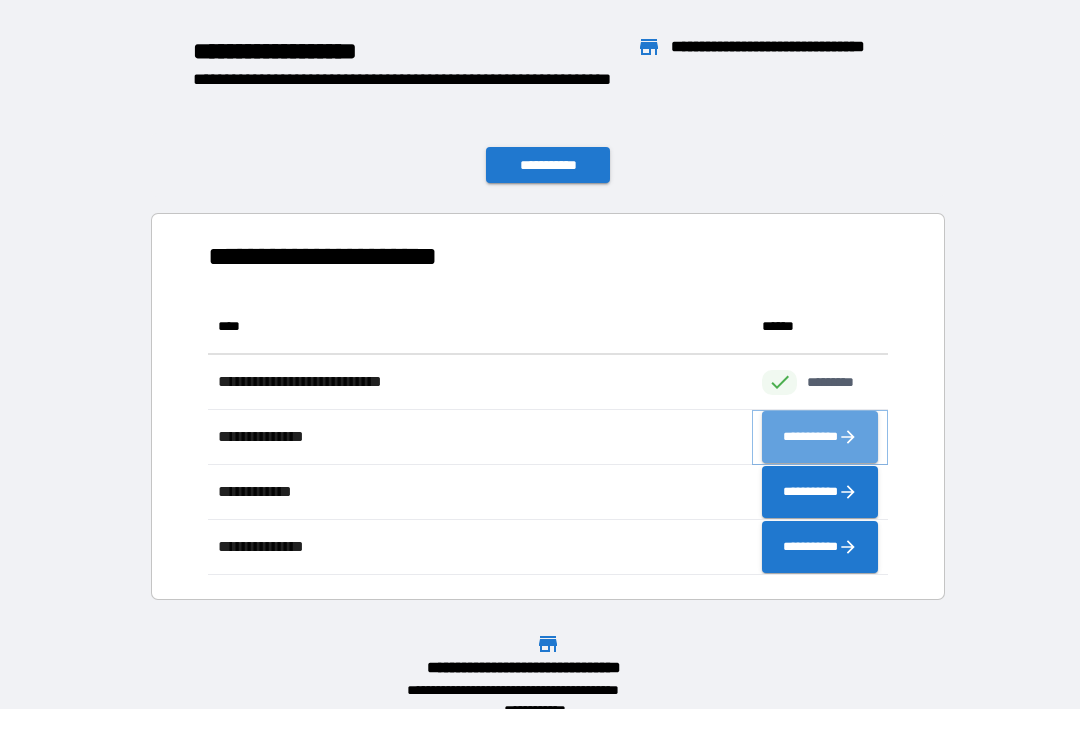 click 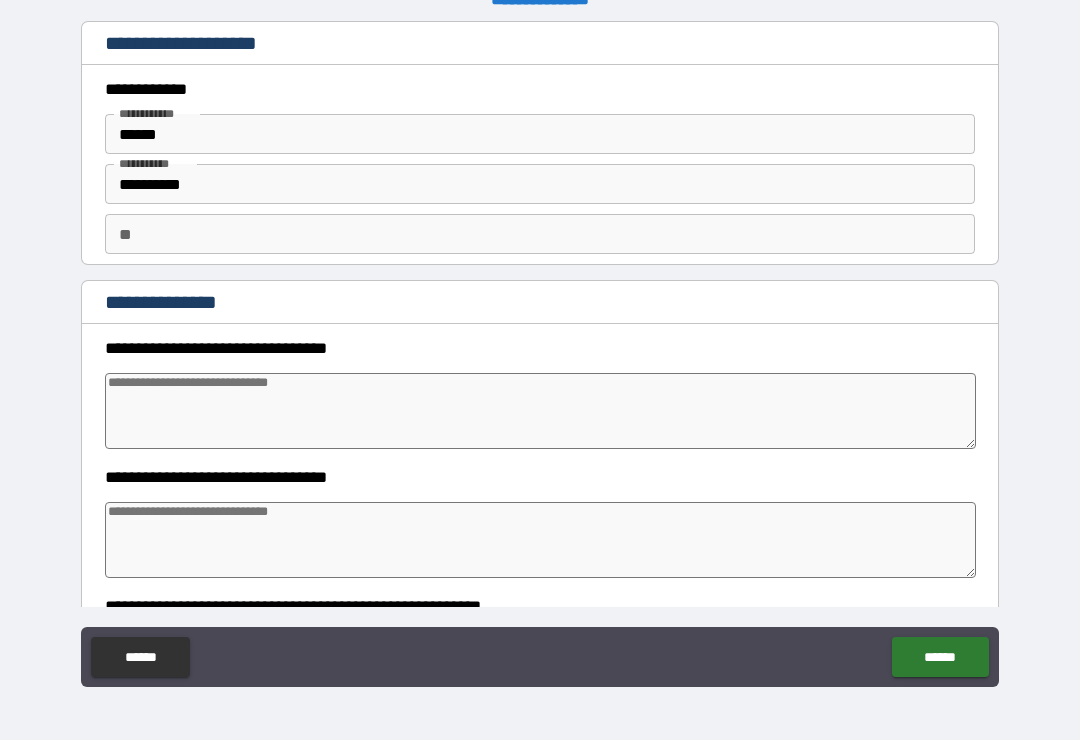 type on "*" 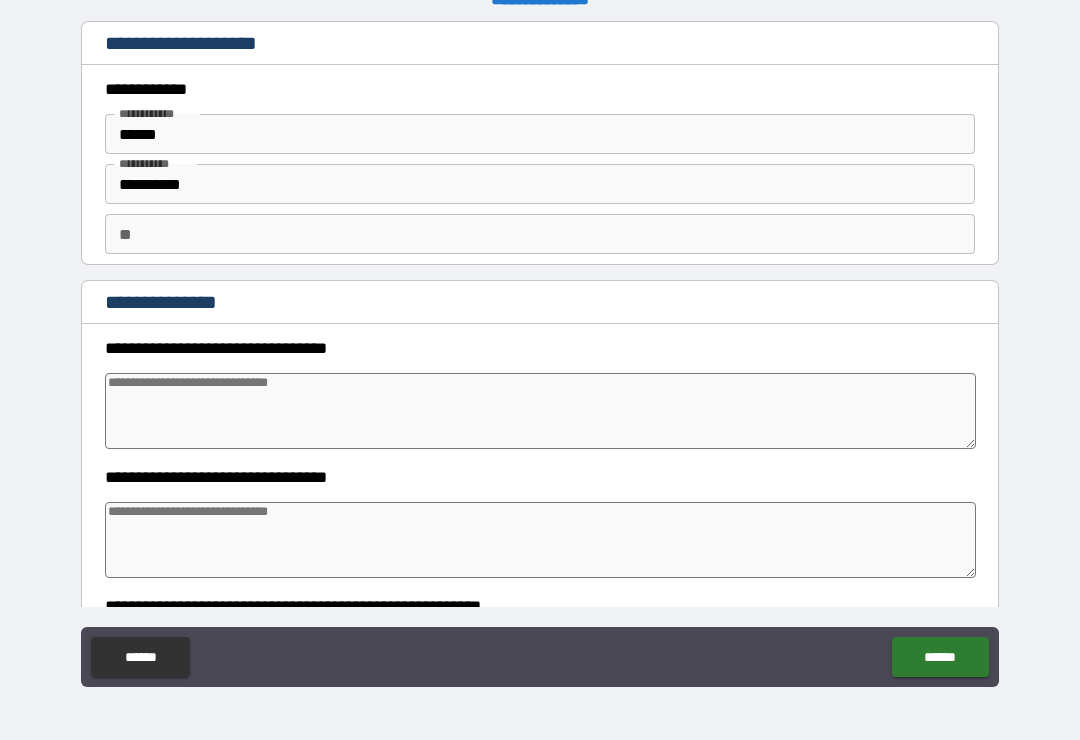 type on "*" 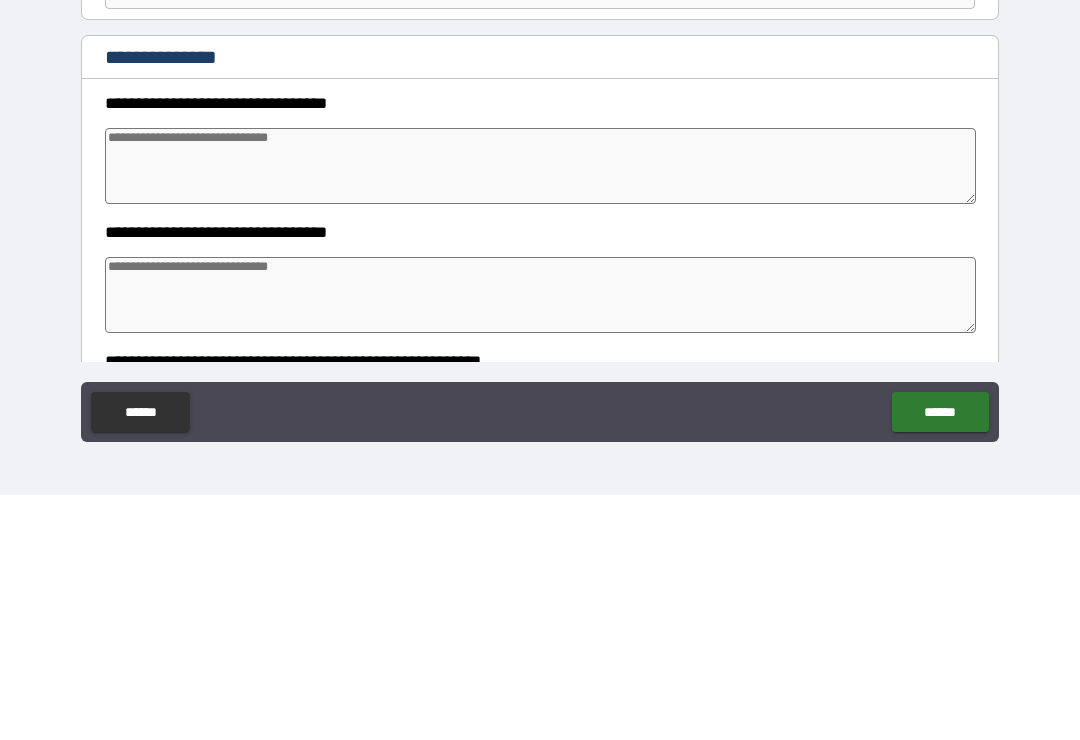 type on "*" 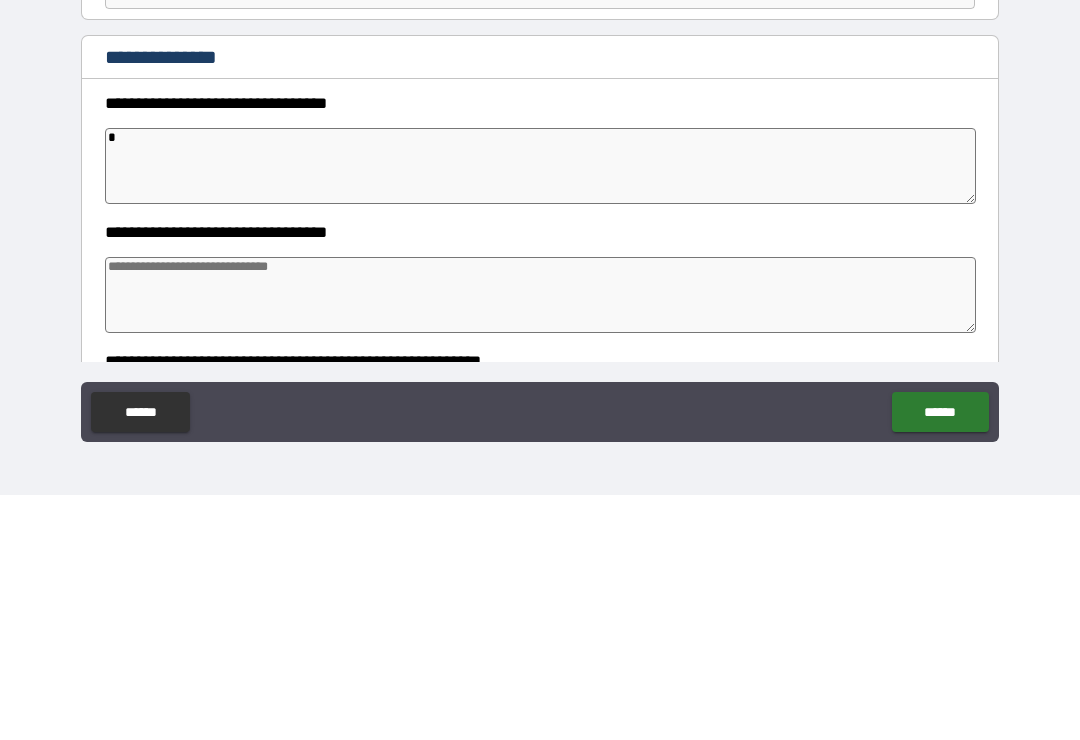 type on "*" 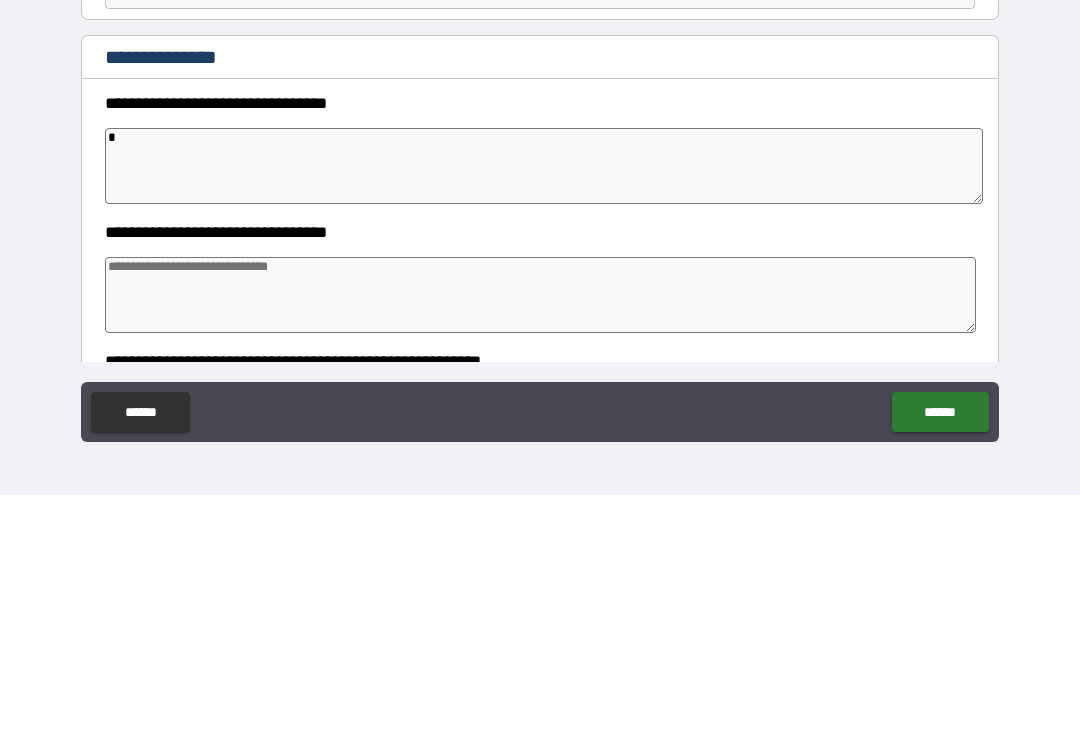 type on "*" 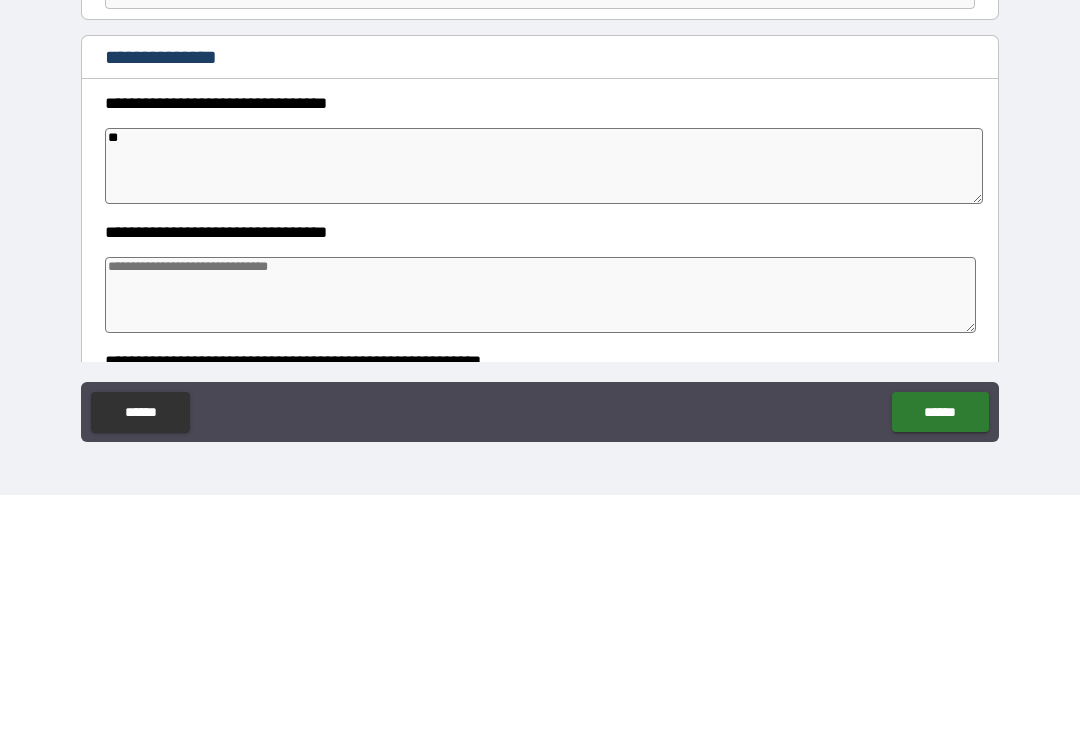 type on "*" 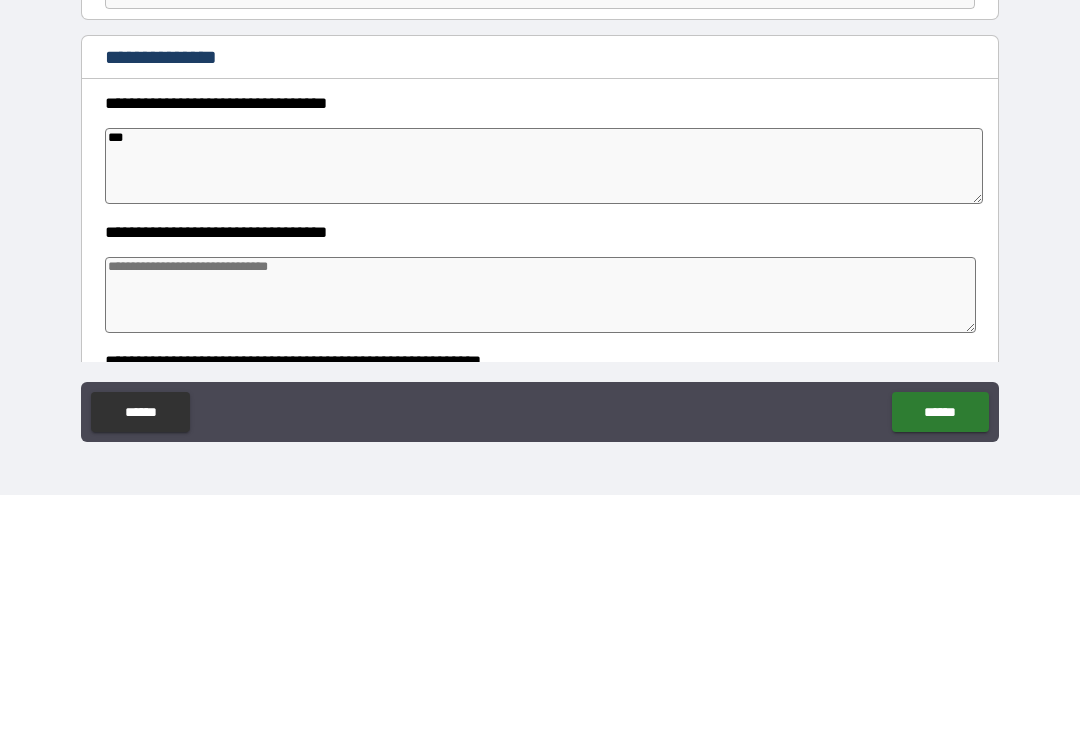 type on "*" 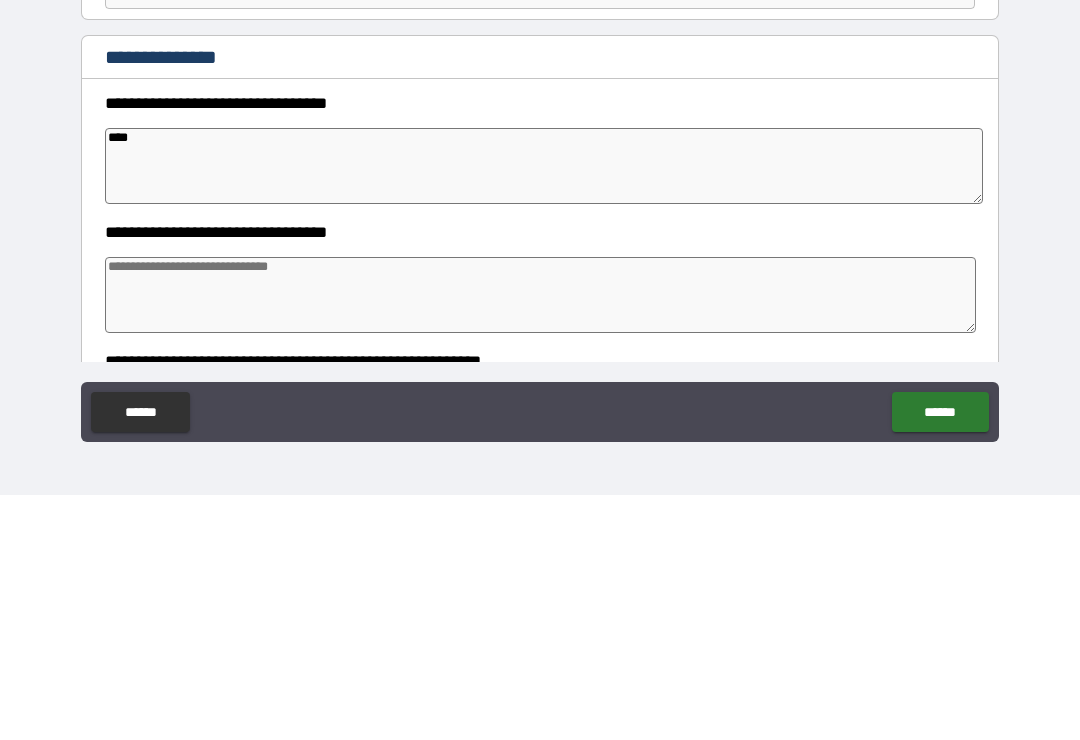type on "*" 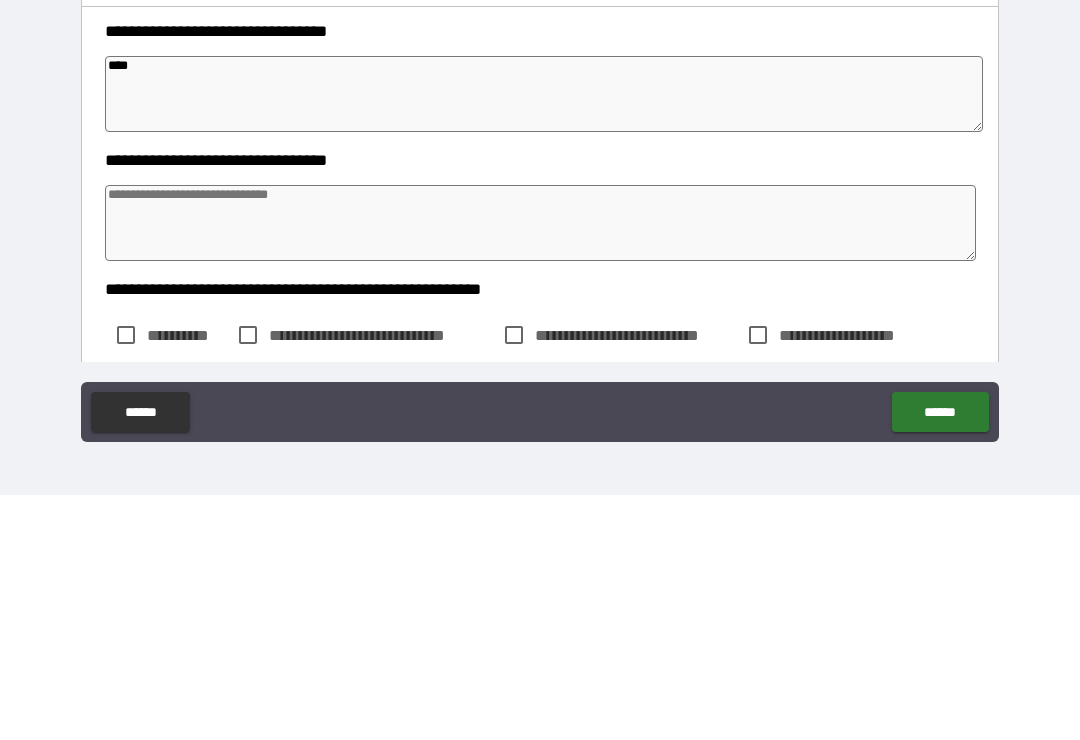 scroll, scrollTop: 78, scrollLeft: 0, axis: vertical 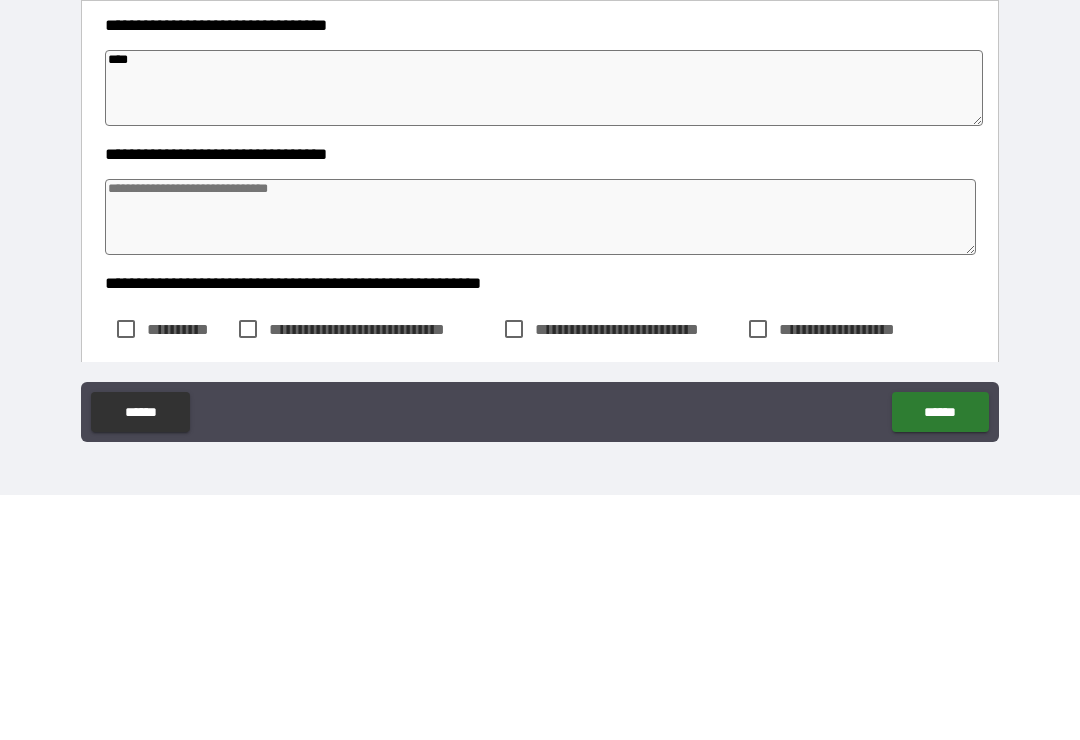 type on "****" 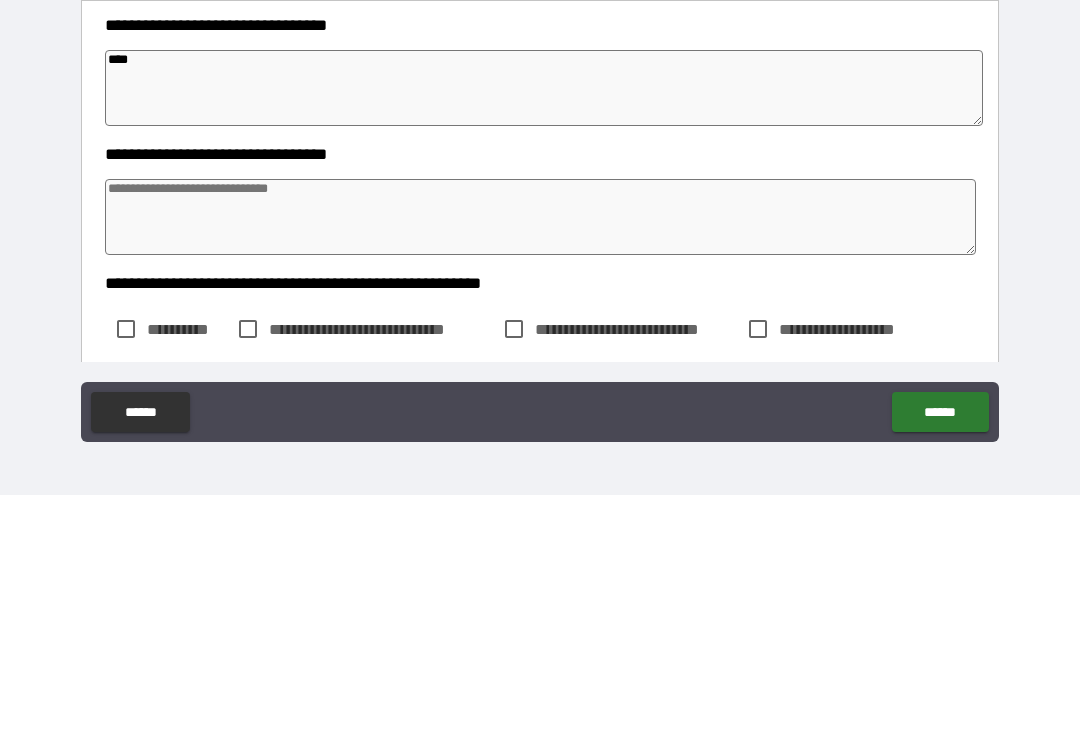 type on "*" 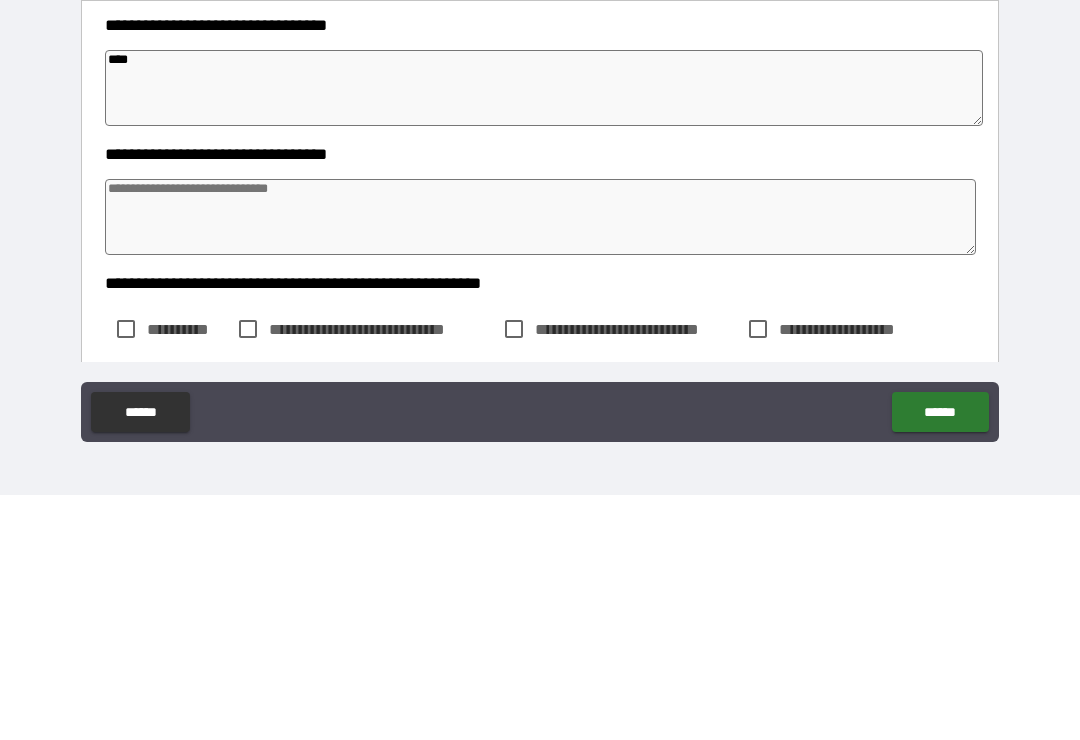 type on "*" 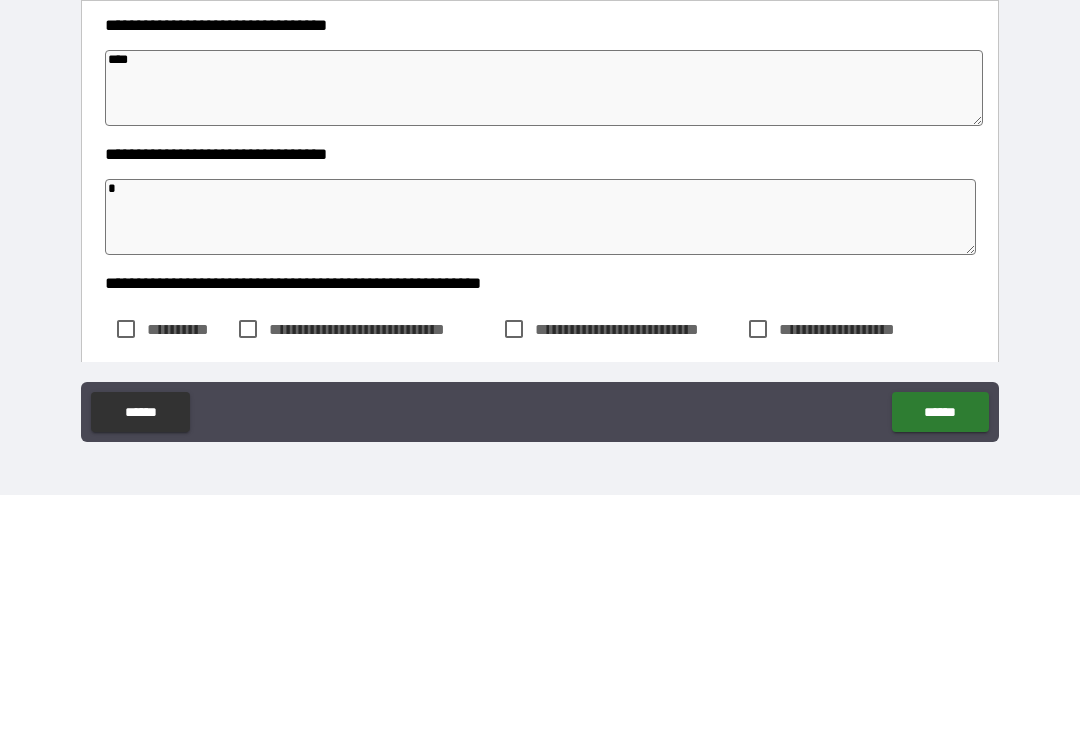 type on "*" 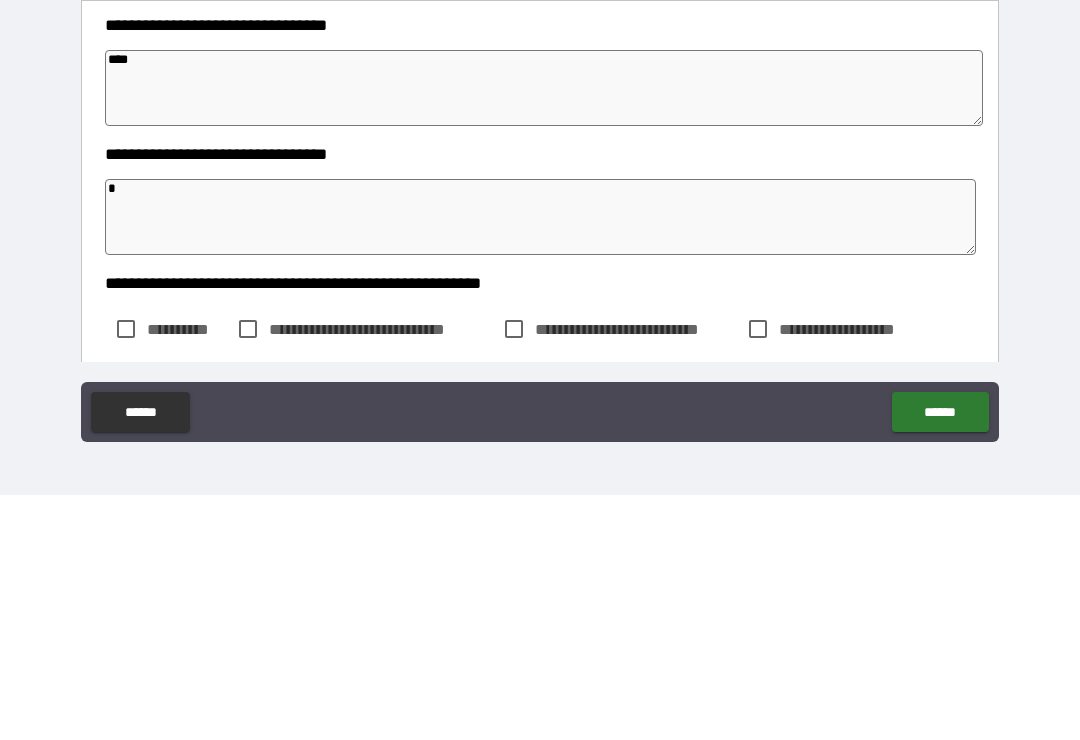 type on "*" 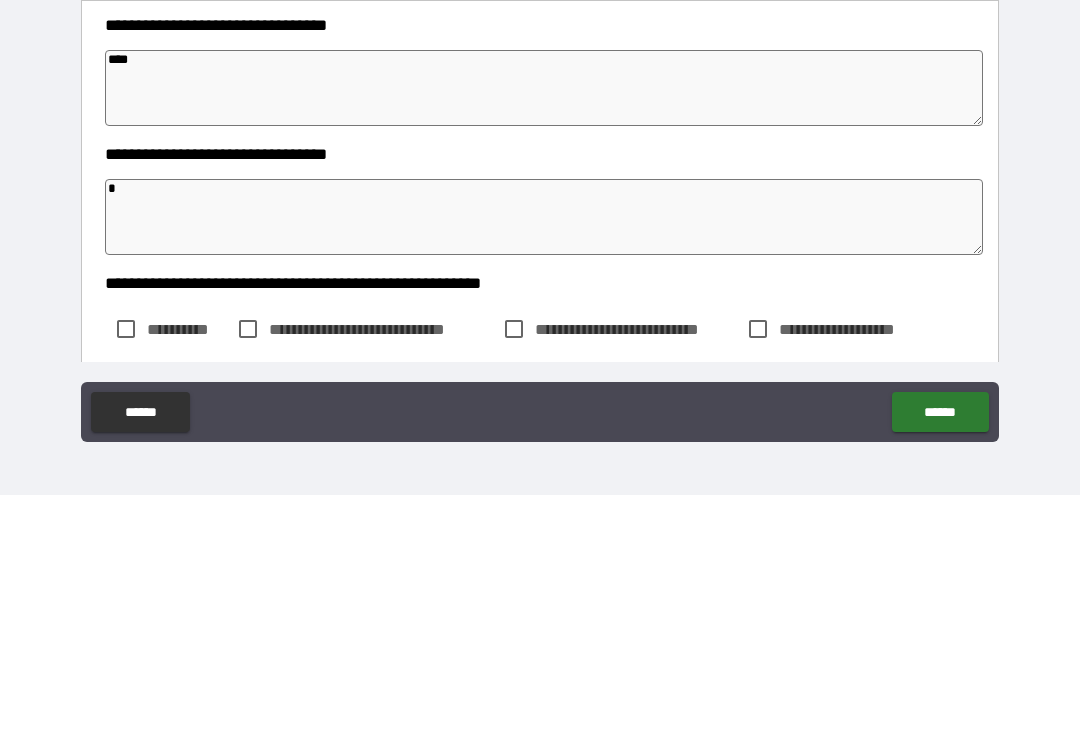type on "**" 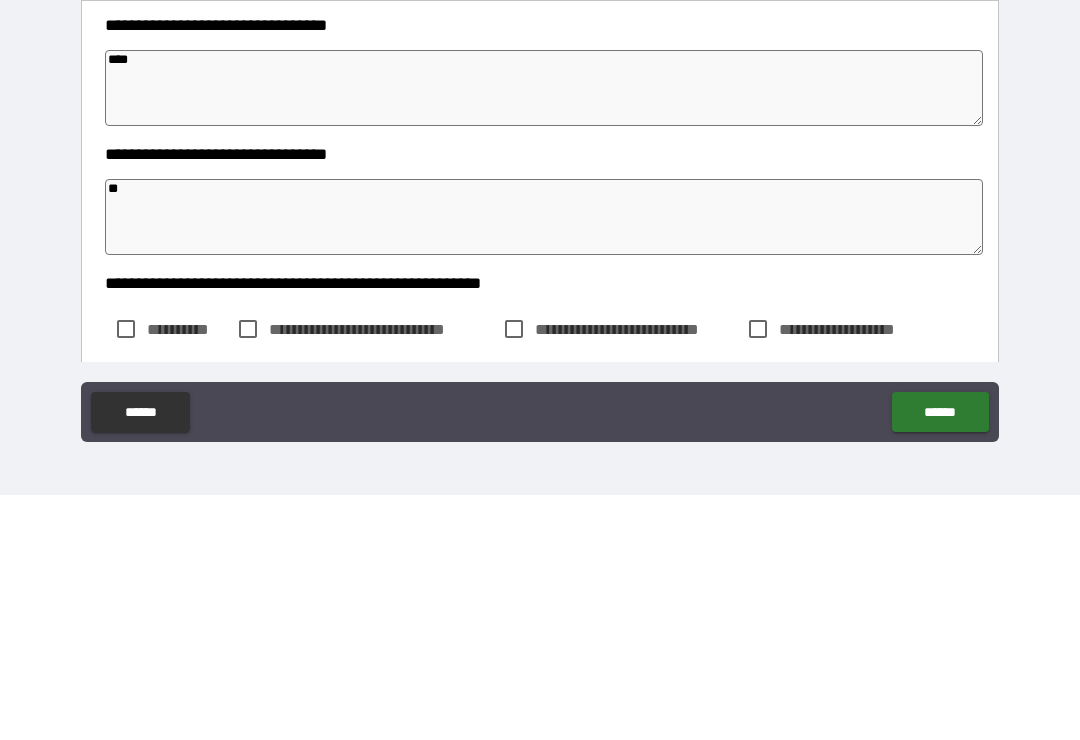 type on "*" 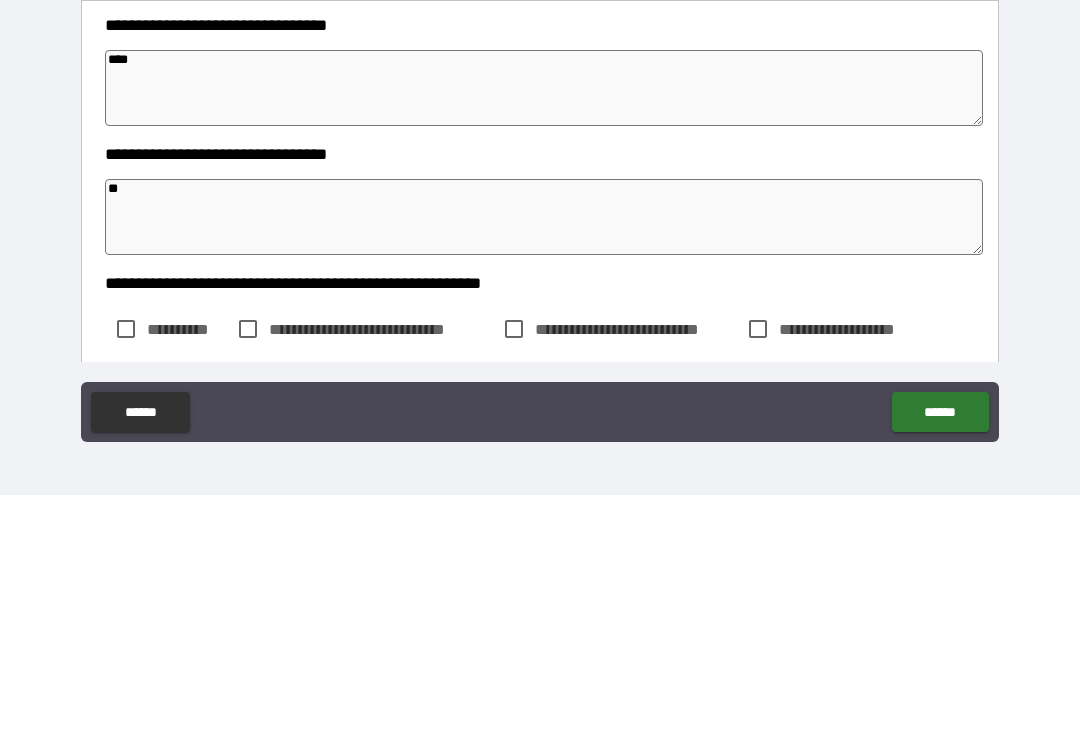 type on "*" 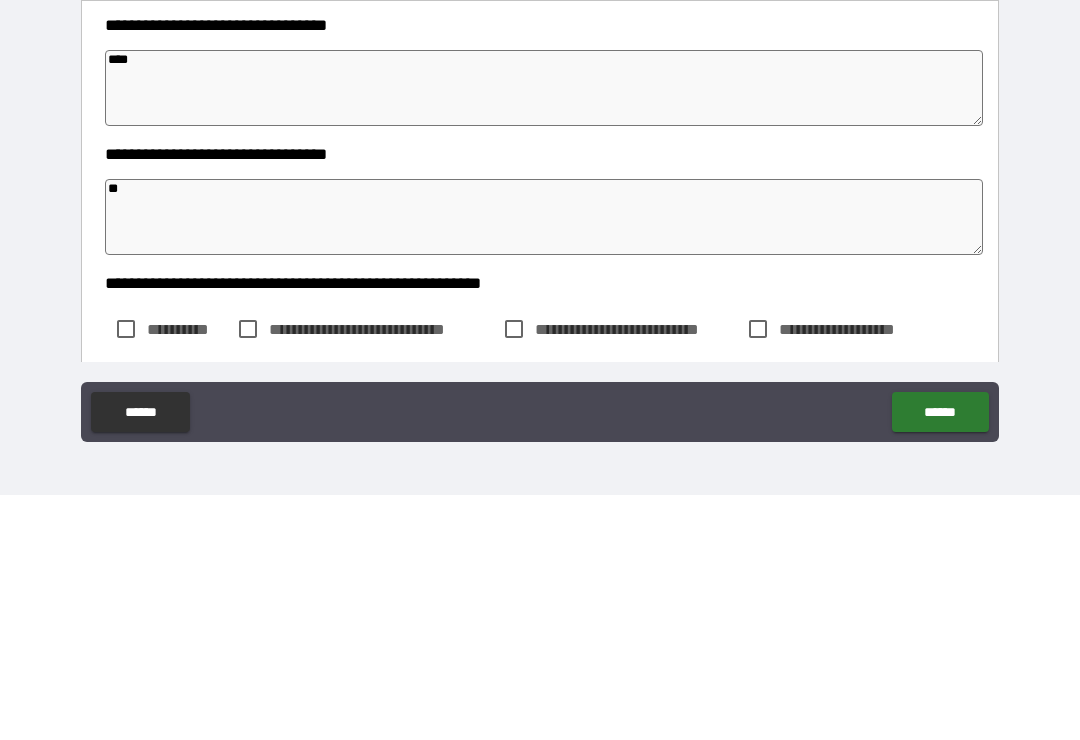 type on "*" 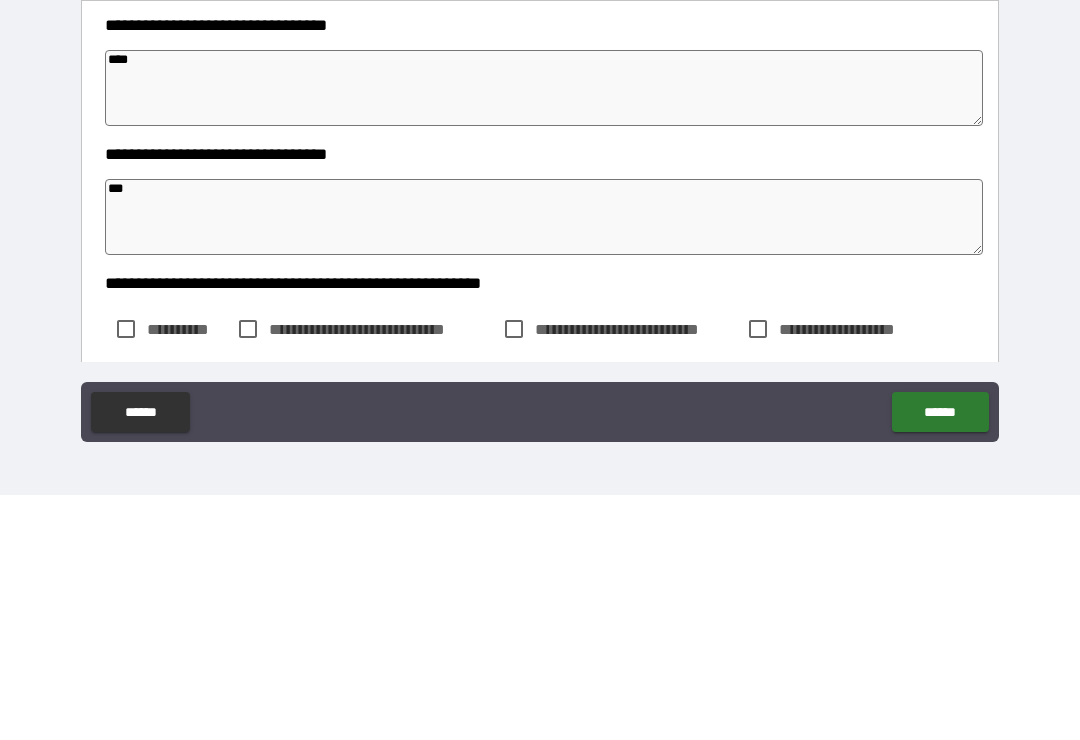 type on "*" 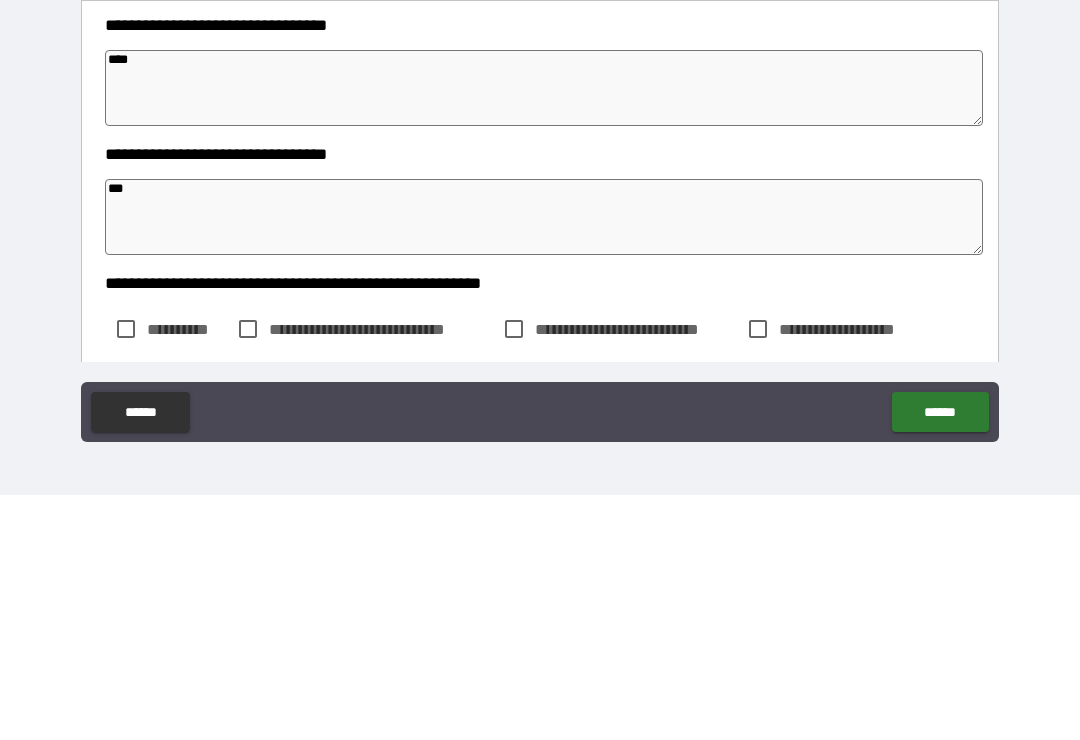 type on "*" 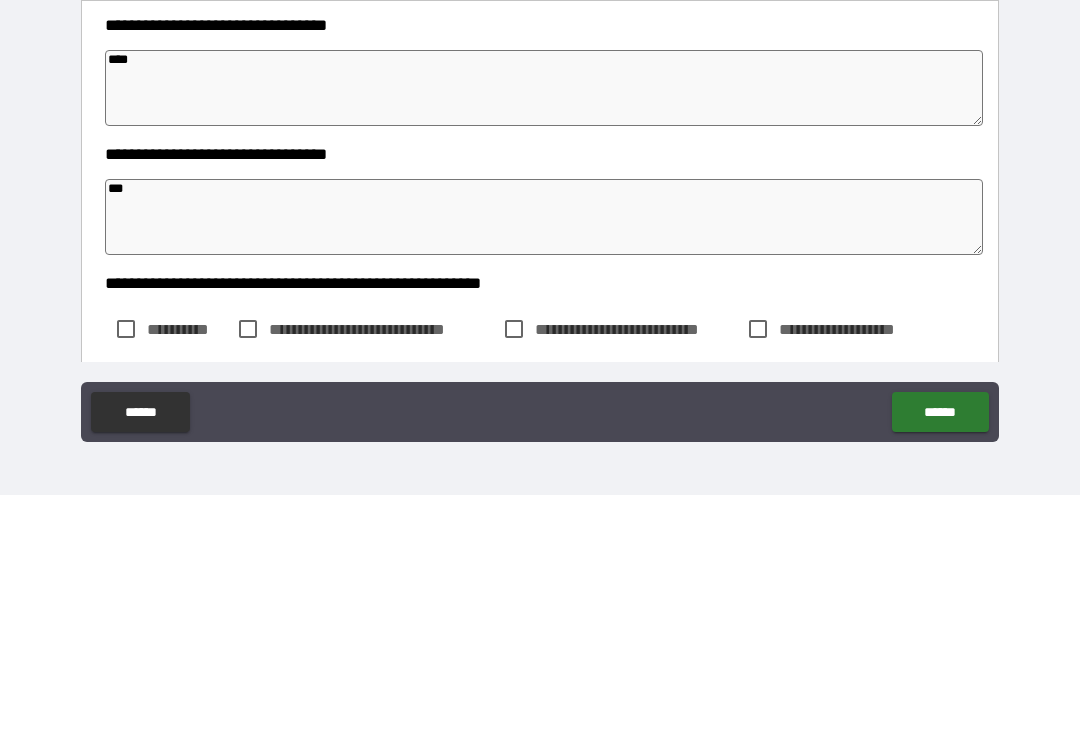 type on "*" 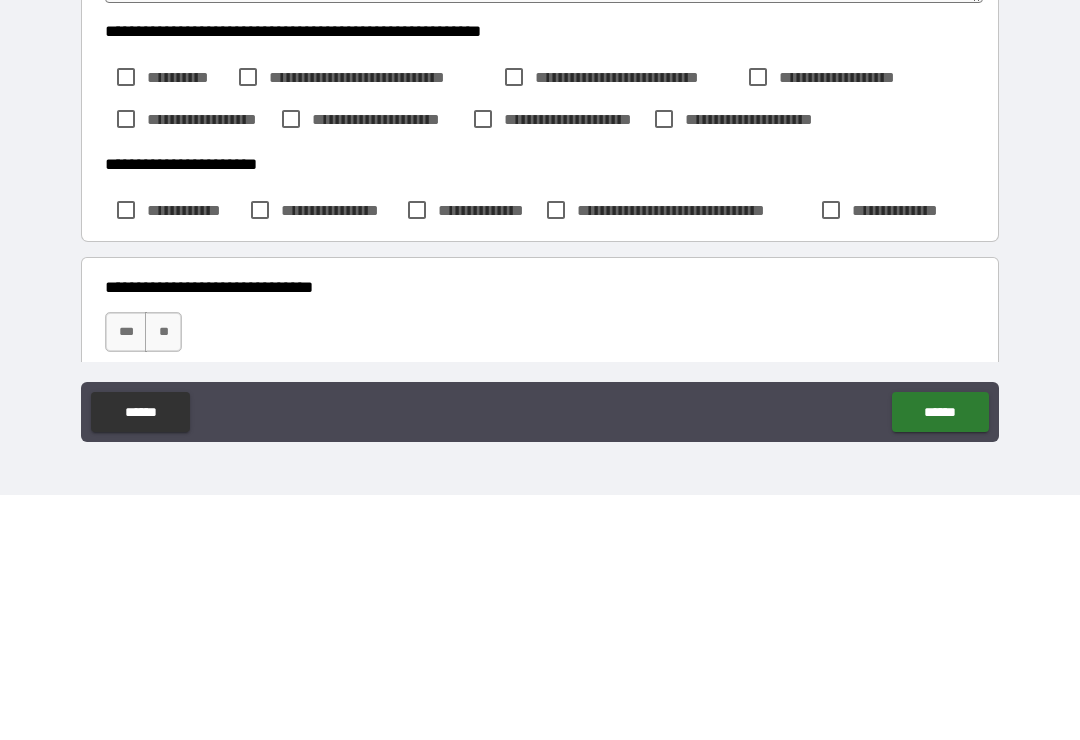 scroll, scrollTop: 331, scrollLeft: 0, axis: vertical 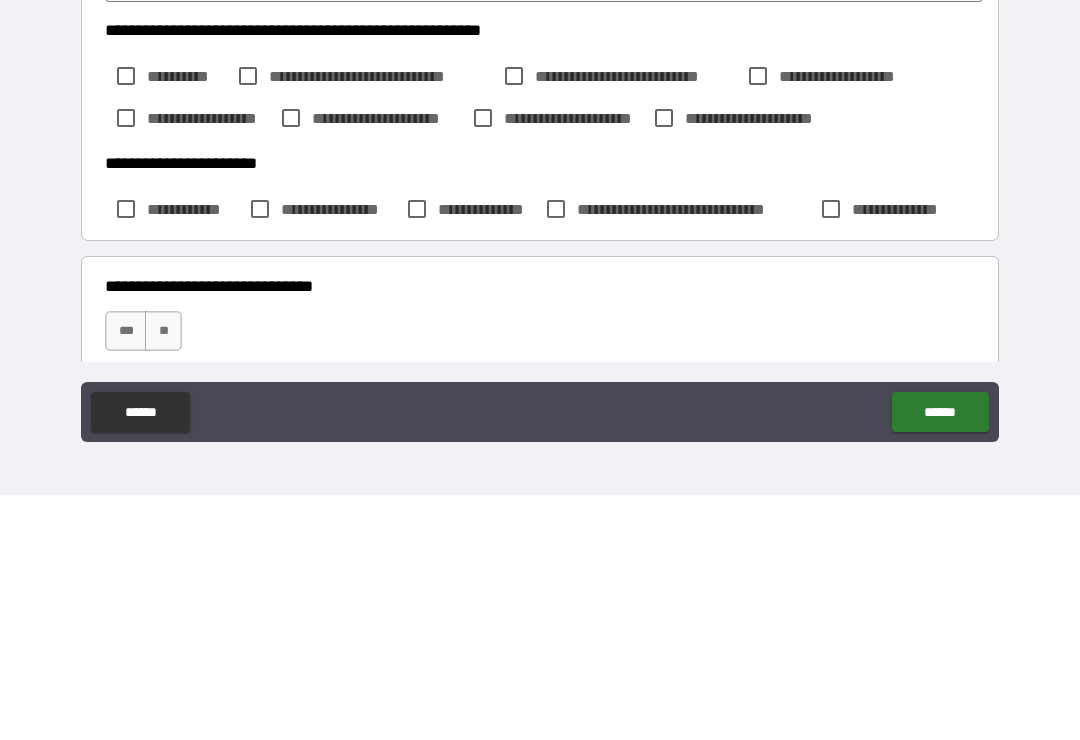 type on "***" 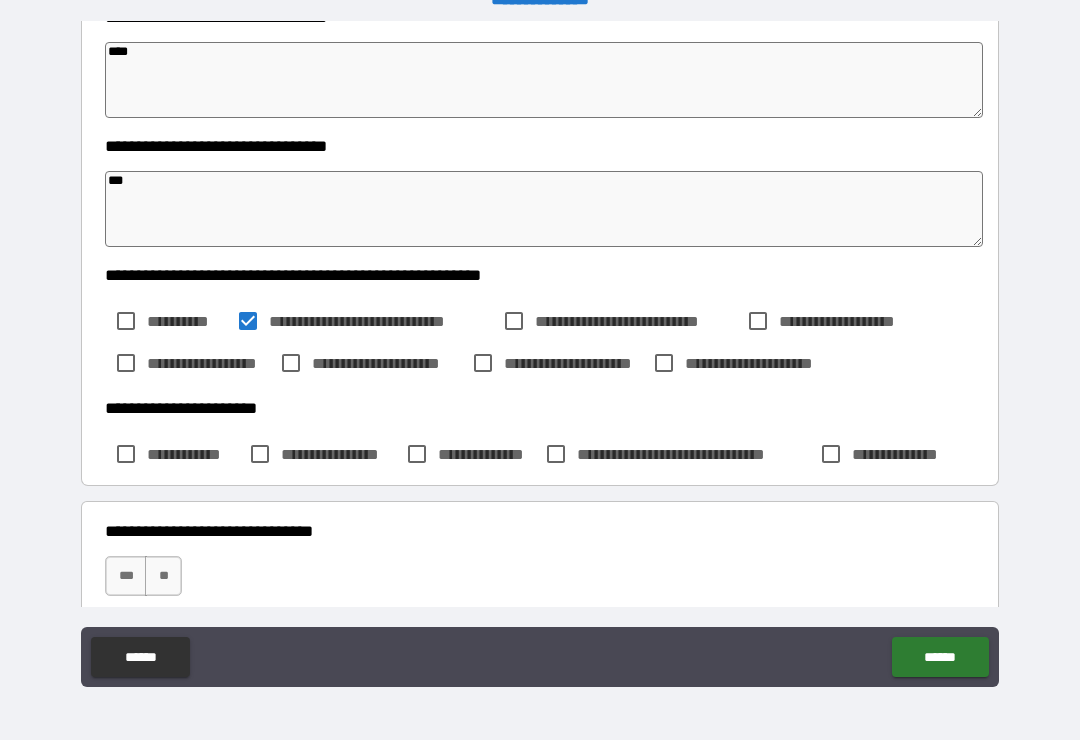 type on "*" 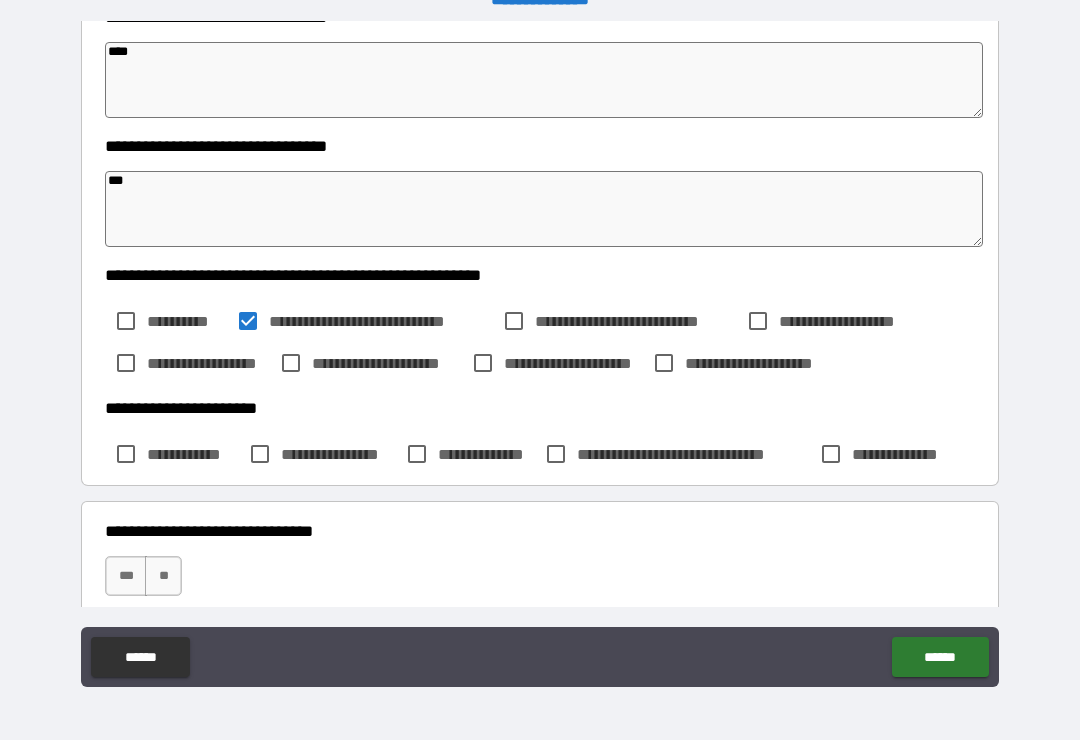 type on "*" 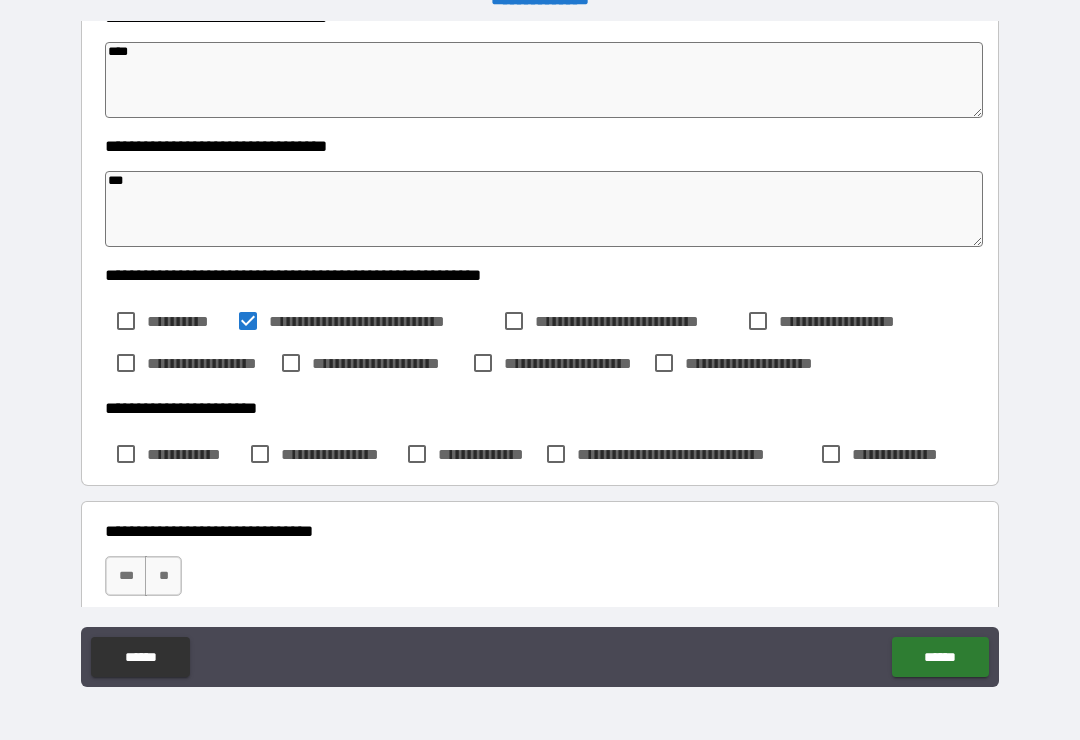 type on "*" 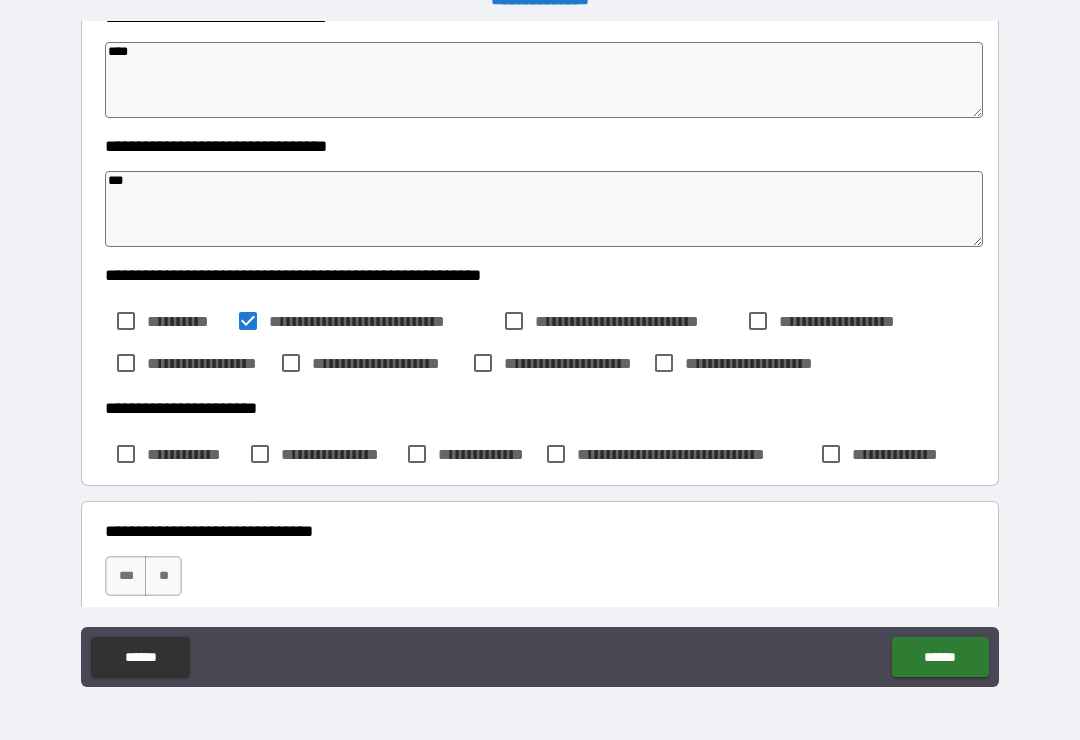 type on "*" 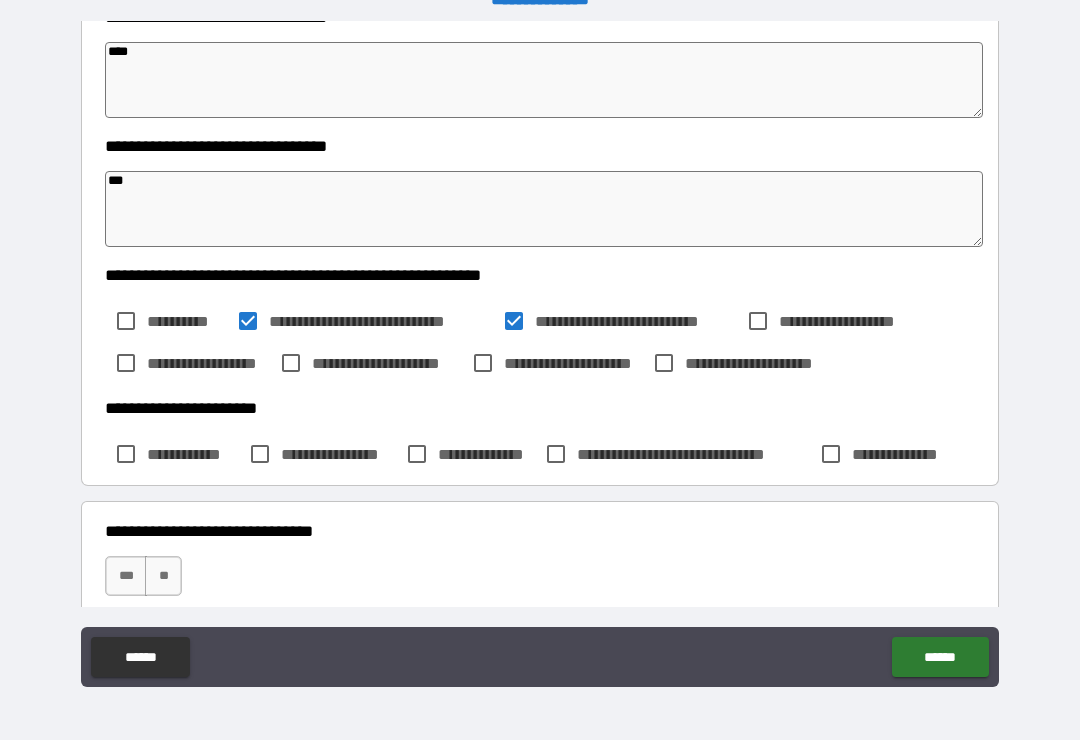 type on "*" 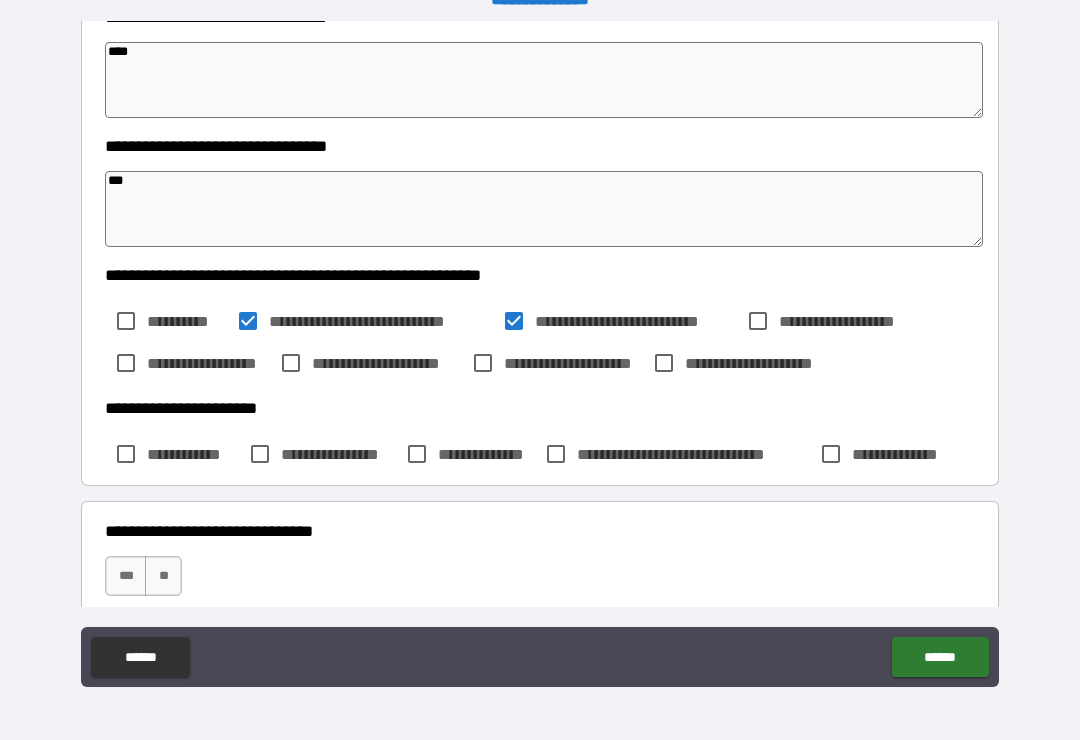 type on "*" 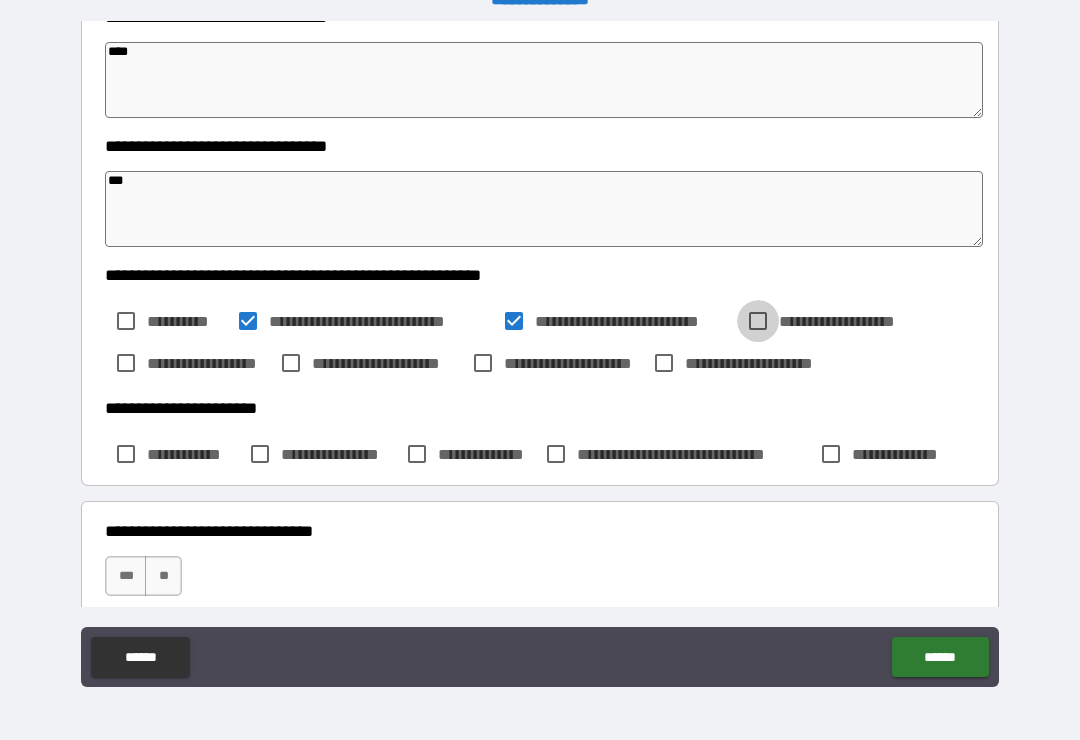type on "*" 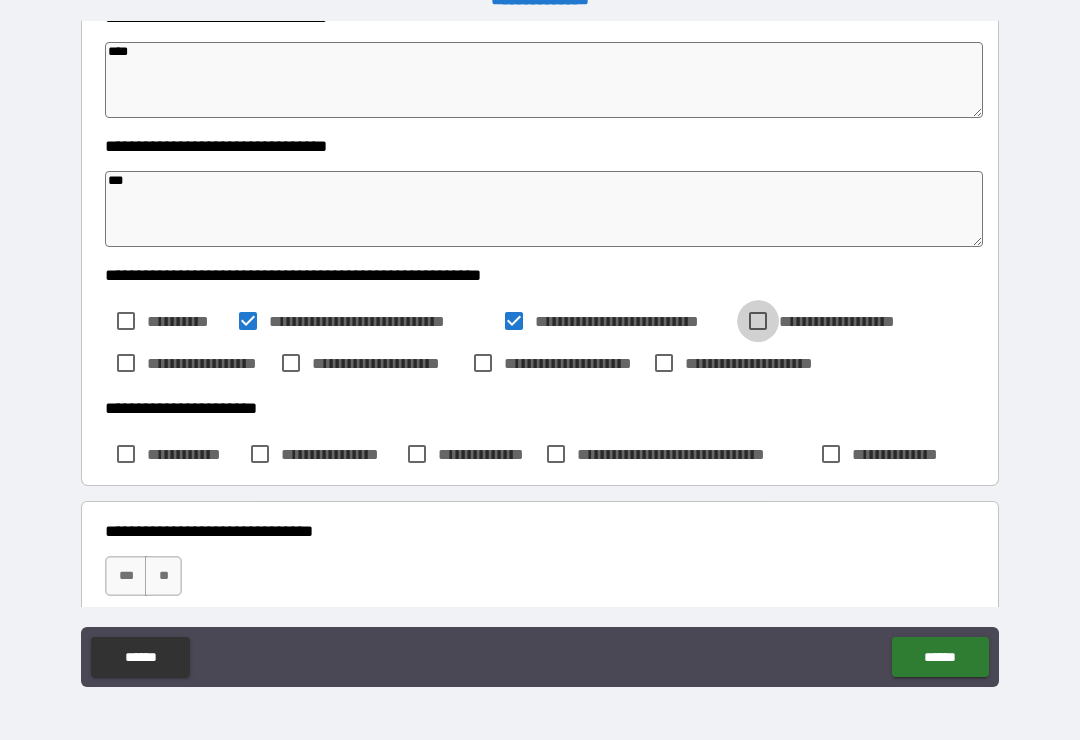 type on "*" 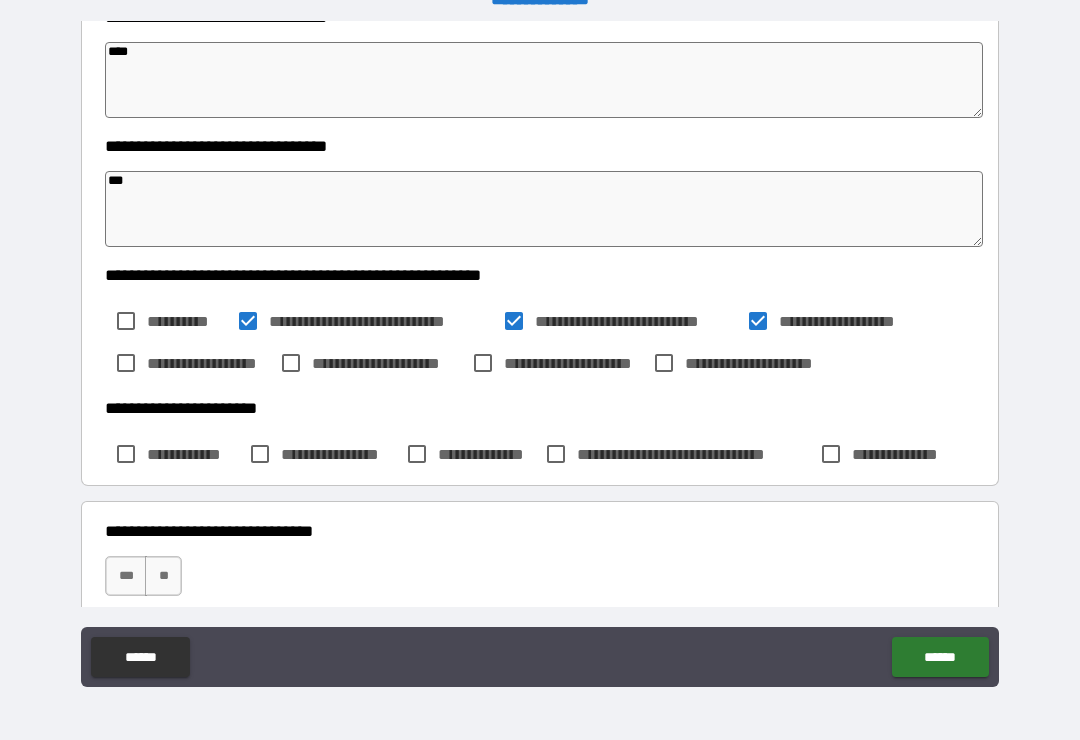type on "*" 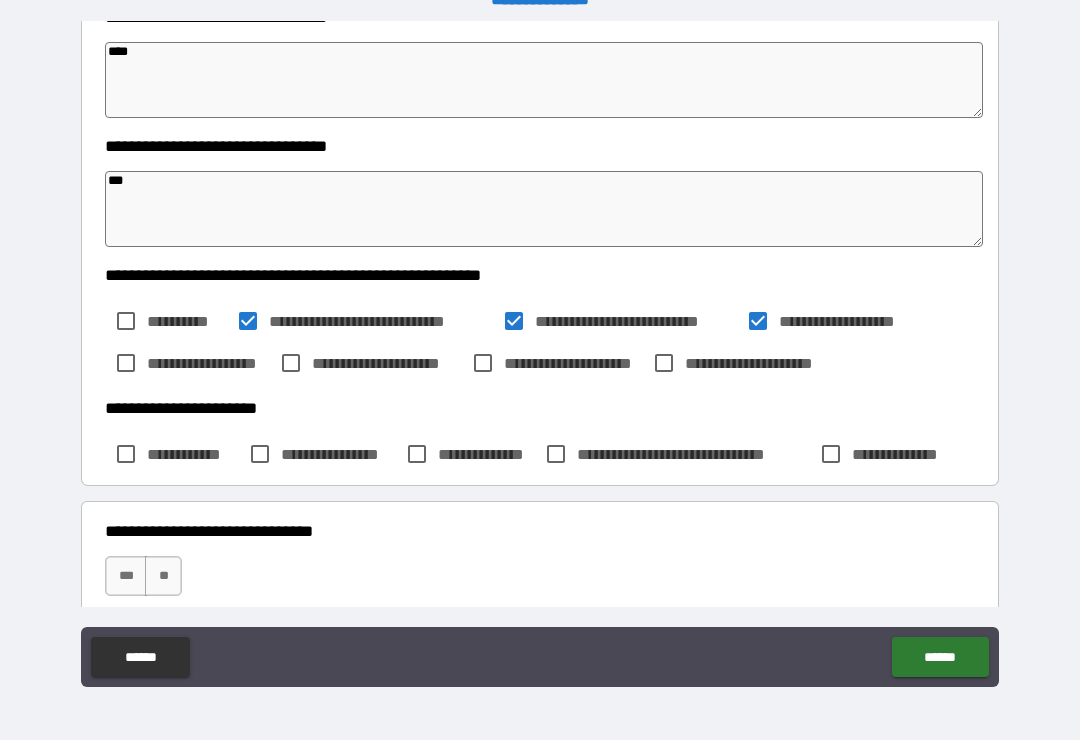type on "*" 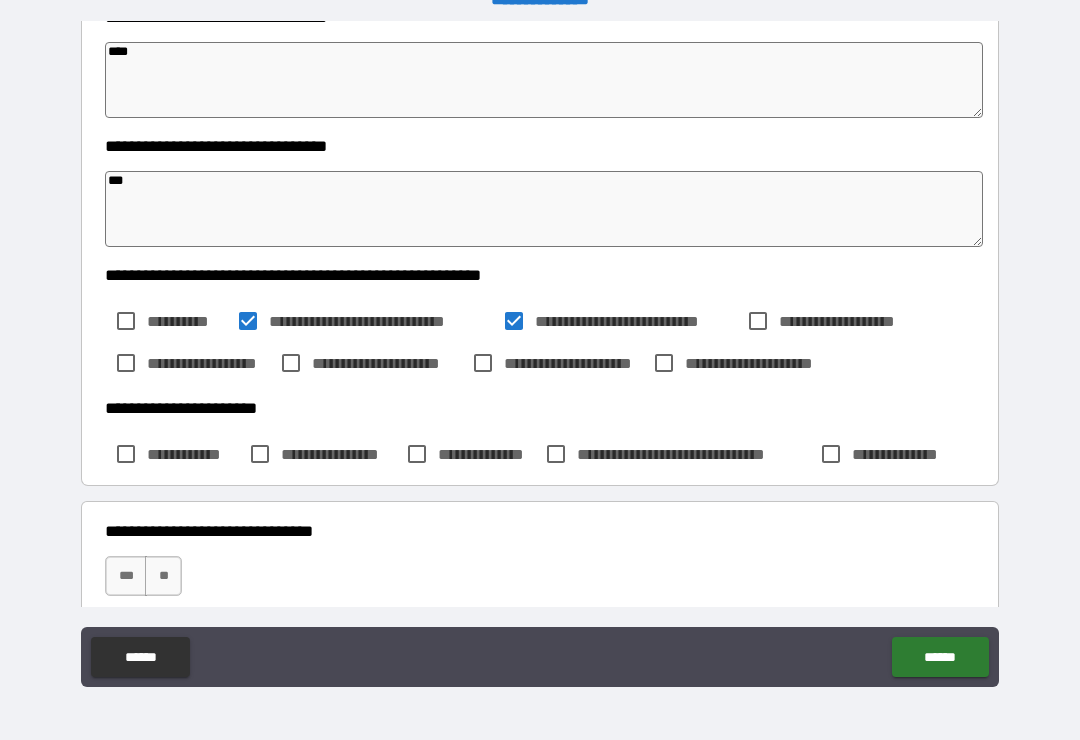 type on "*" 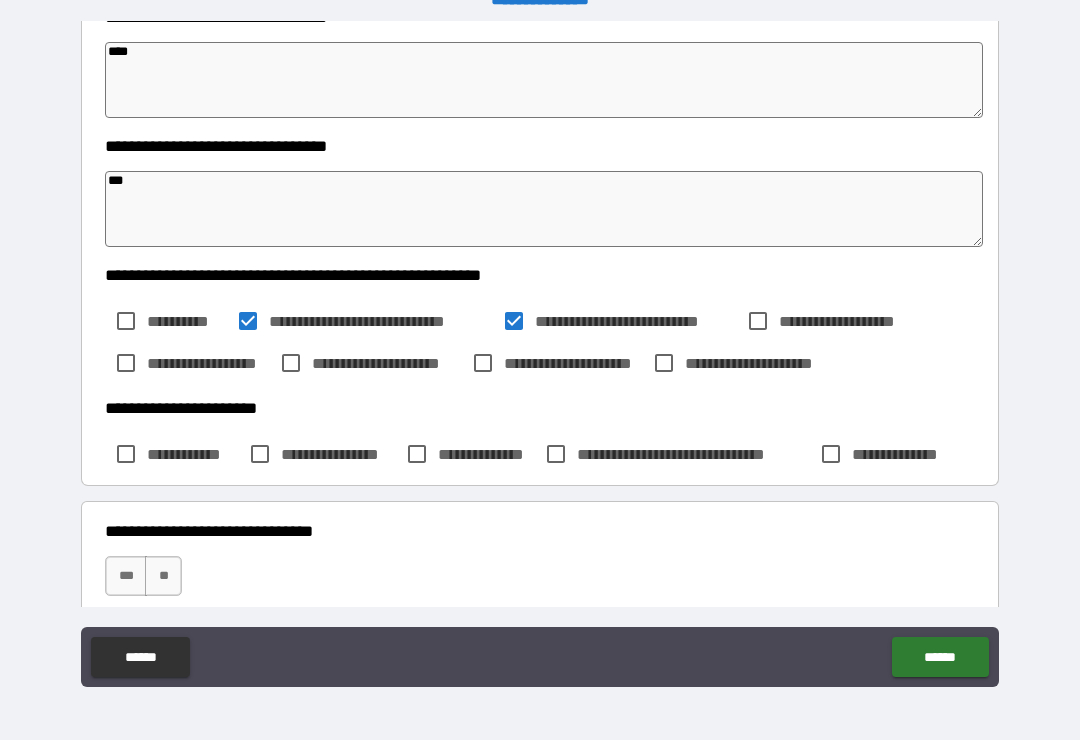 type on "*" 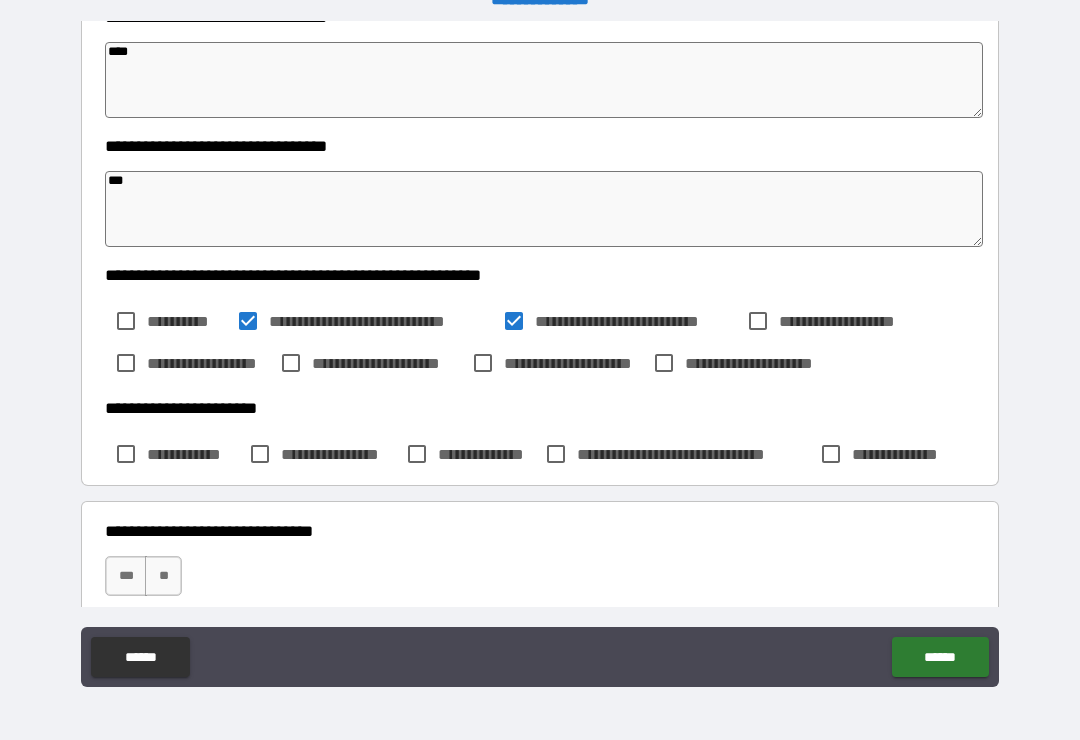 type on "*" 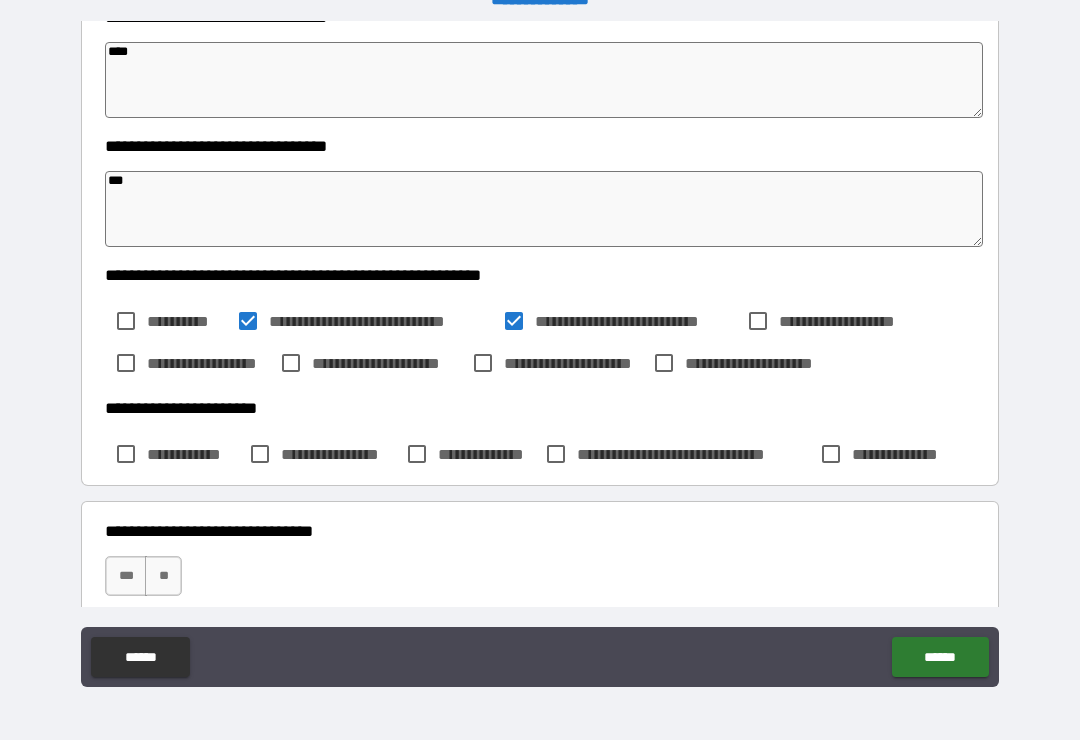 type on "*" 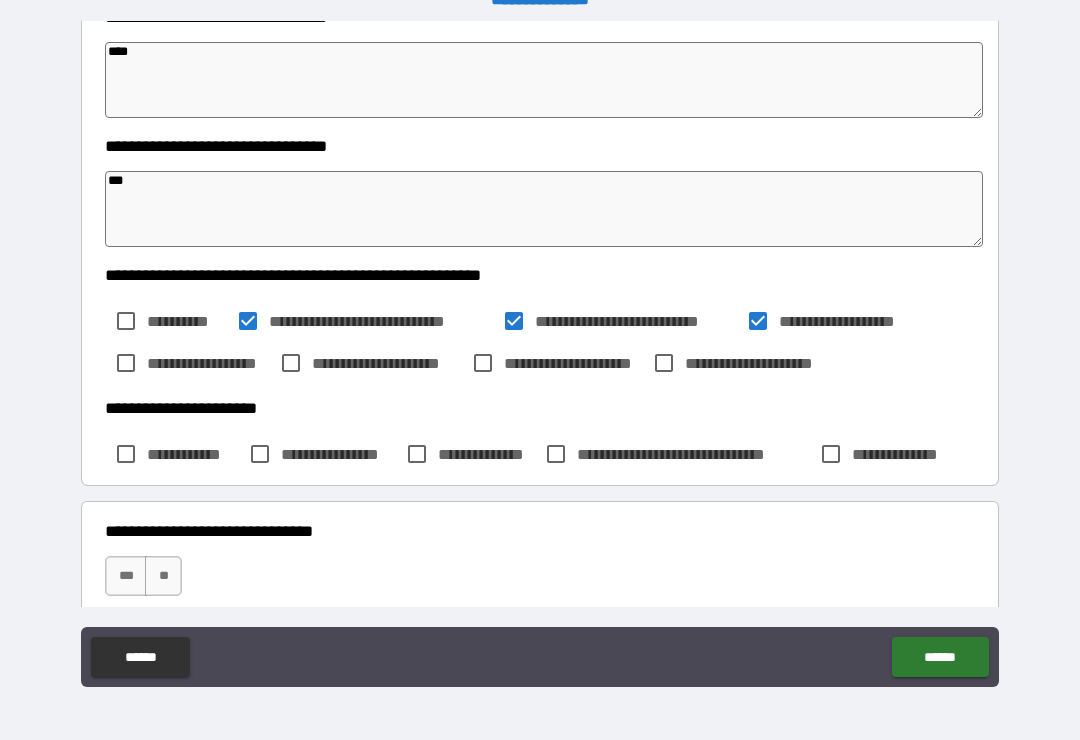 type on "*" 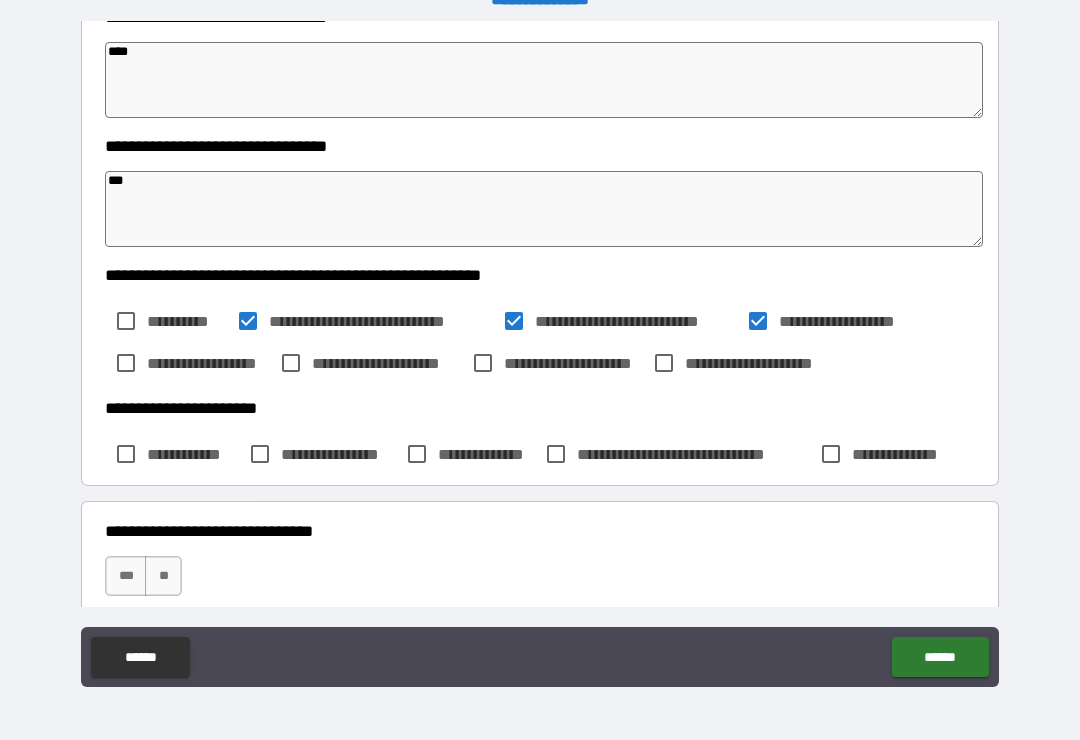 type on "*" 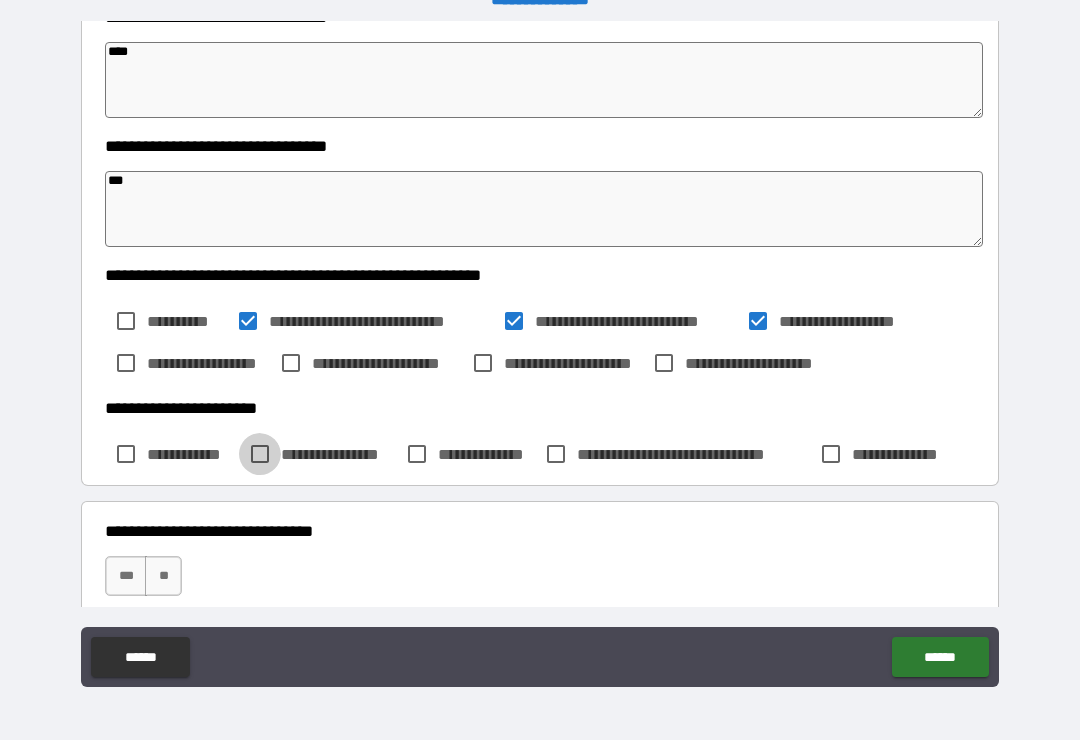 type on "*" 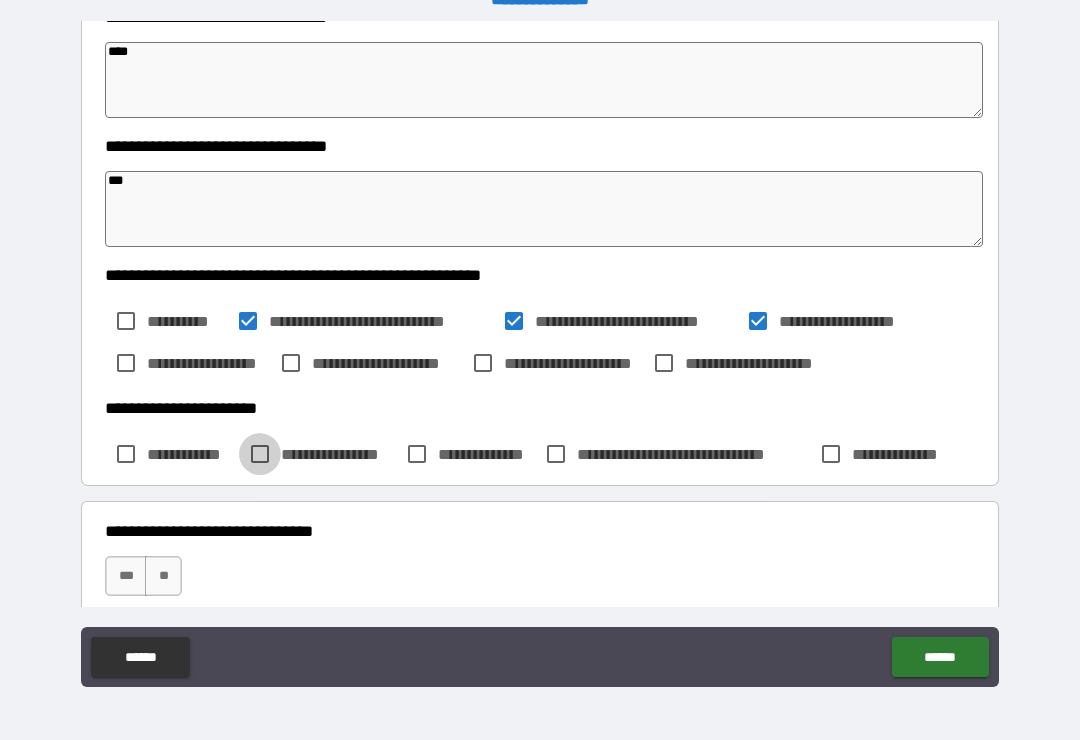 type on "*" 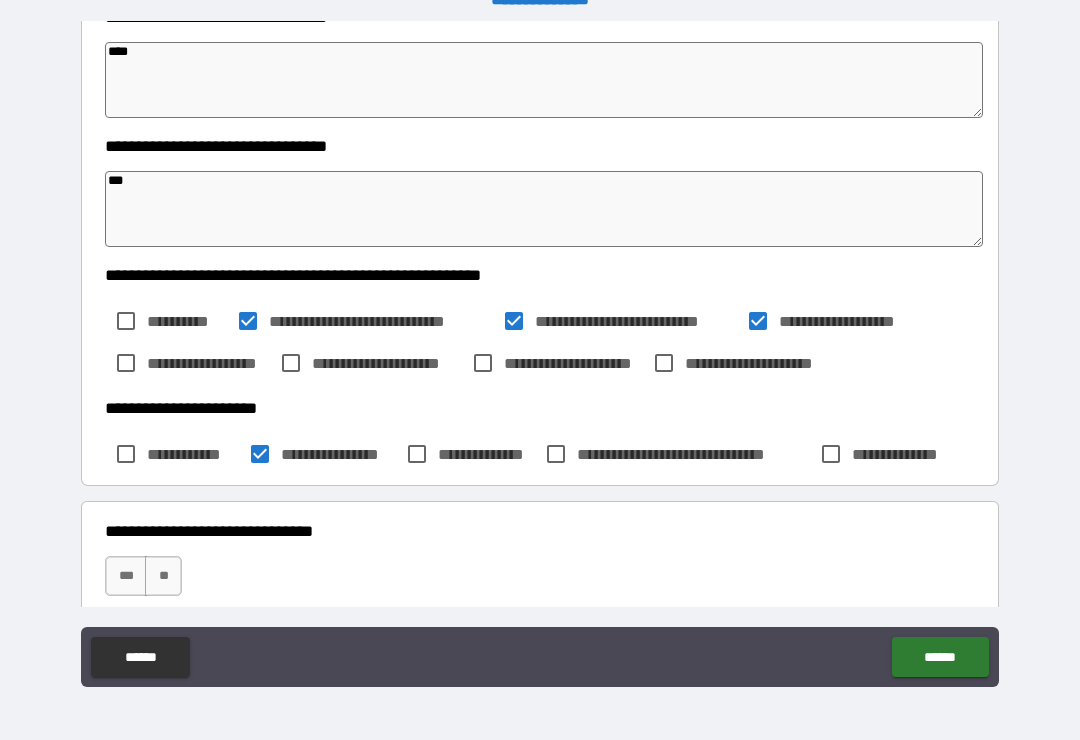 click on "**" at bounding box center [163, 576] 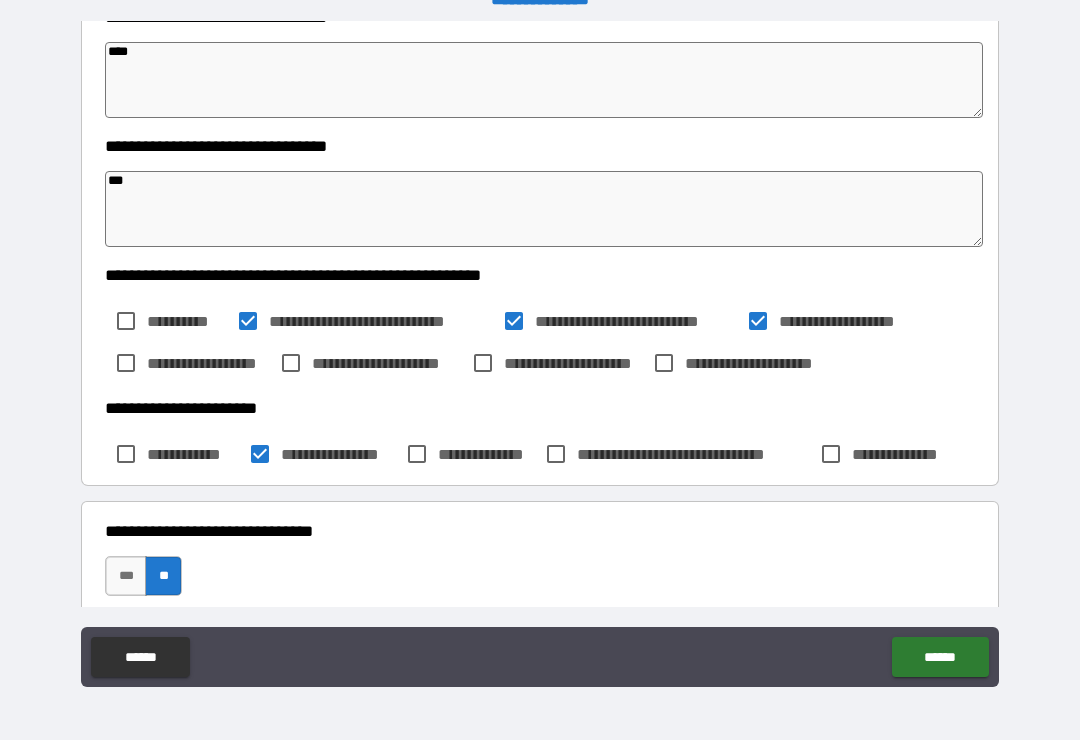 type on "*" 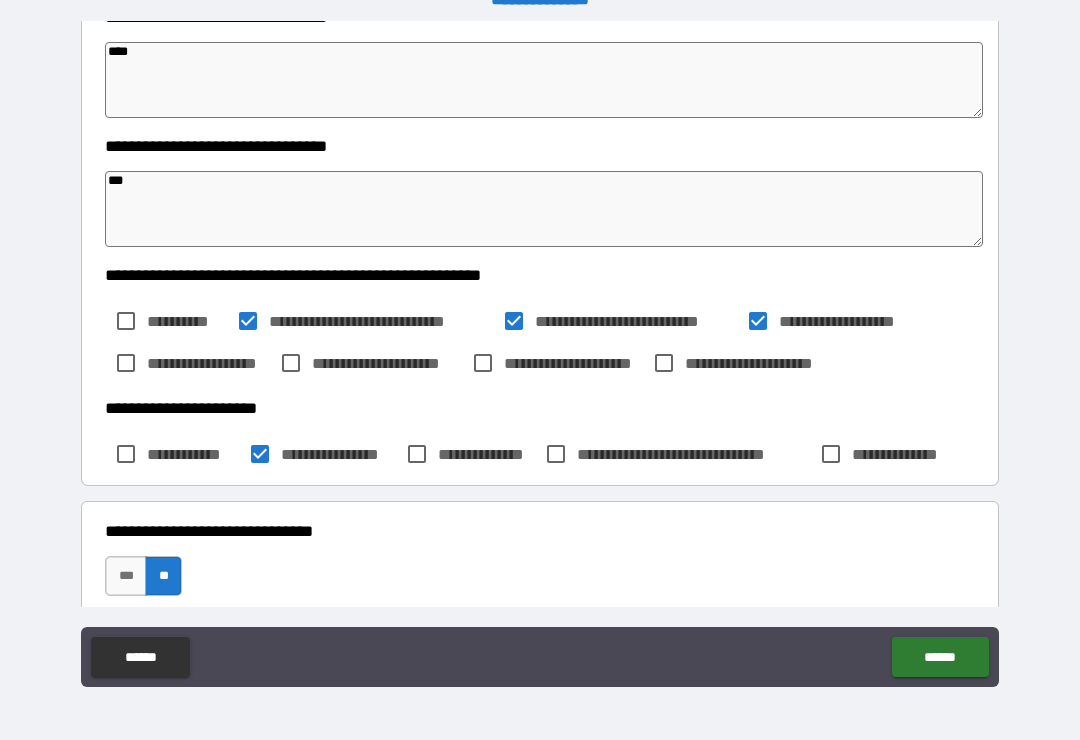 type on "*" 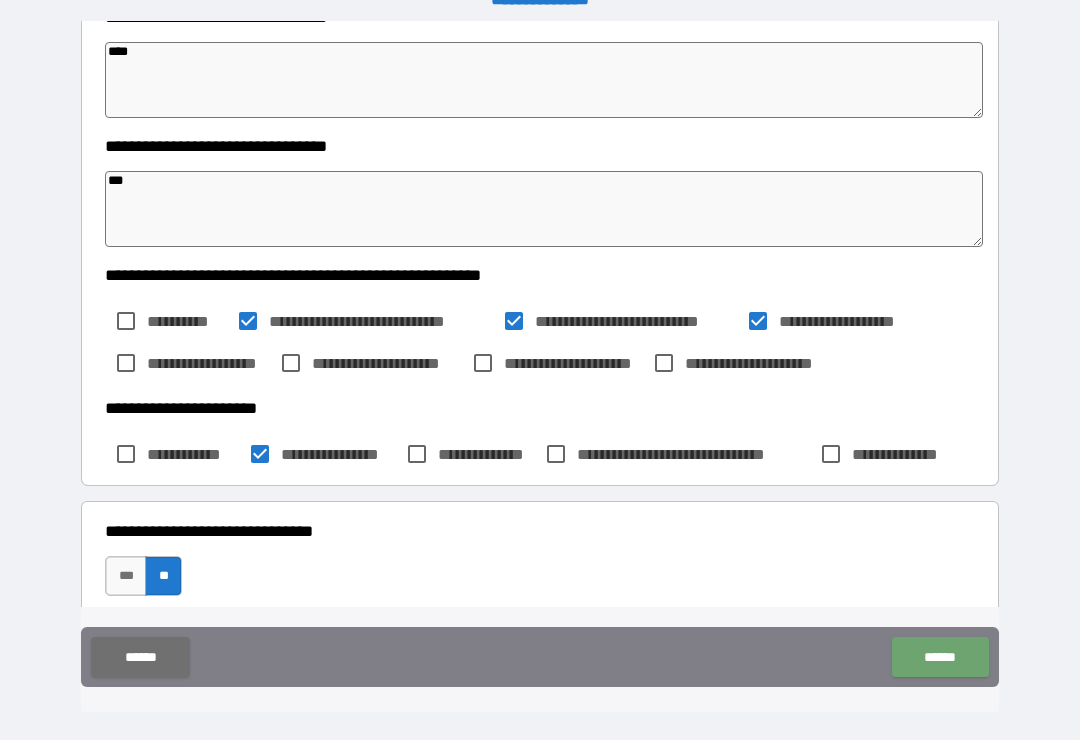 click on "******" at bounding box center [940, 657] 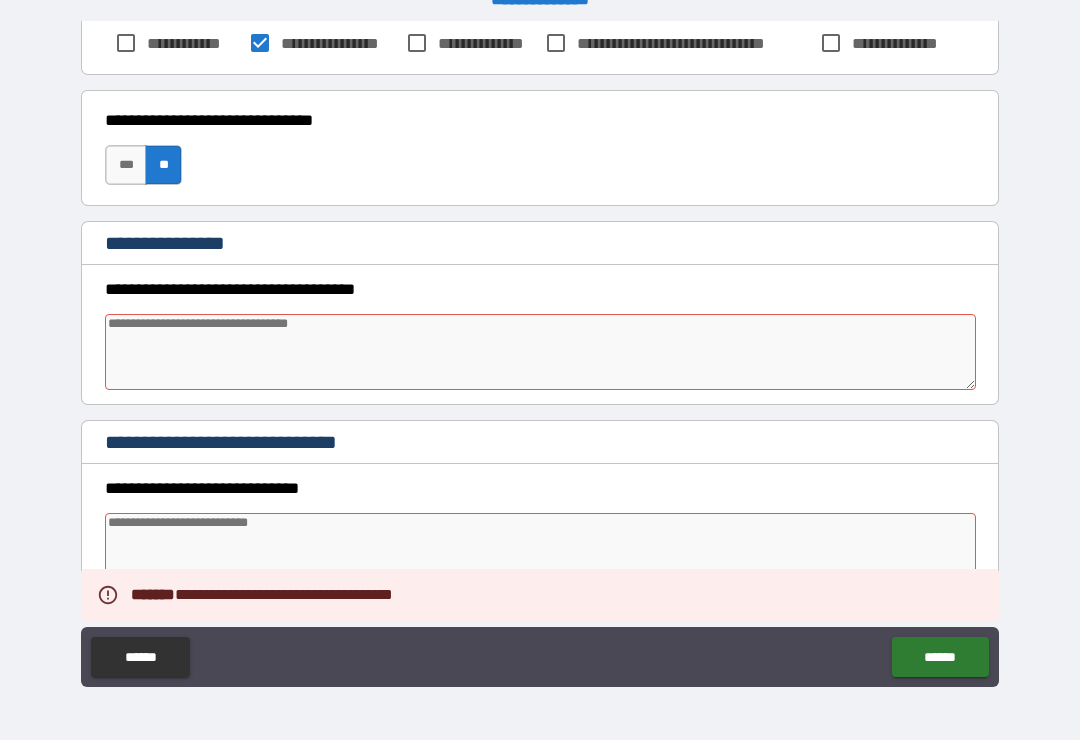 scroll, scrollTop: 743, scrollLeft: 0, axis: vertical 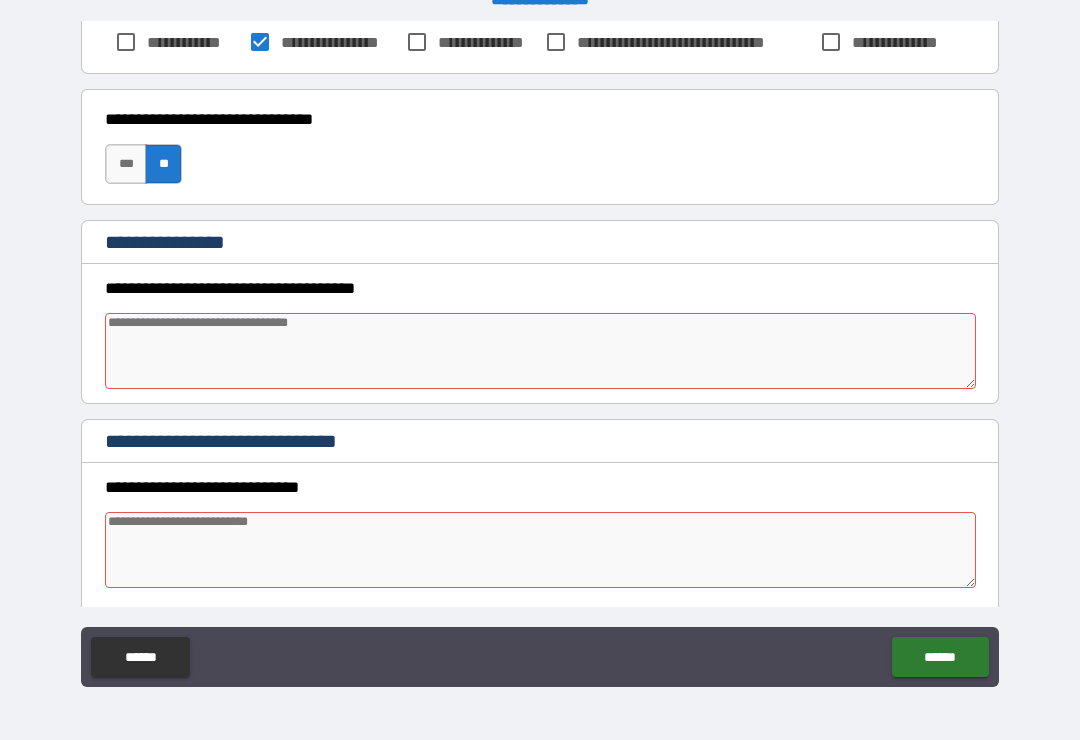 click at bounding box center [540, 351] 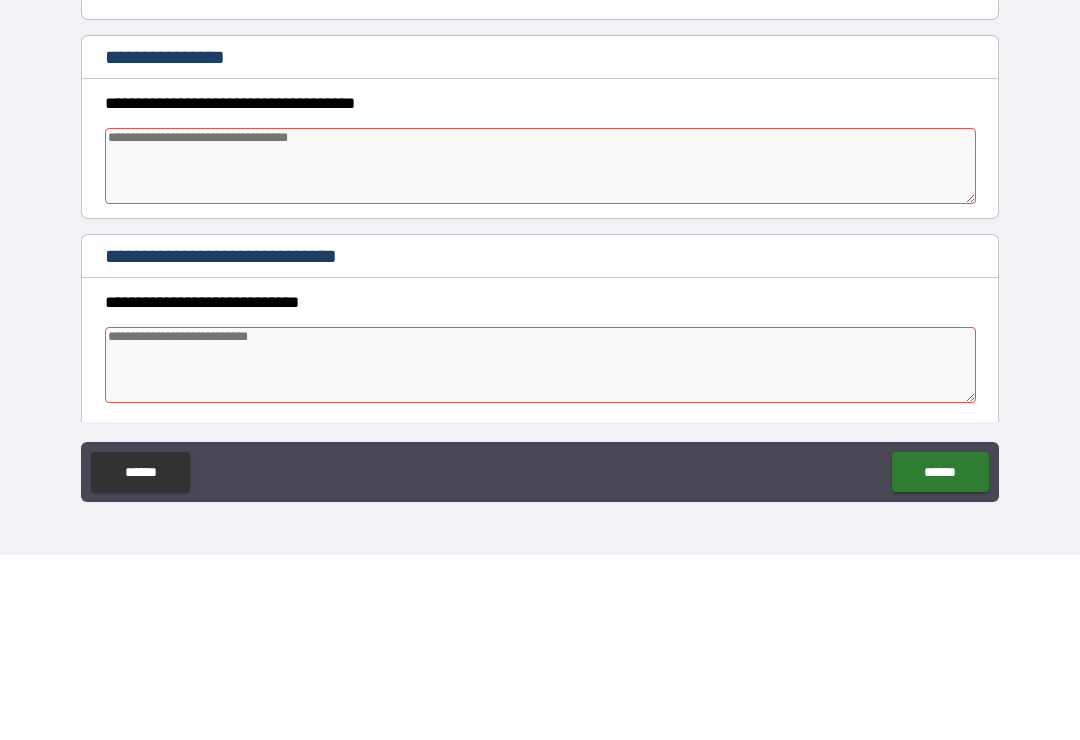 type on "*" 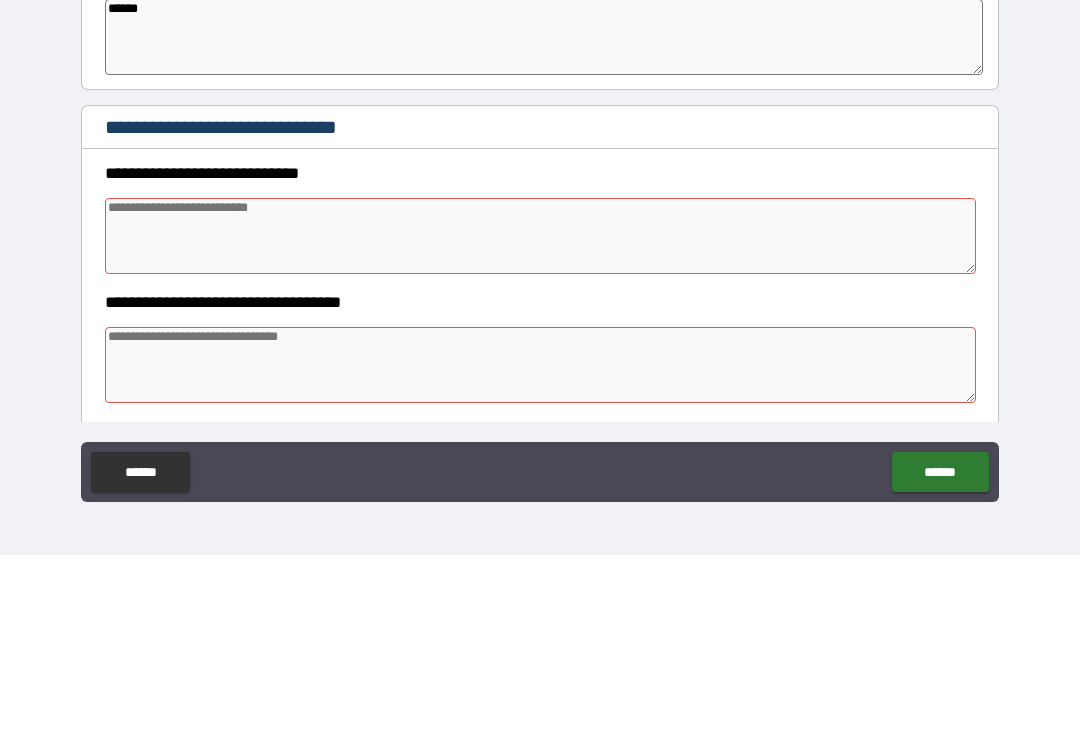 scroll, scrollTop: 899, scrollLeft: 0, axis: vertical 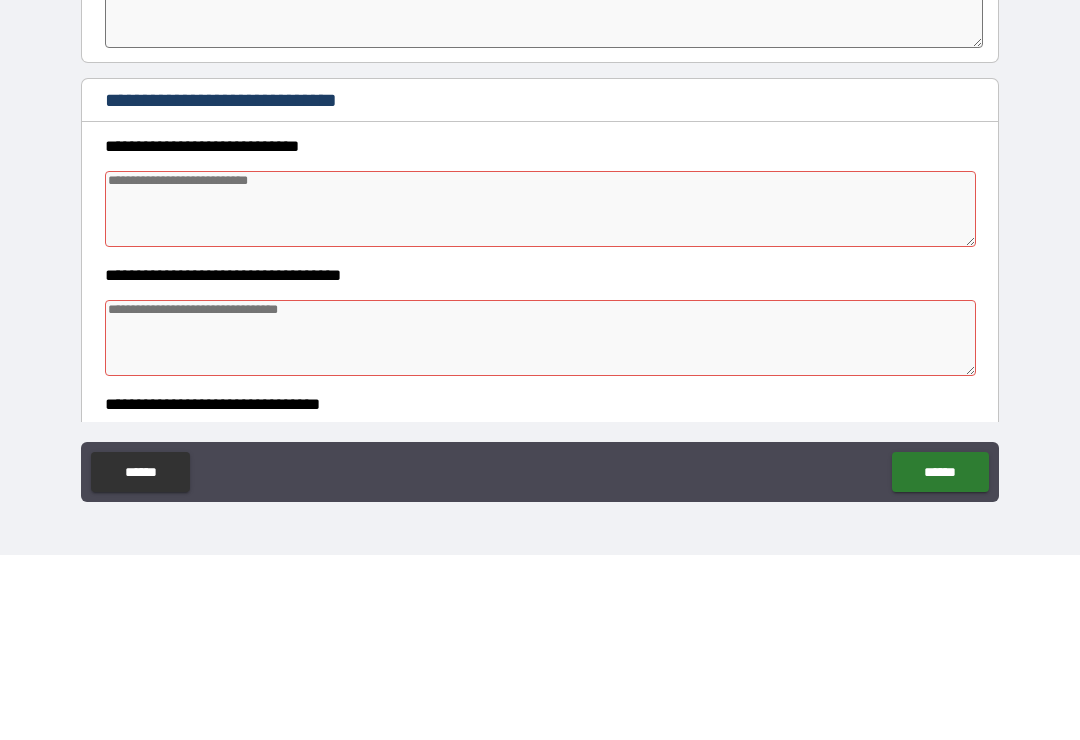 click at bounding box center [540, 394] 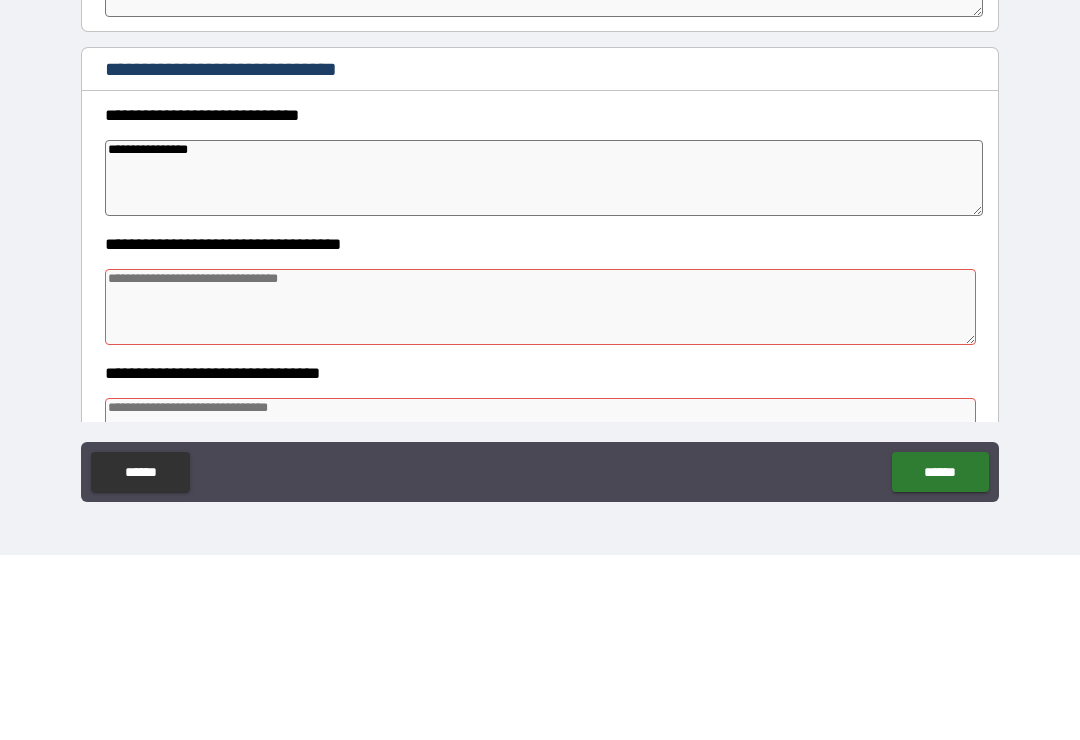 scroll, scrollTop: 941, scrollLeft: 0, axis: vertical 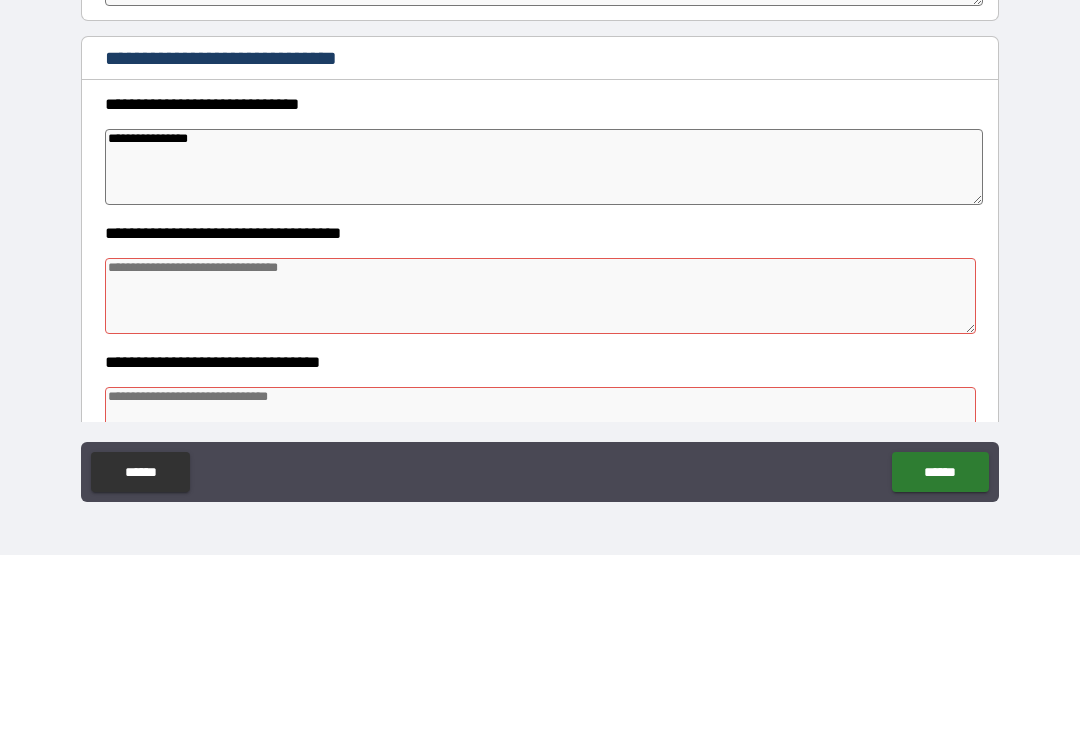 click at bounding box center [540, 481] 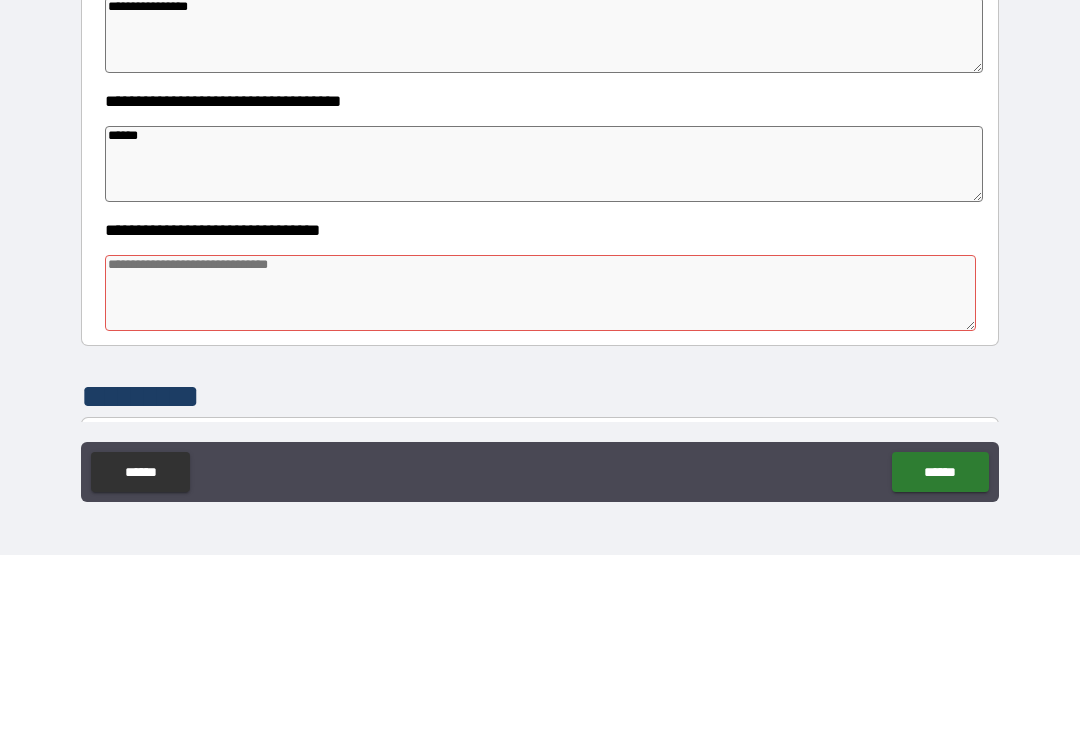 scroll, scrollTop: 1092, scrollLeft: 0, axis: vertical 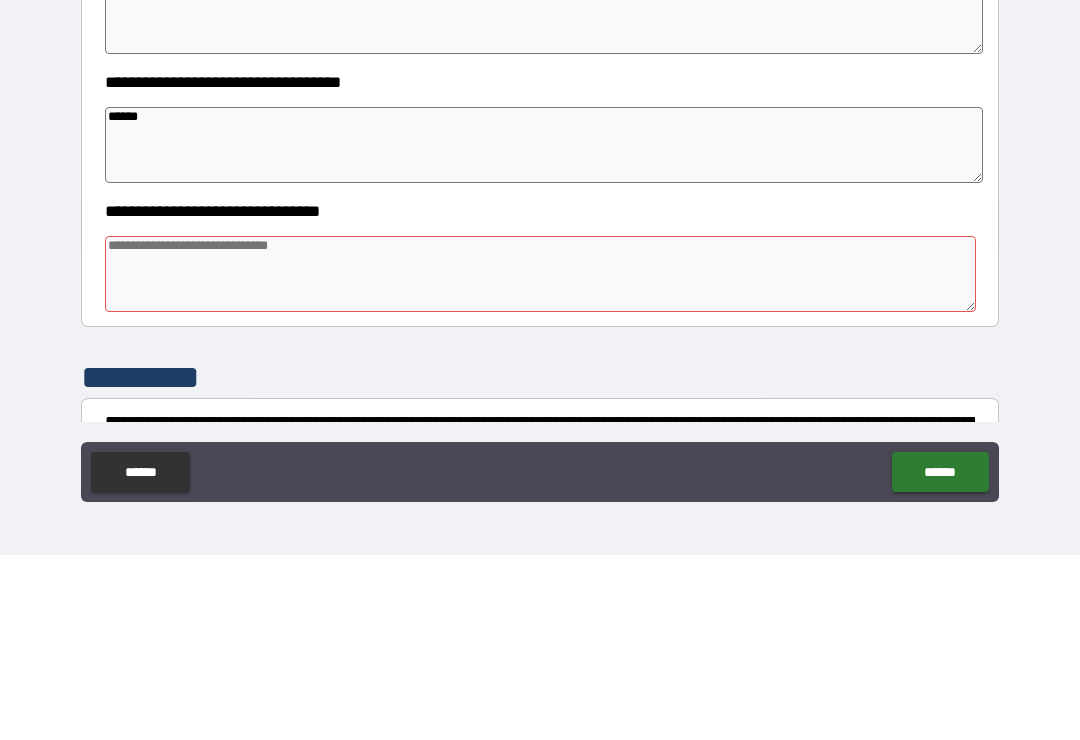 click at bounding box center [540, 459] 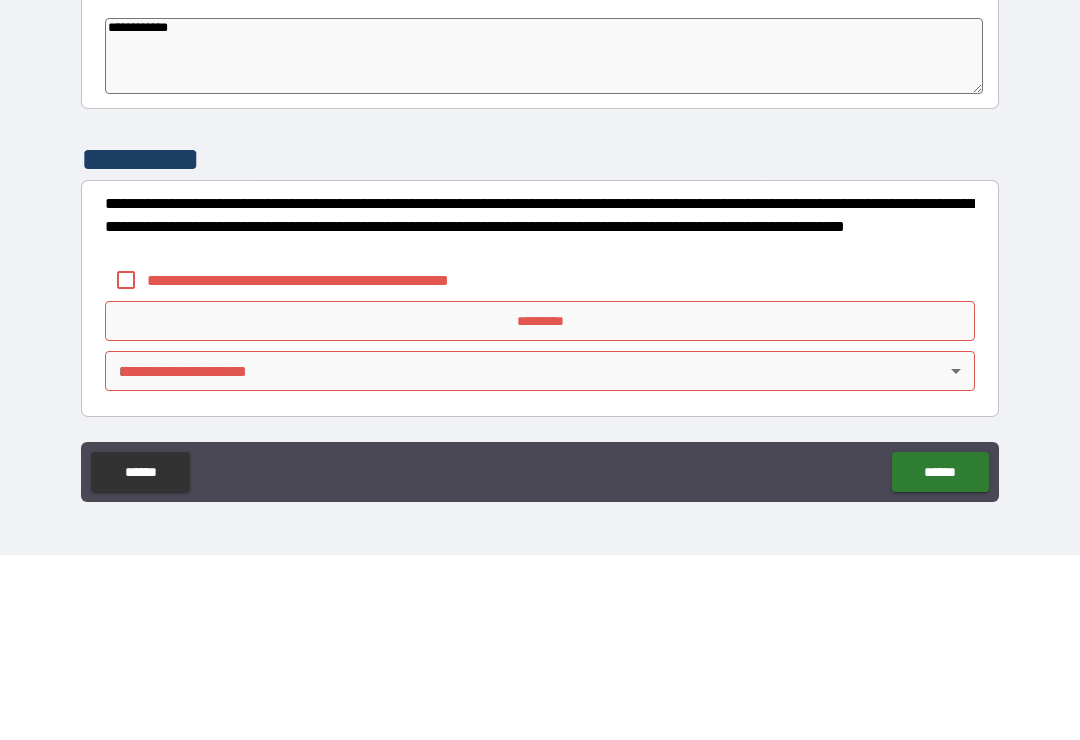 scroll, scrollTop: 1310, scrollLeft: 0, axis: vertical 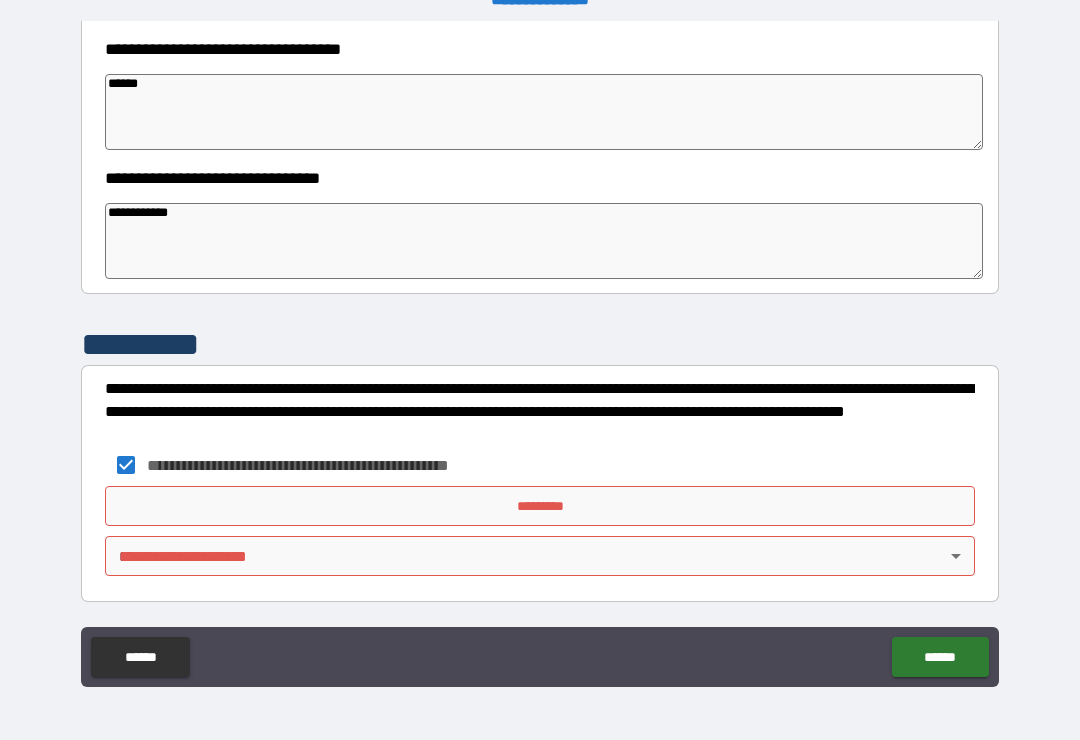 click on "*********" at bounding box center (540, 506) 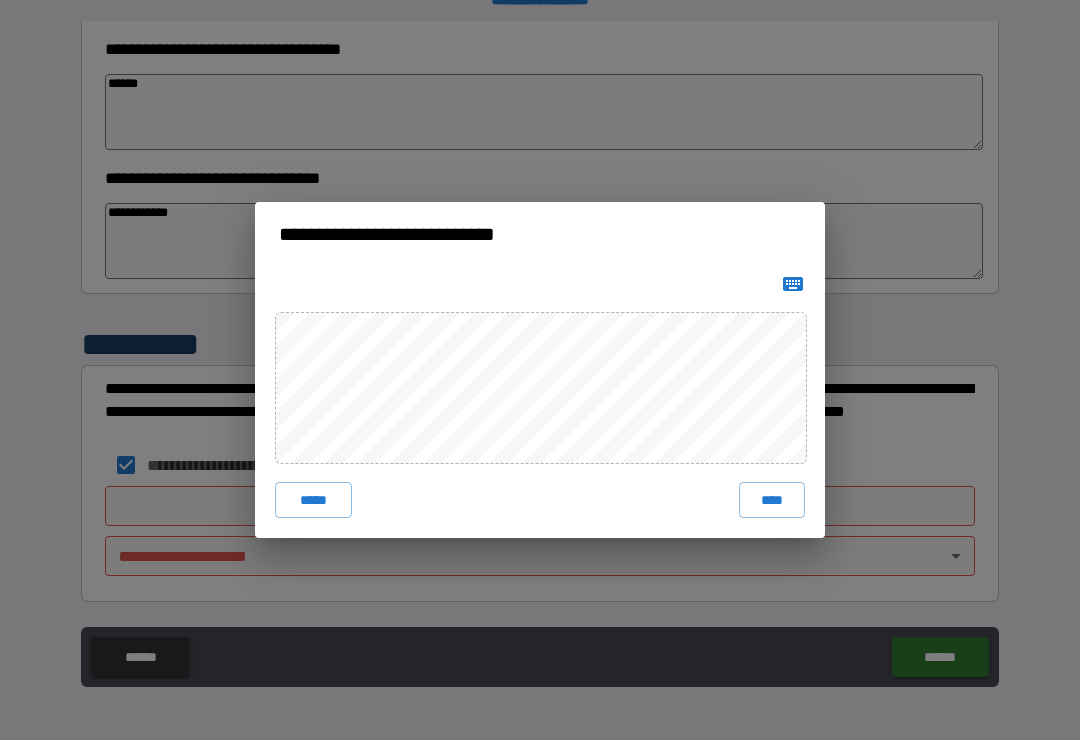 click on "****" at bounding box center [772, 500] 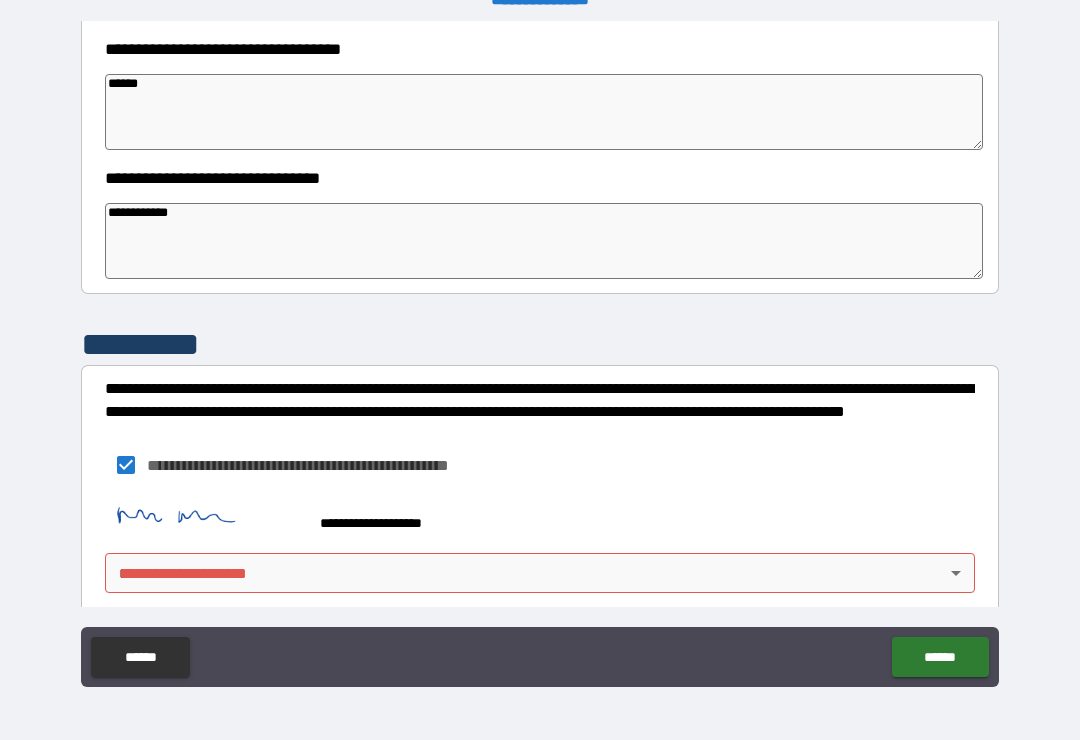 scroll, scrollTop: 1300, scrollLeft: 0, axis: vertical 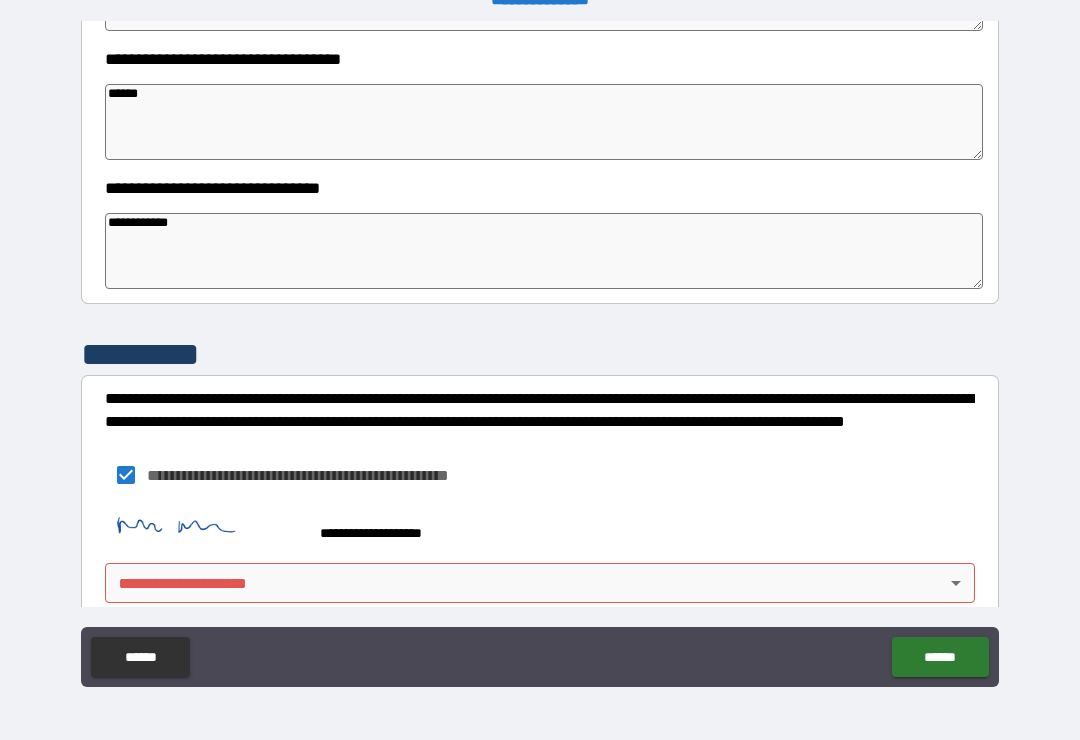 click on "**********" at bounding box center (540, 354) 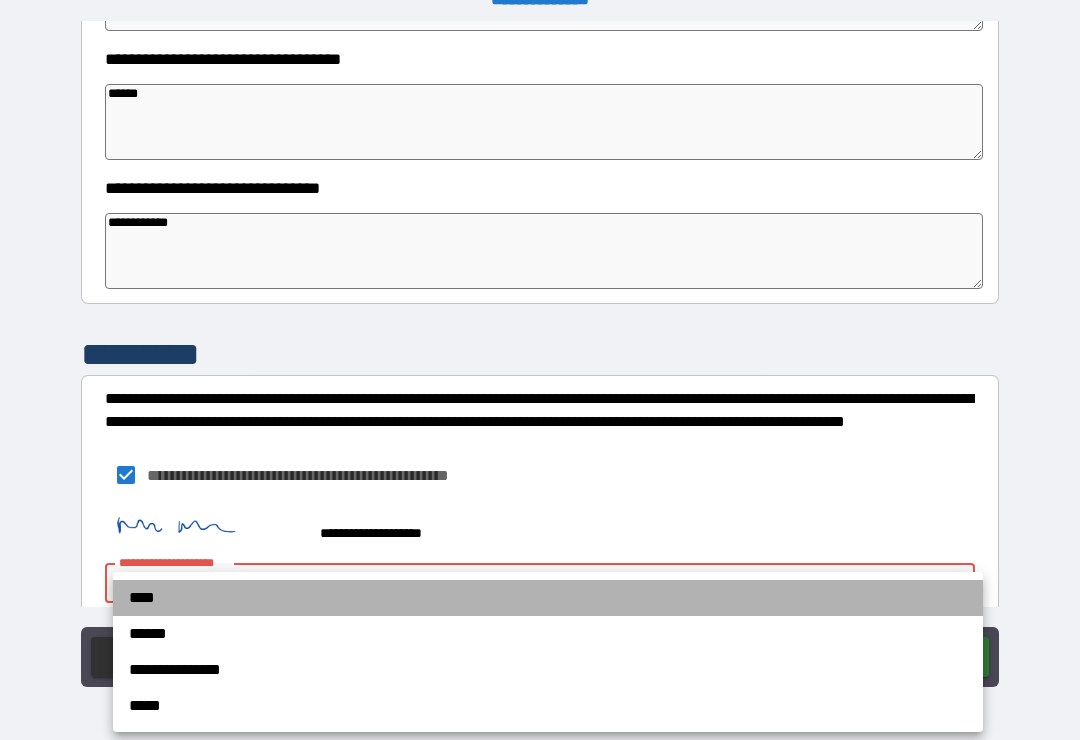 click on "****" at bounding box center (548, 598) 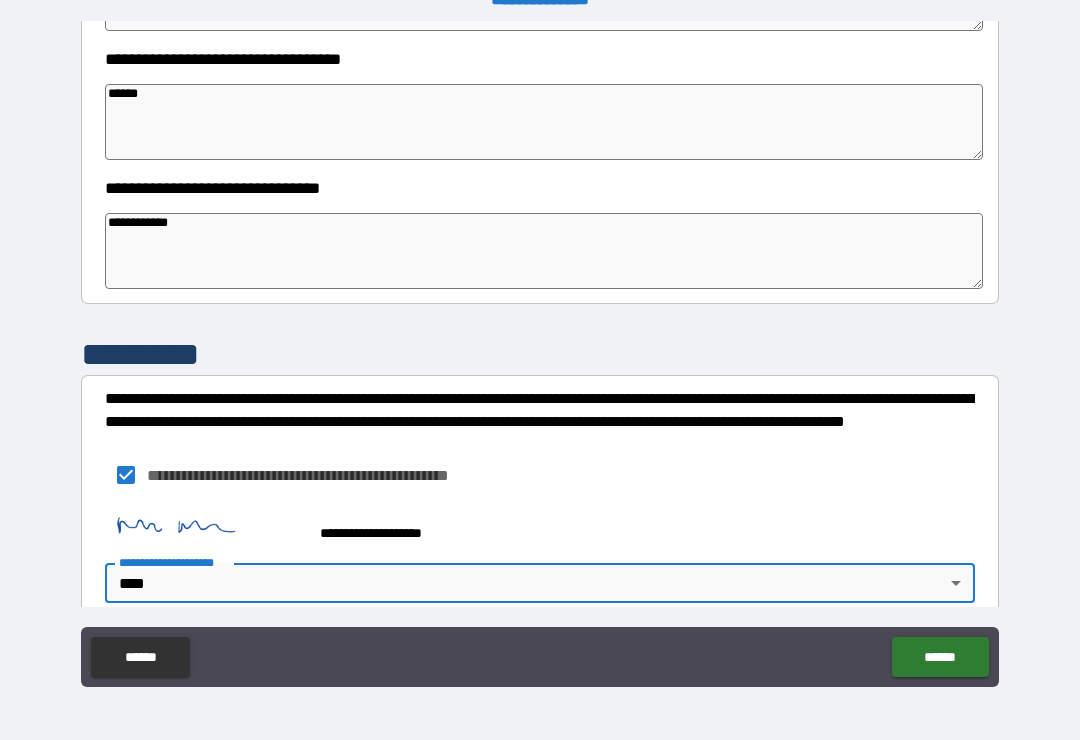 click on "******" at bounding box center [940, 657] 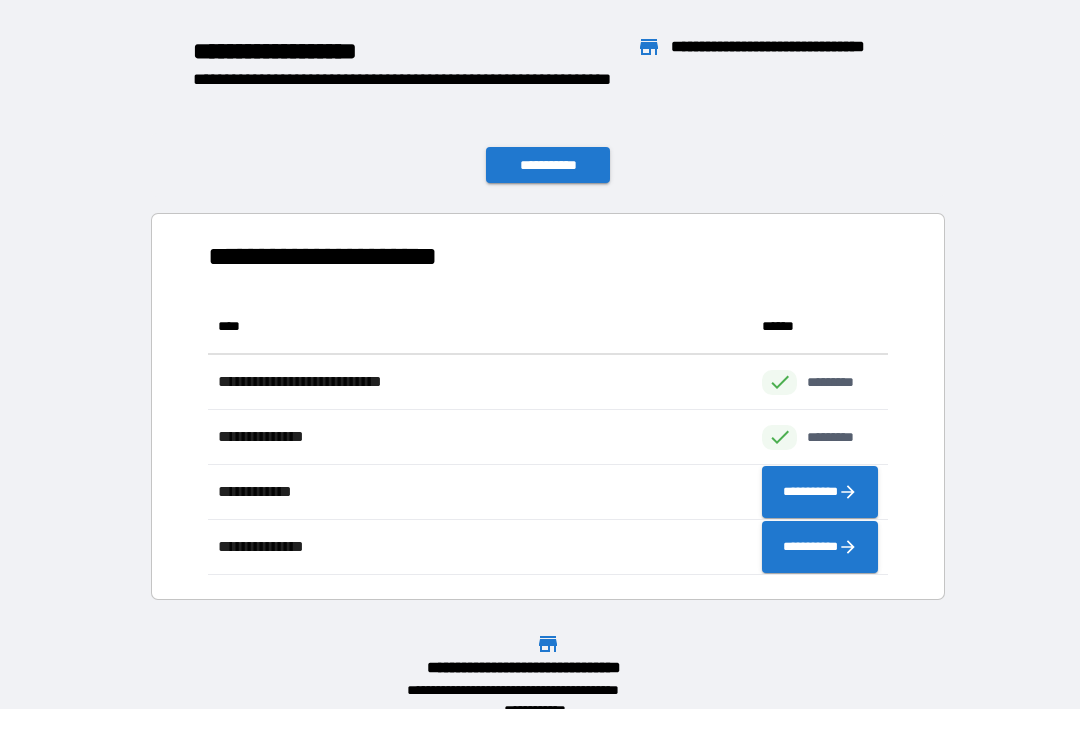 scroll, scrollTop: 1, scrollLeft: 1, axis: both 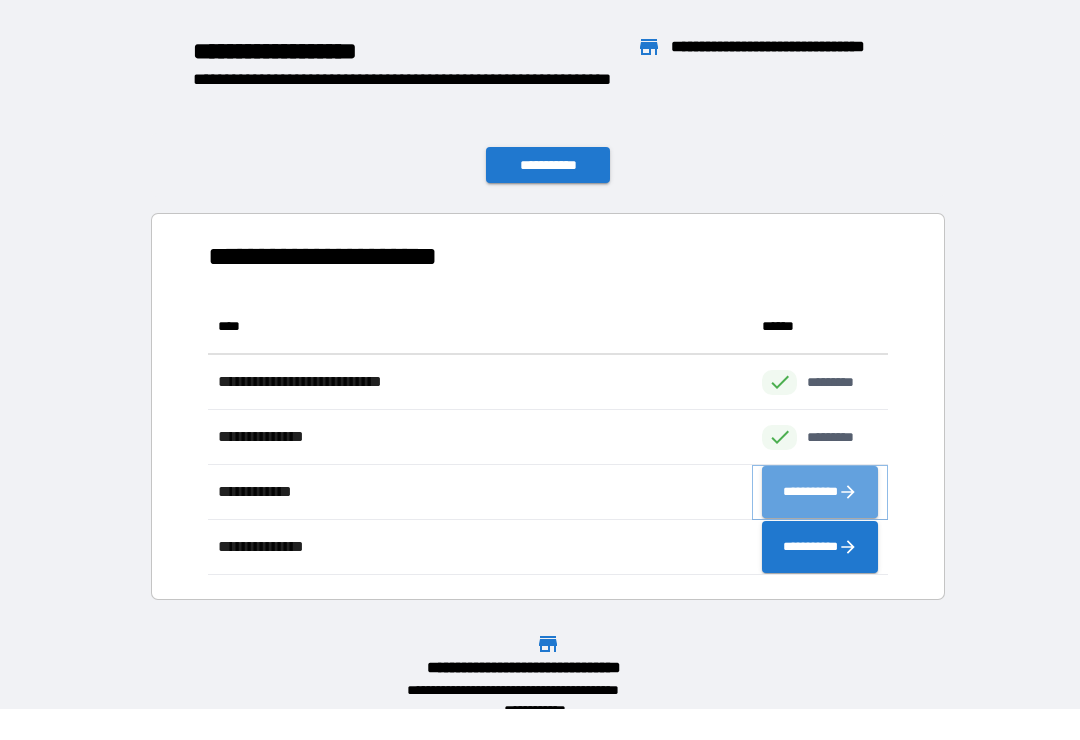 click 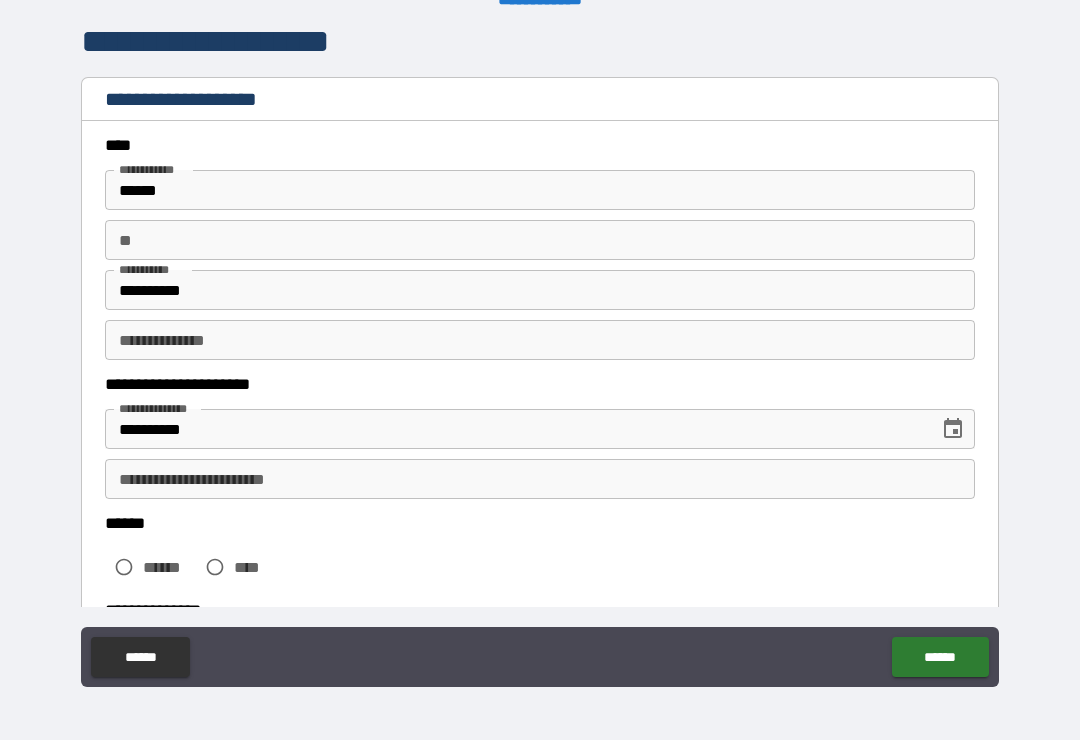 click on "**********" at bounding box center [515, 429] 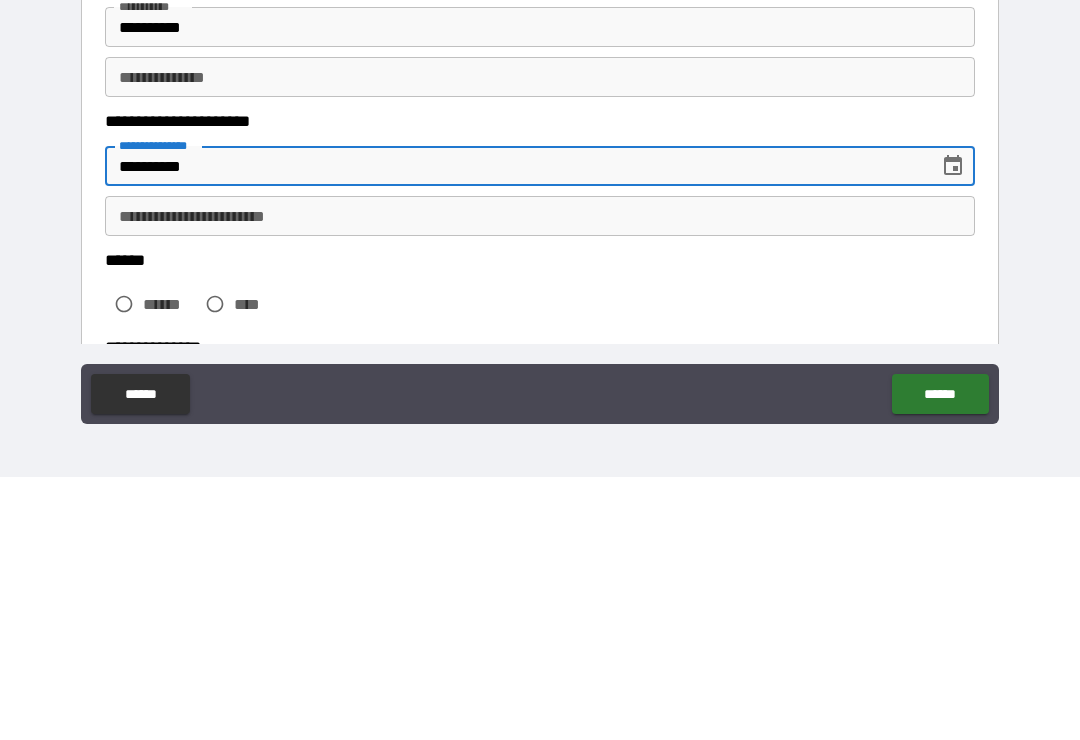 click on "**********" at bounding box center [540, 479] 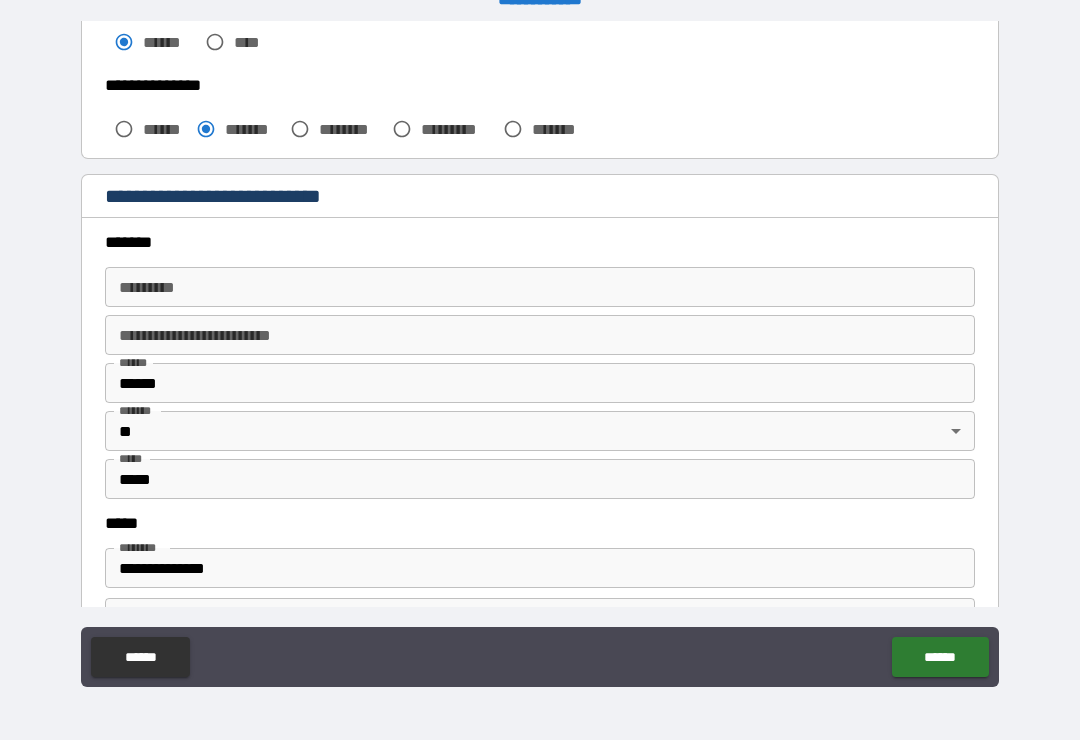 scroll, scrollTop: 526, scrollLeft: 0, axis: vertical 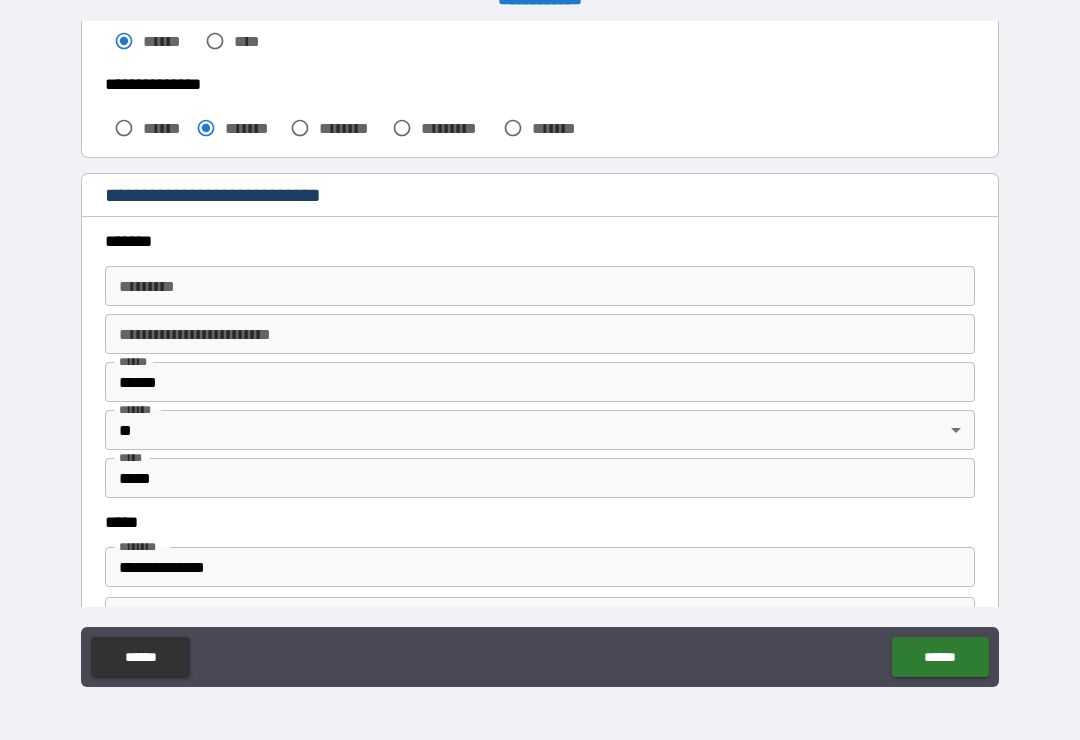 click on "*******   * *******   *" at bounding box center (540, 286) 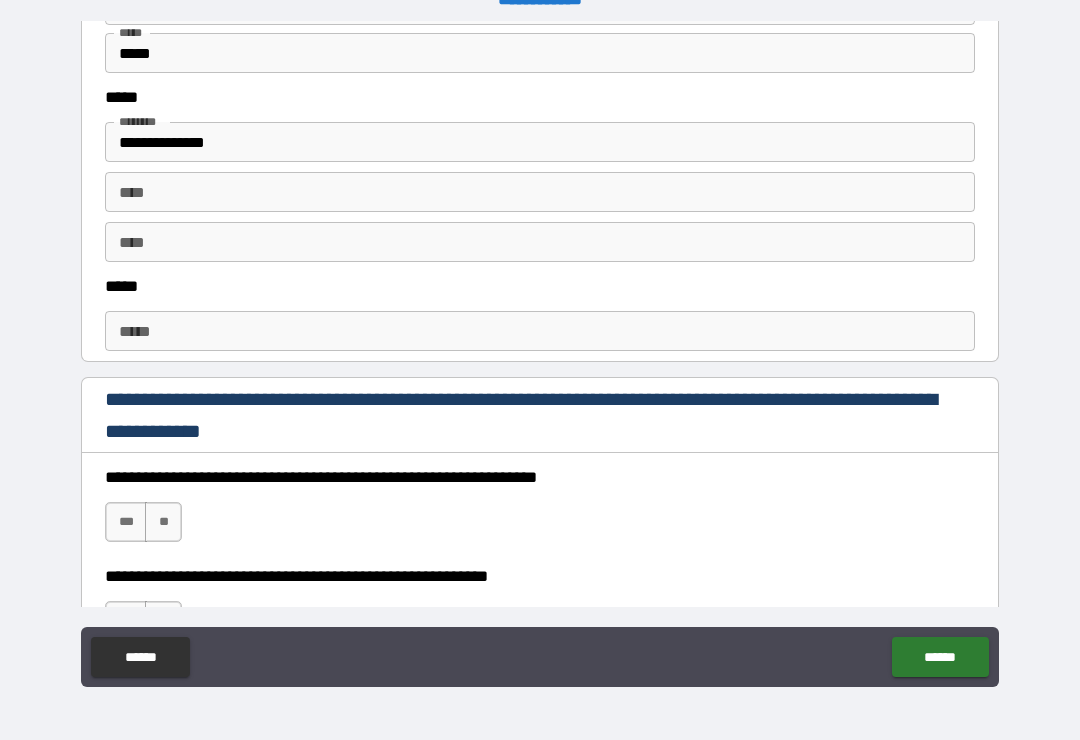 scroll, scrollTop: 947, scrollLeft: 0, axis: vertical 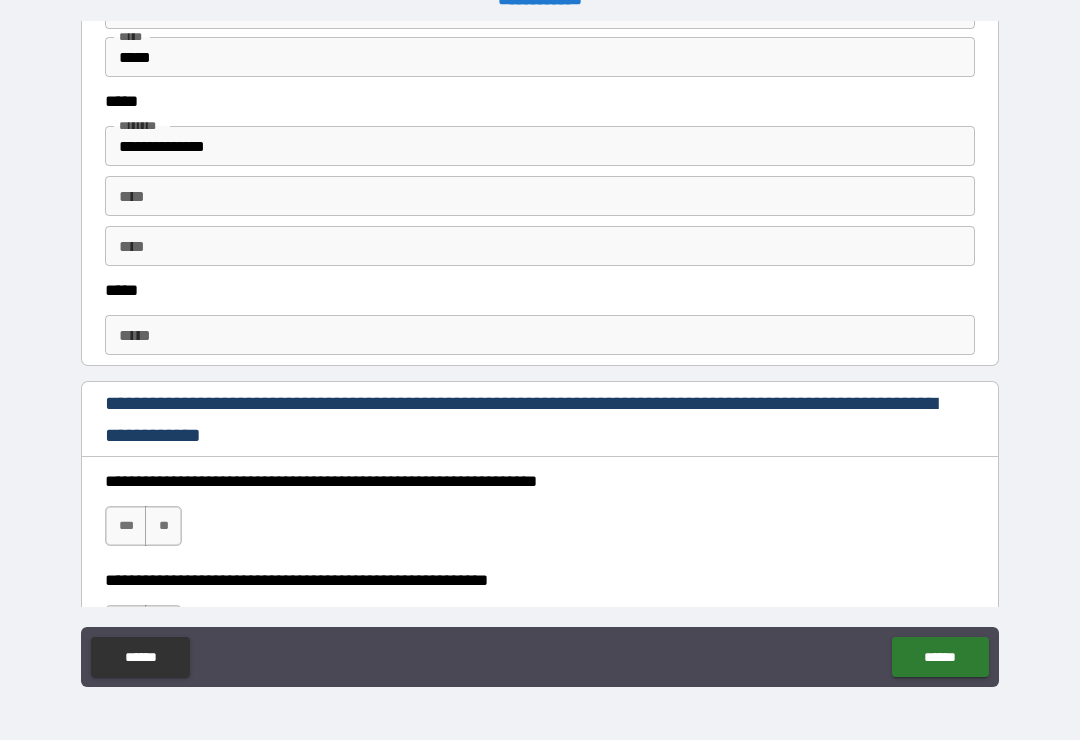 click on "*****" at bounding box center [540, 335] 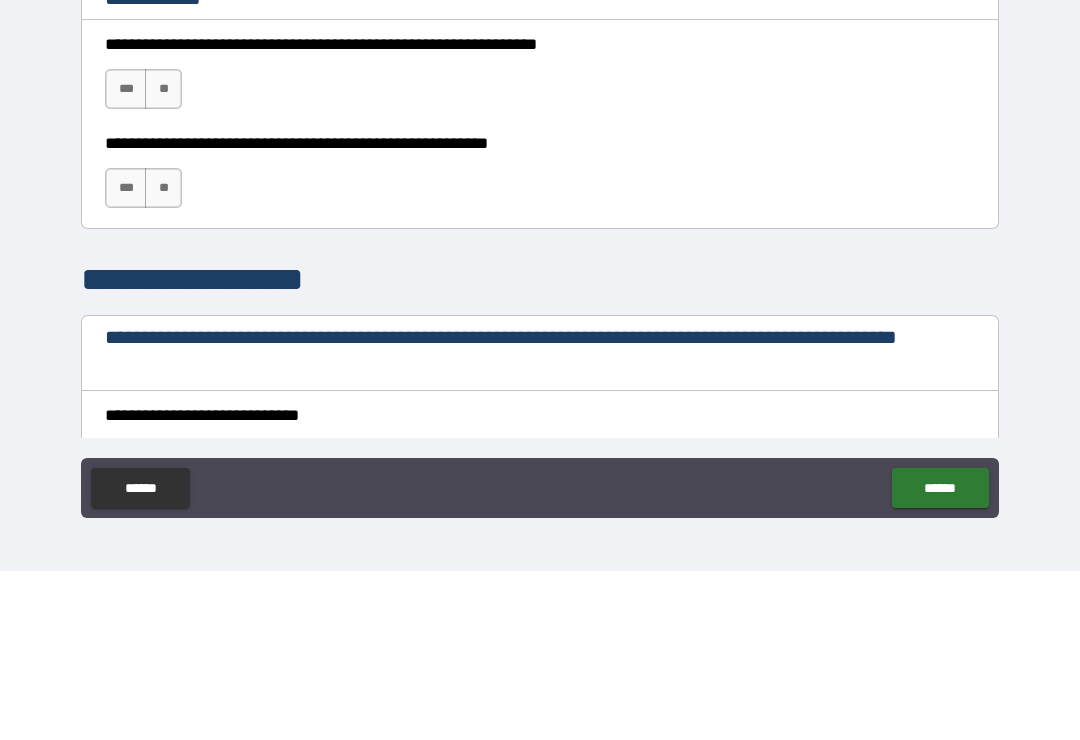 scroll, scrollTop: 1217, scrollLeft: 0, axis: vertical 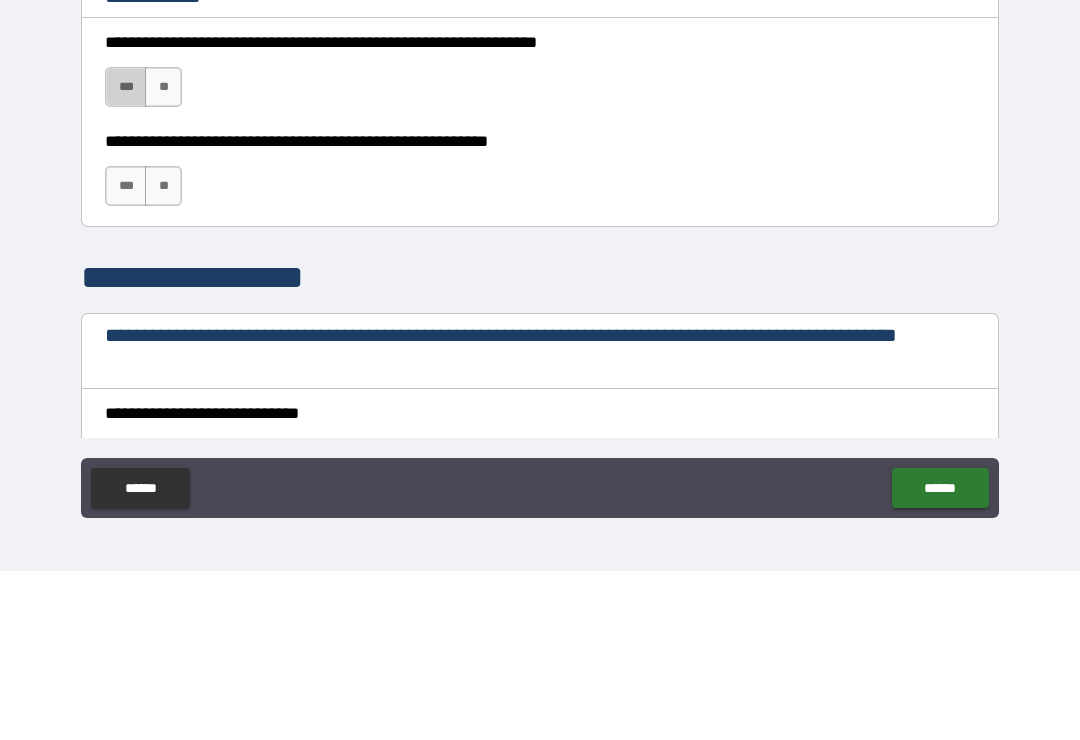 click on "***" at bounding box center [126, 256] 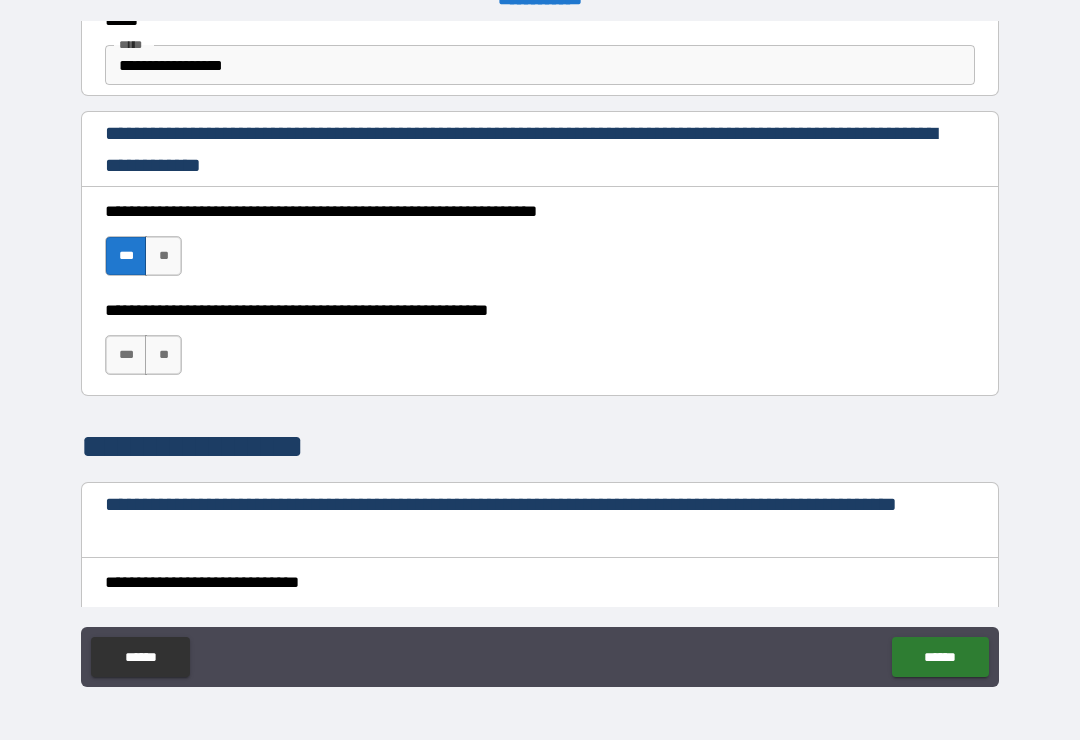 click on "***" at bounding box center (126, 355) 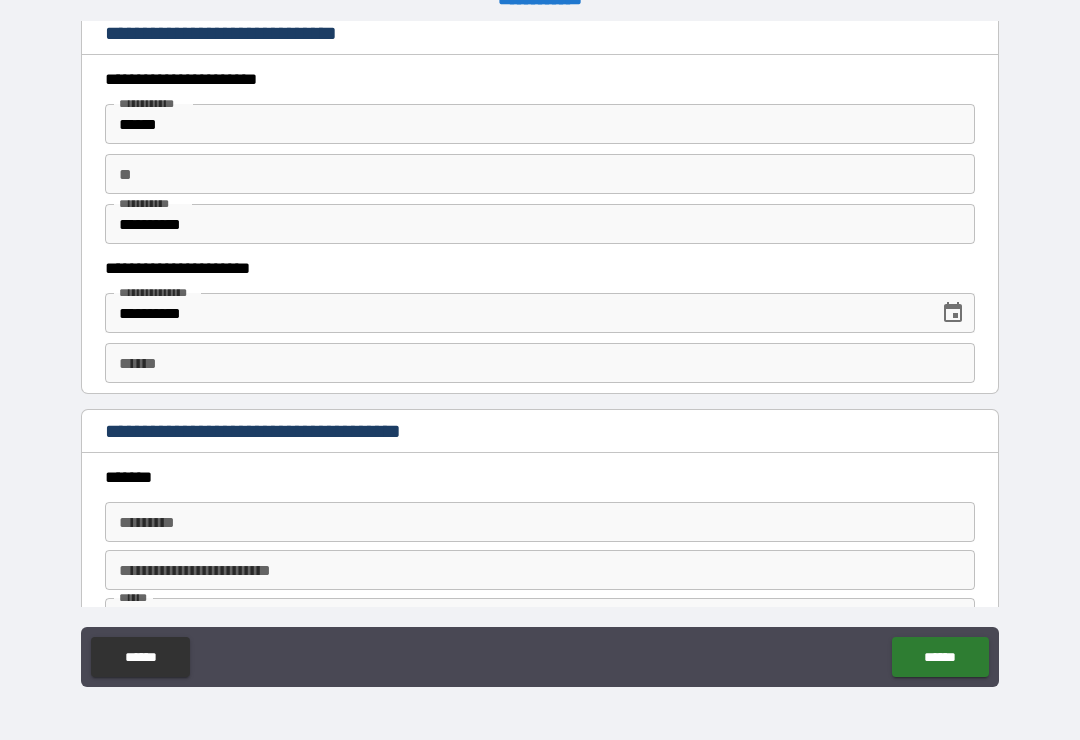 scroll, scrollTop: 1878, scrollLeft: 0, axis: vertical 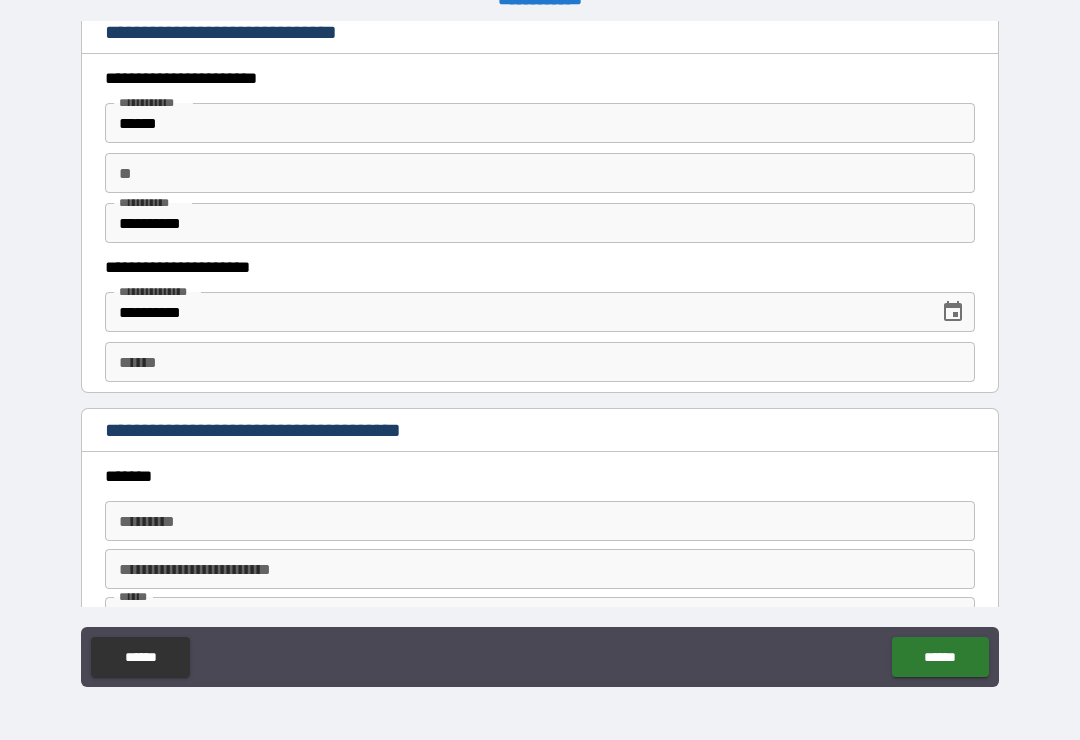 click on "**********" at bounding box center (515, 312) 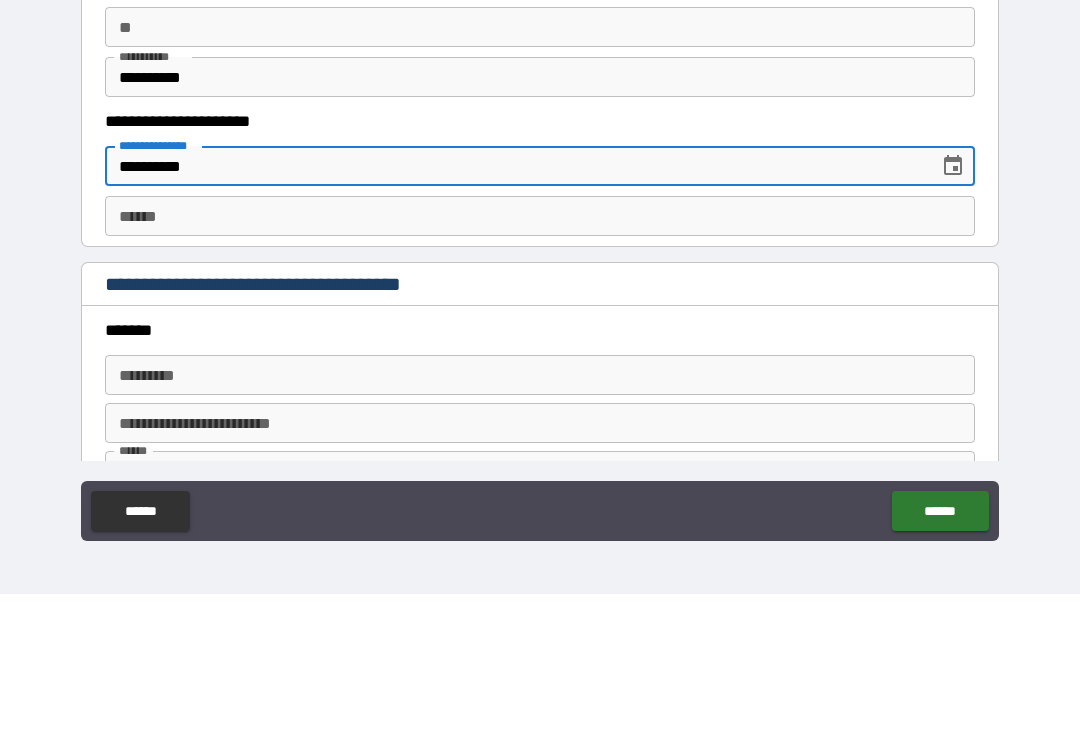 click on "**********" at bounding box center (515, 312) 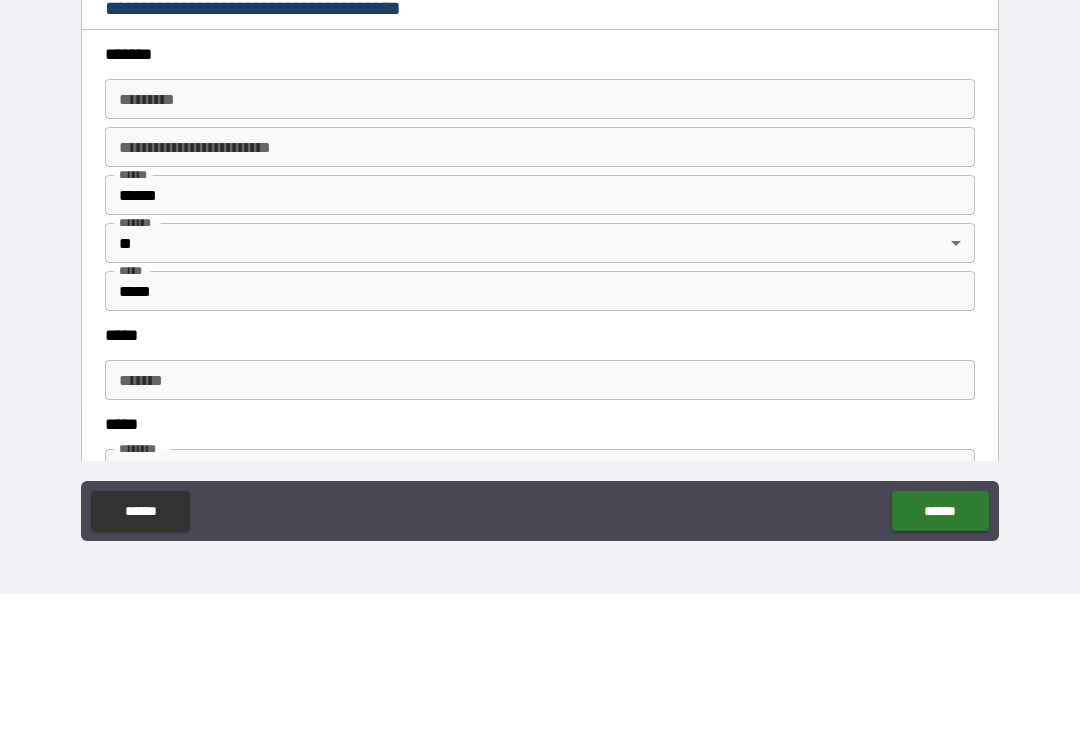 scroll, scrollTop: 2156, scrollLeft: 0, axis: vertical 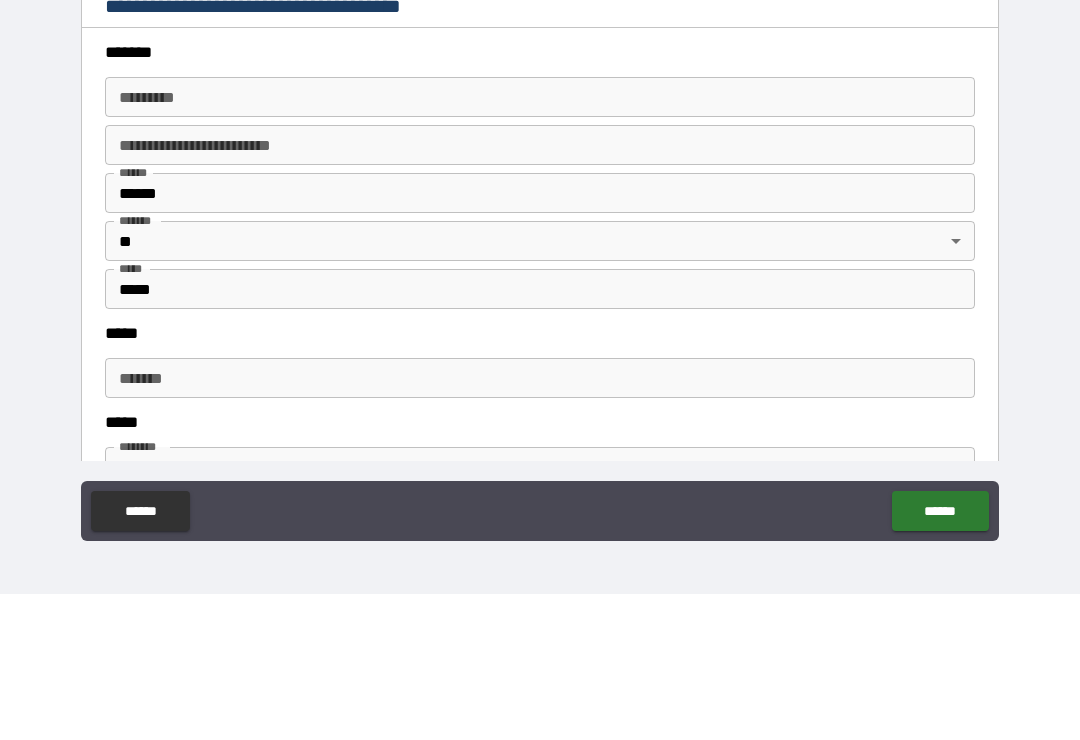 click on "*******   *" at bounding box center [540, 243] 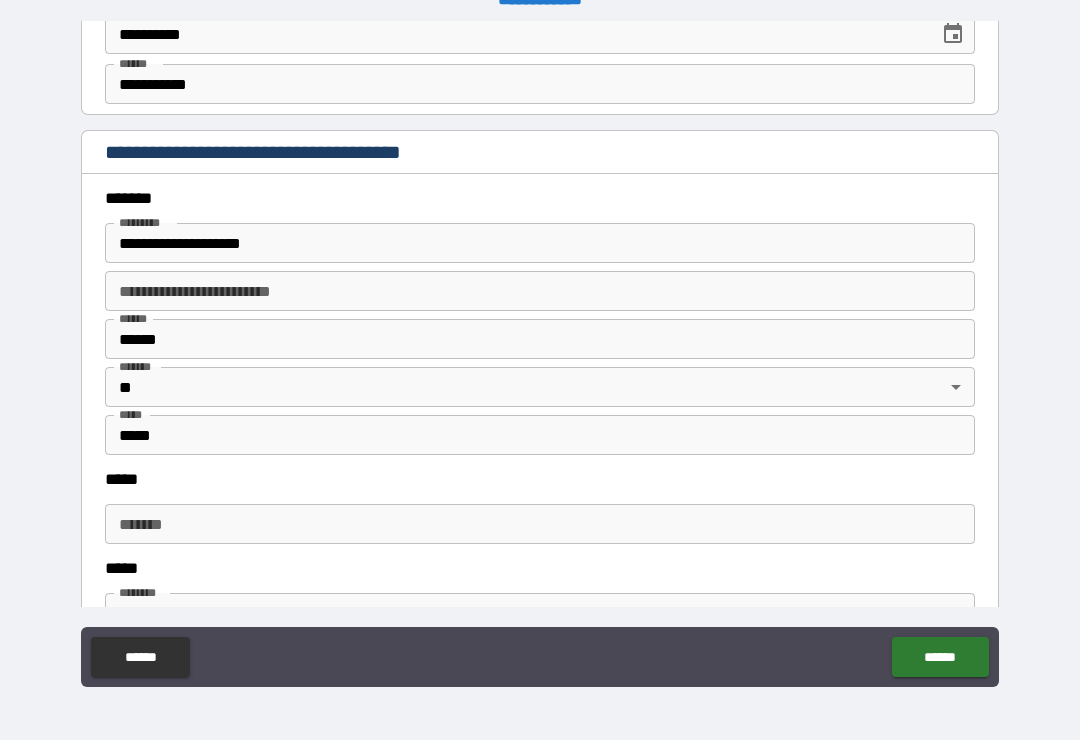 click on "*****   * *****   *" at bounding box center [540, 524] 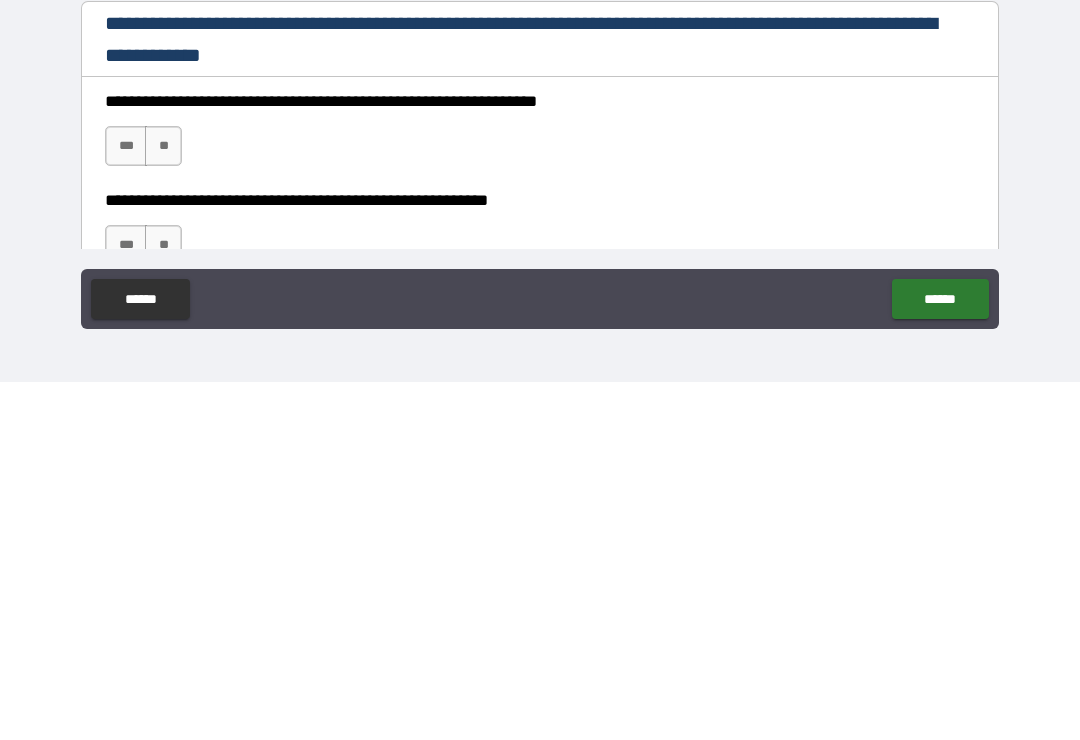 scroll, scrollTop: 2560, scrollLeft: 0, axis: vertical 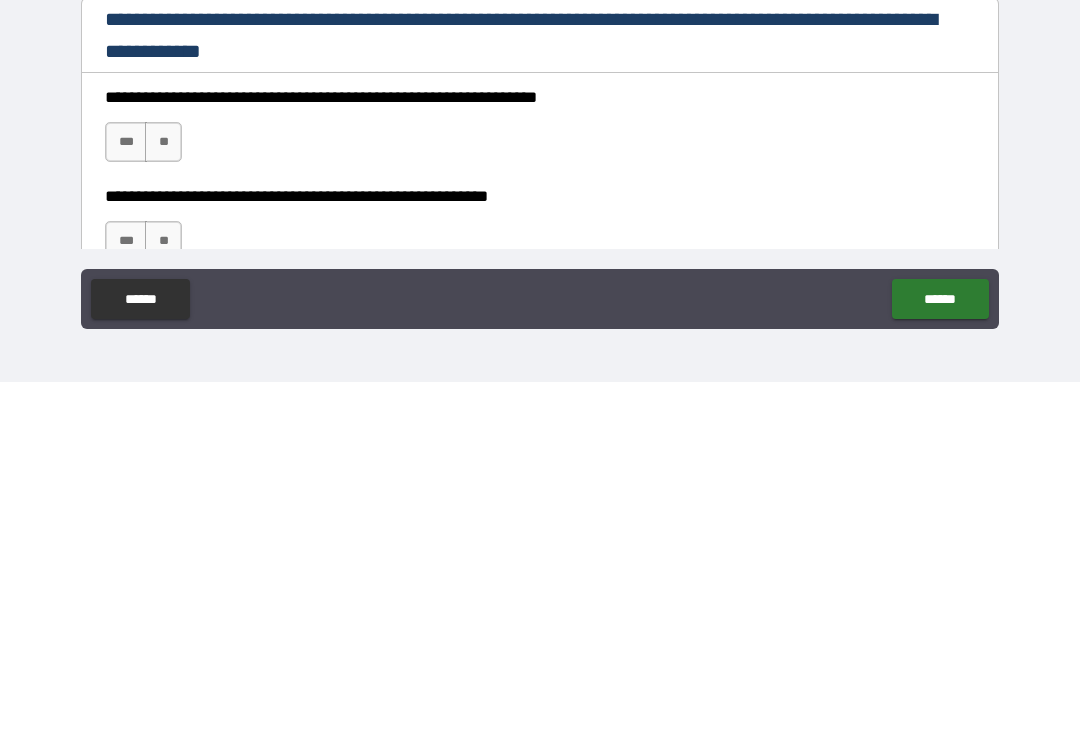 click on "***" at bounding box center [126, 500] 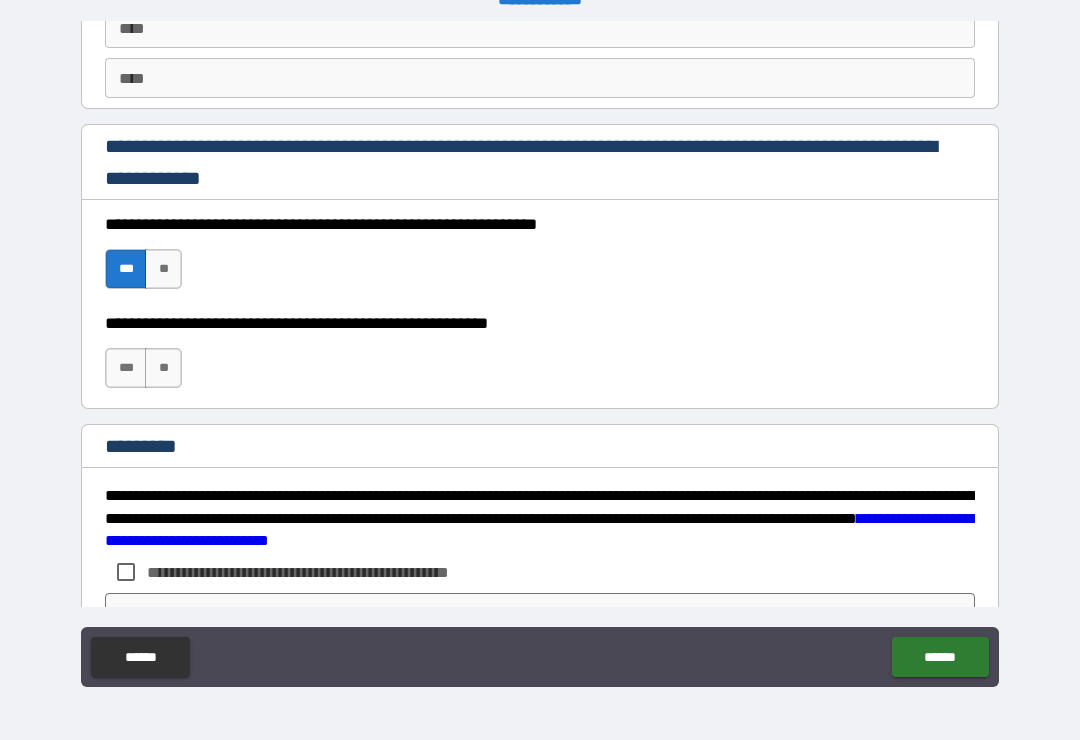 scroll, scrollTop: 2788, scrollLeft: 0, axis: vertical 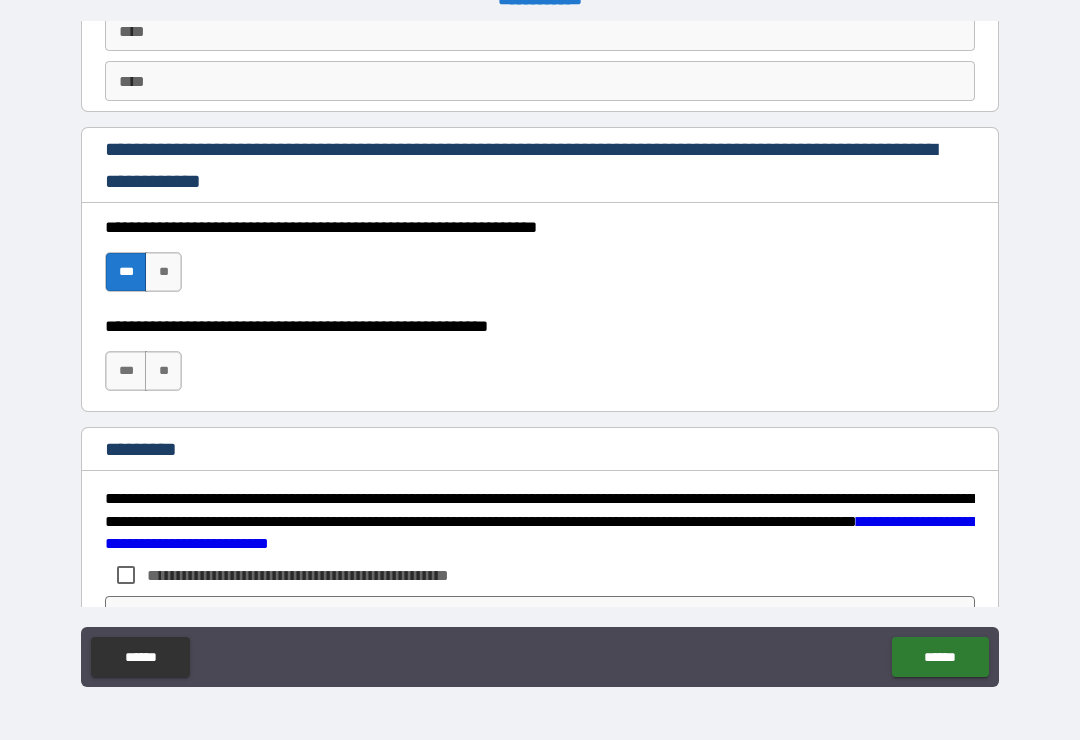 click on "***" at bounding box center (126, 371) 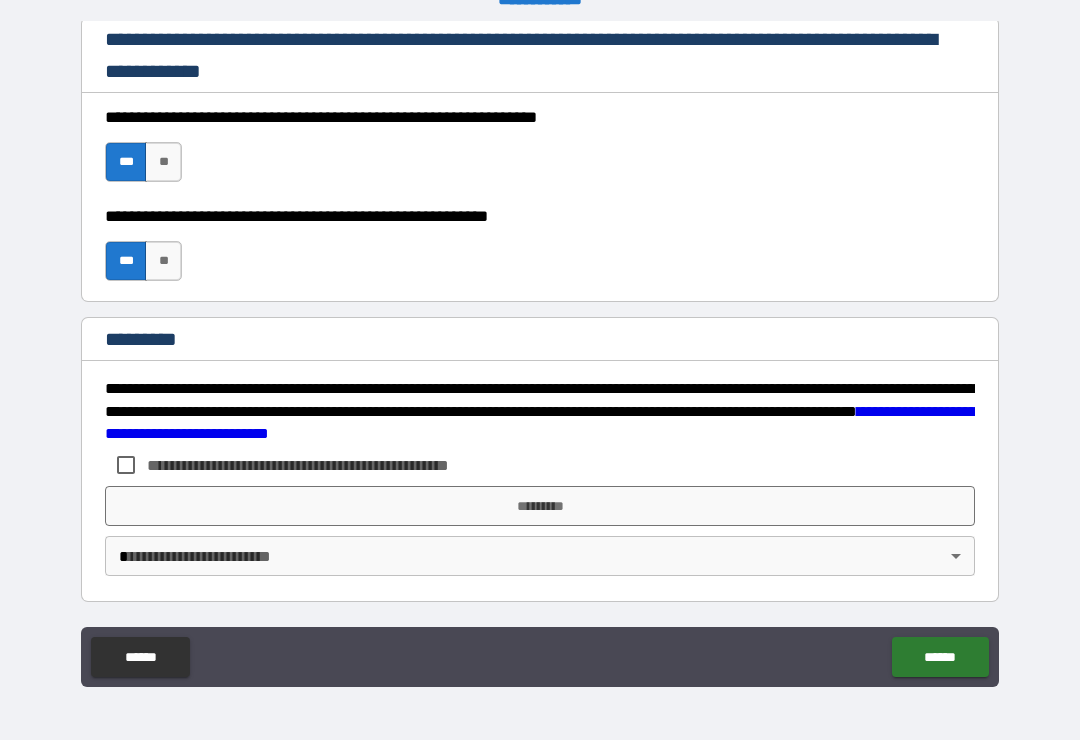 scroll, scrollTop: 2898, scrollLeft: 0, axis: vertical 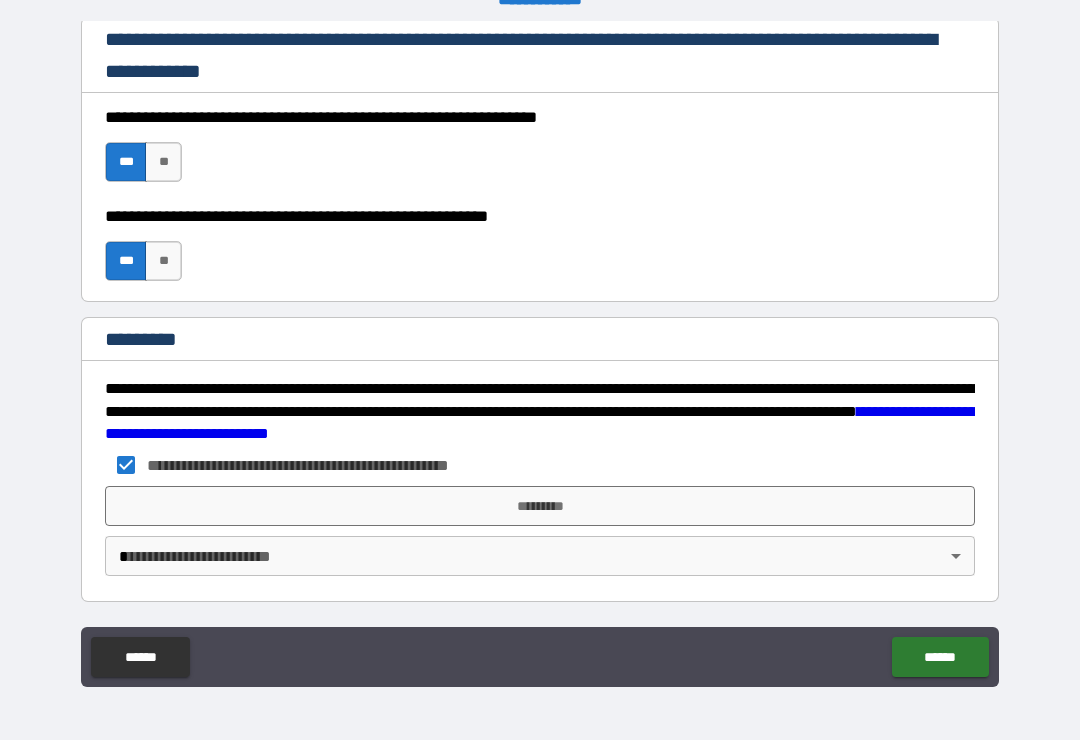 click on "*********" at bounding box center [540, 506] 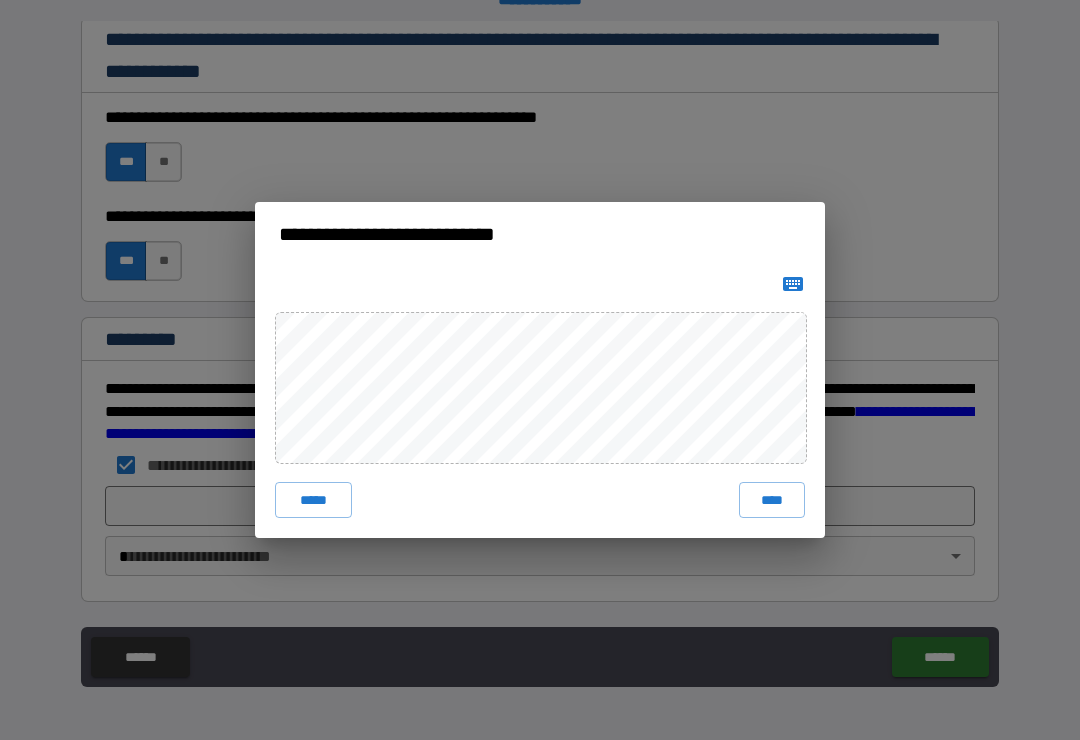 click on "****" at bounding box center (772, 500) 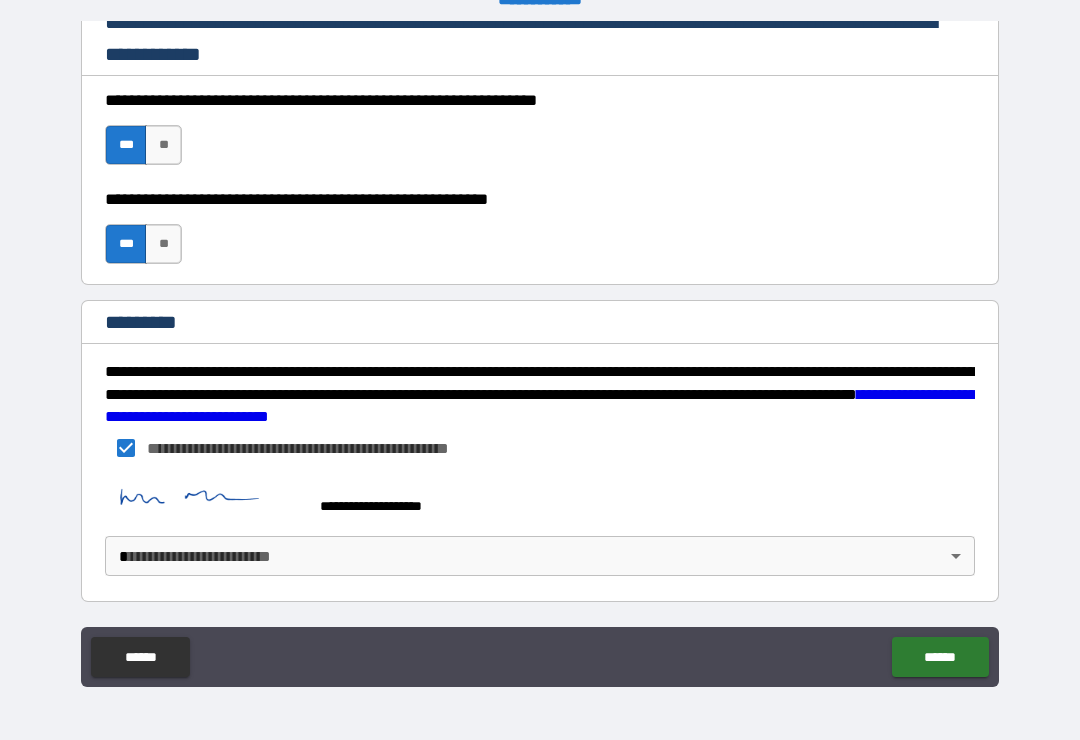 scroll, scrollTop: 2915, scrollLeft: 0, axis: vertical 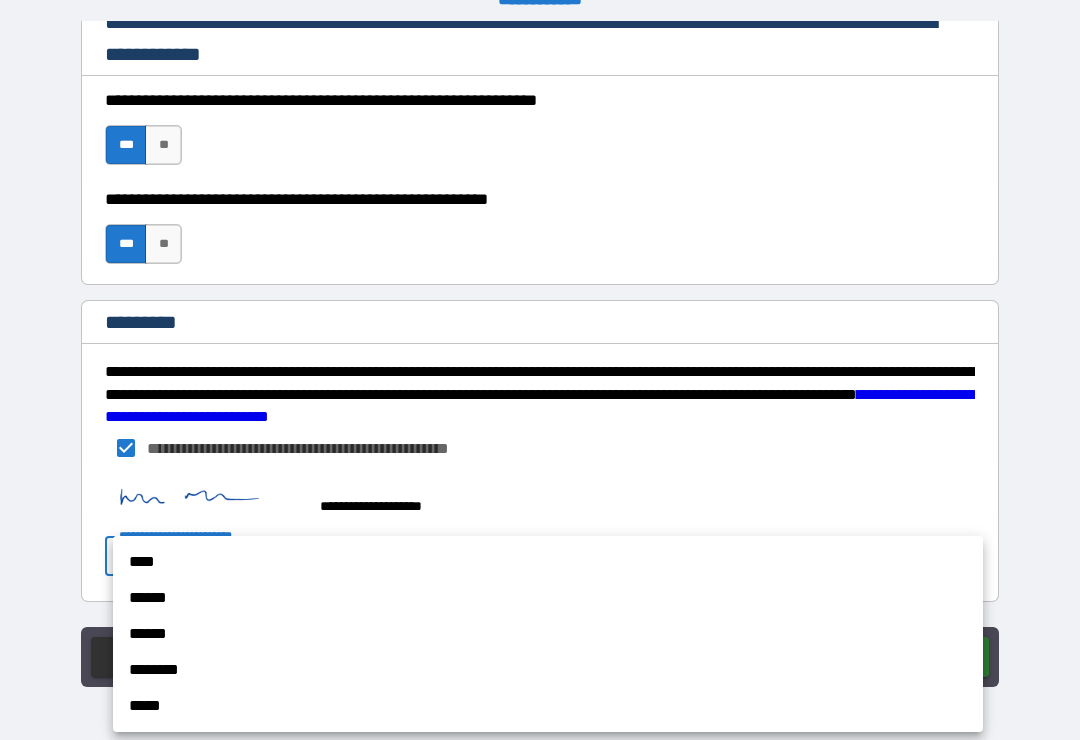click on "****" at bounding box center [548, 562] 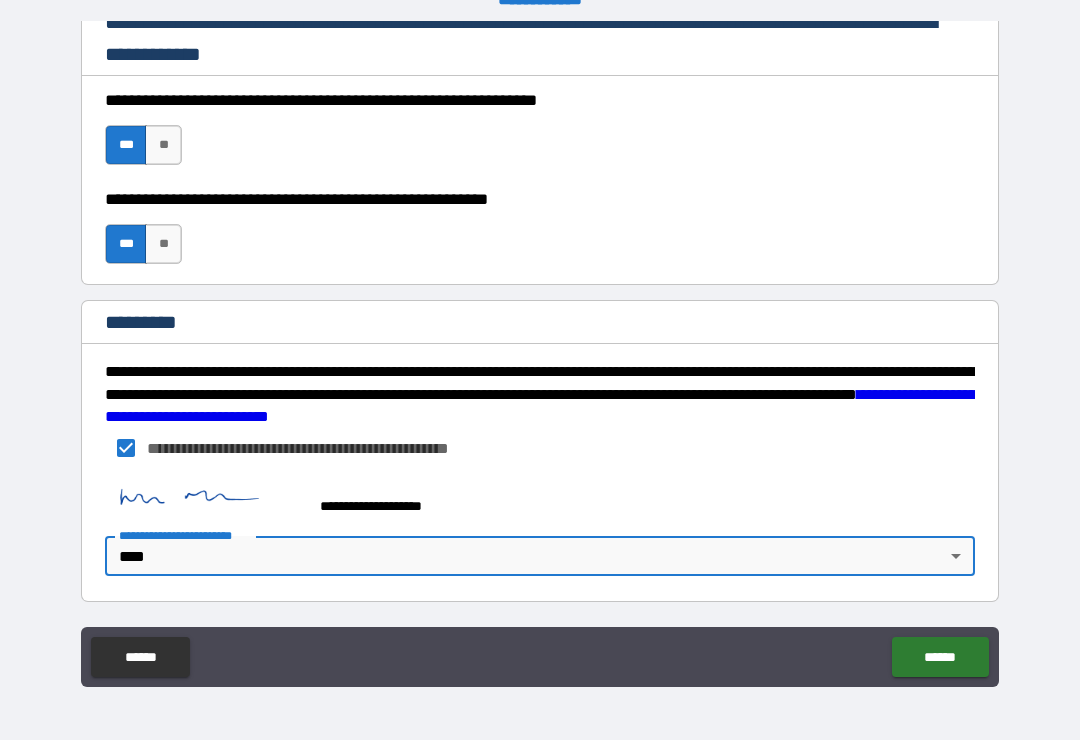 scroll, scrollTop: 2915, scrollLeft: 0, axis: vertical 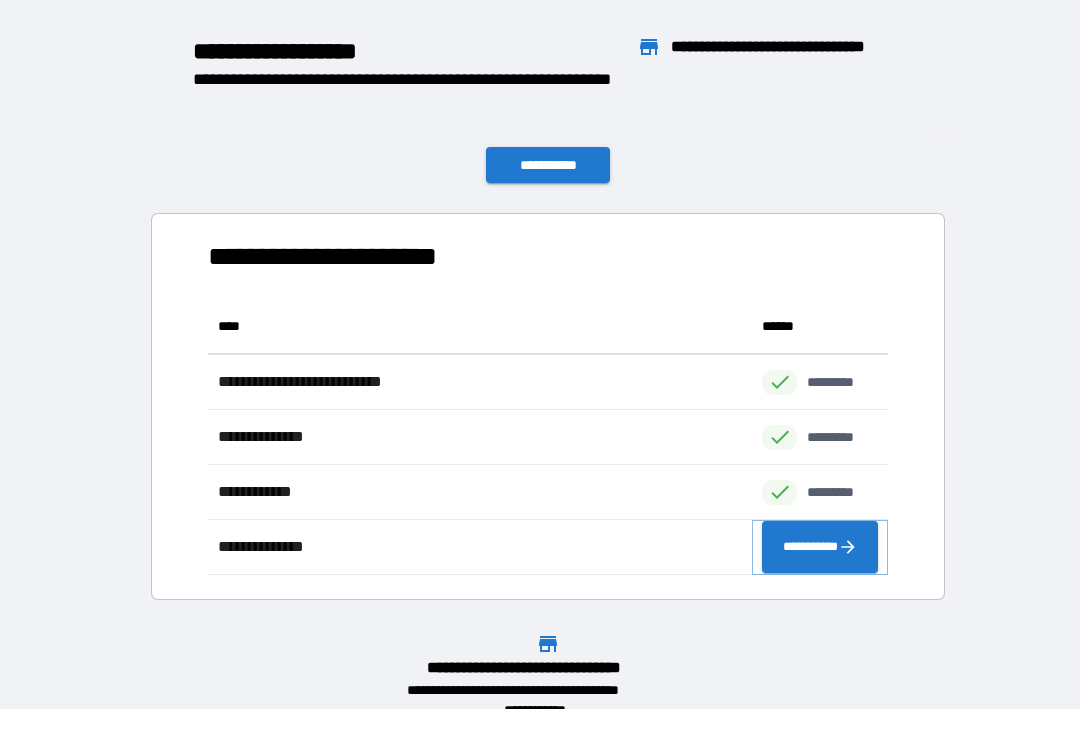 click 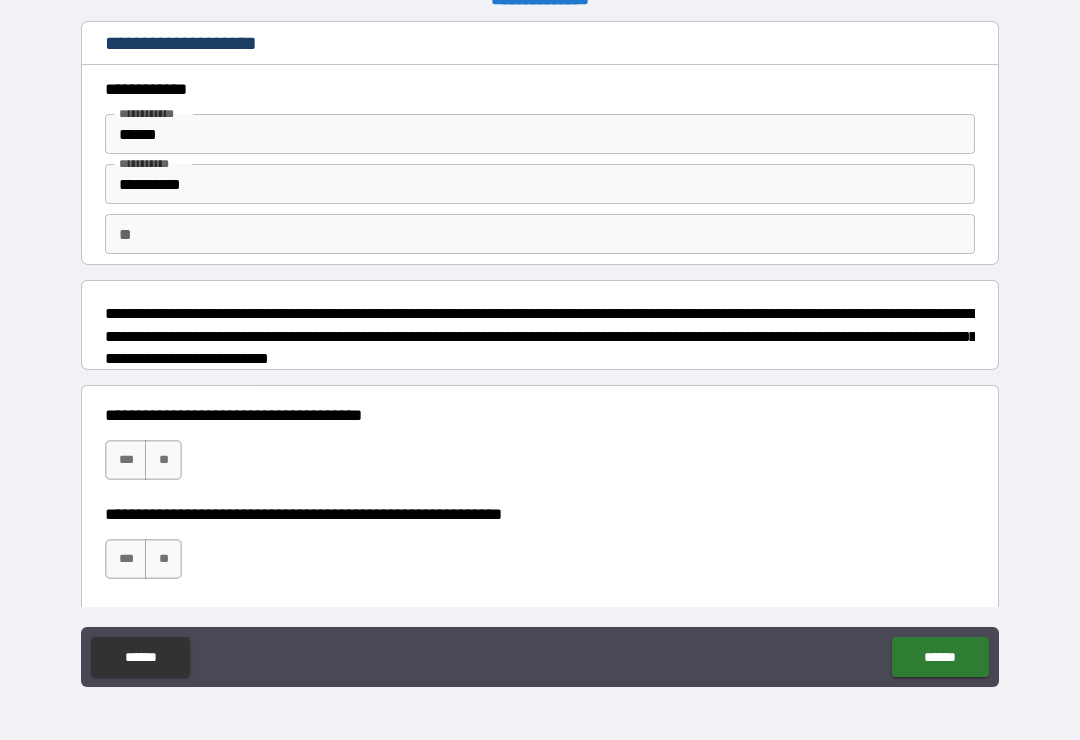 click on "**" at bounding box center (163, 460) 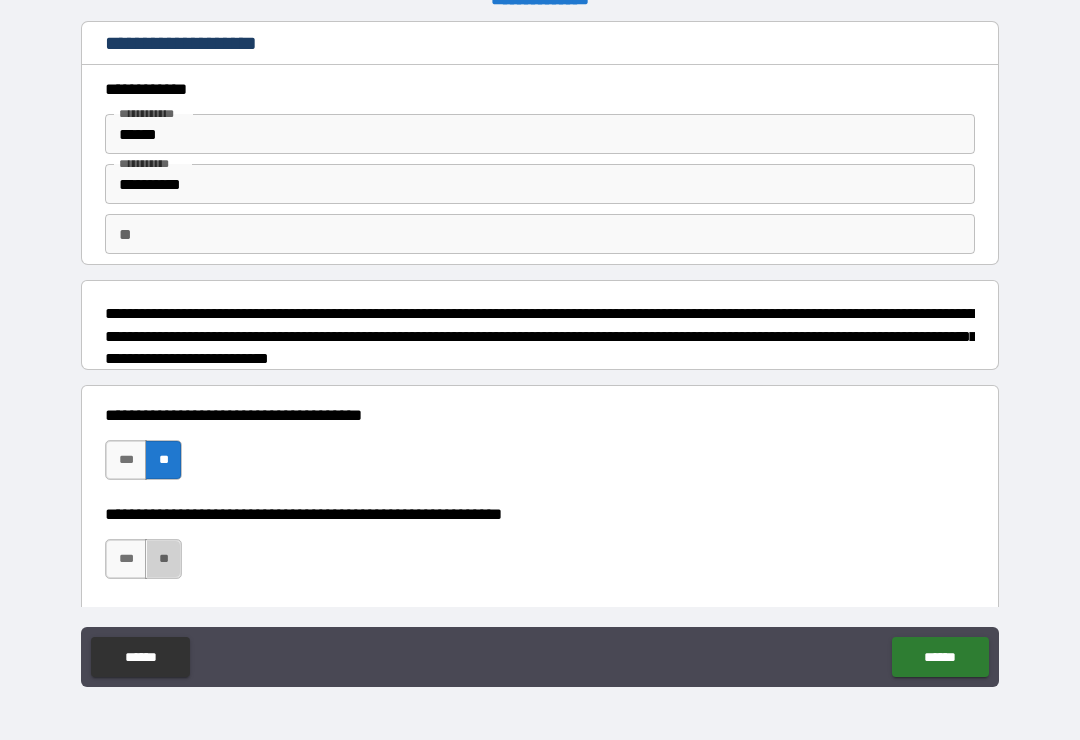 click on "**" at bounding box center (163, 559) 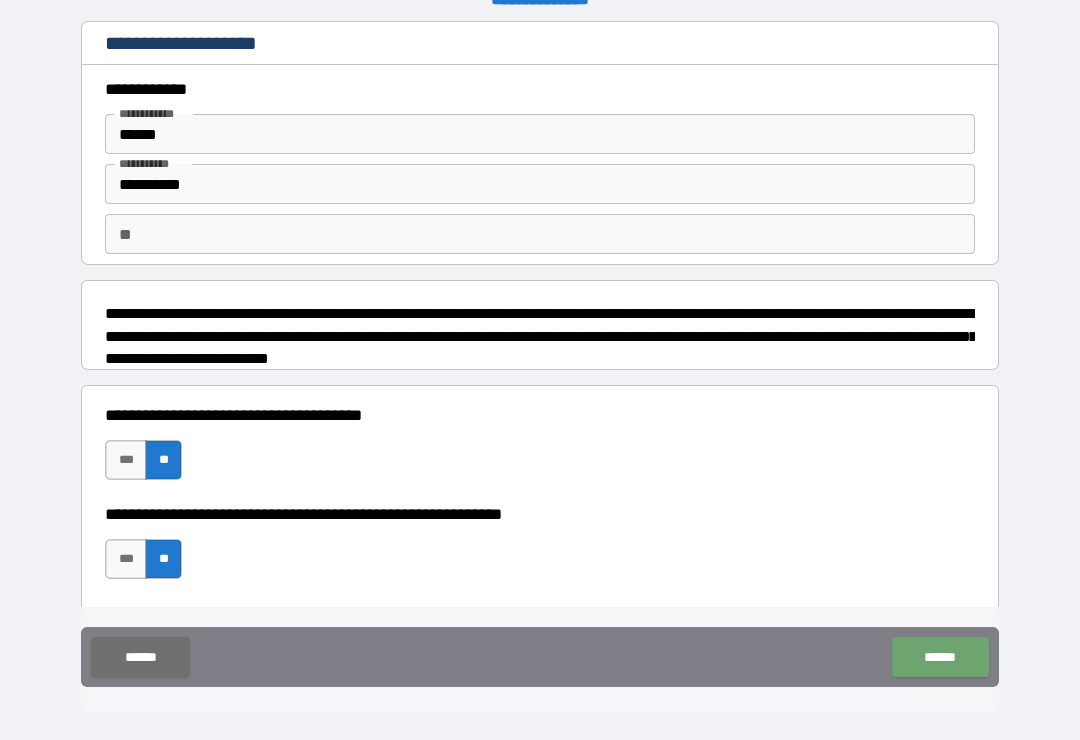 click on "******" at bounding box center (940, 657) 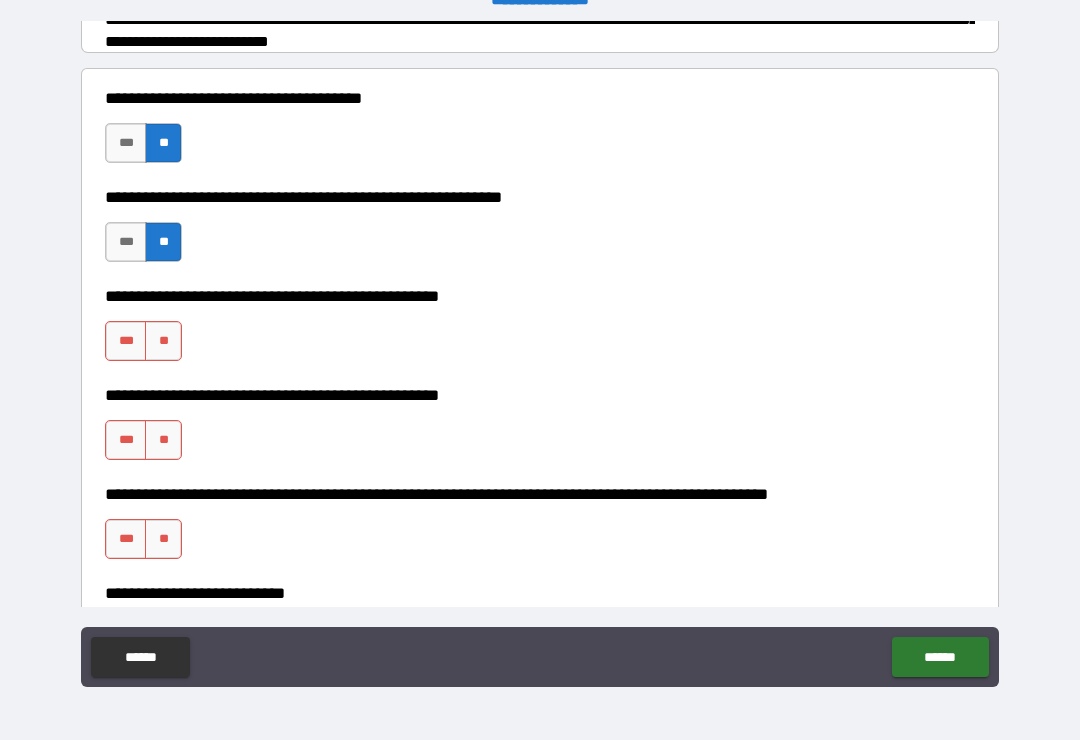 scroll, scrollTop: 319, scrollLeft: 0, axis: vertical 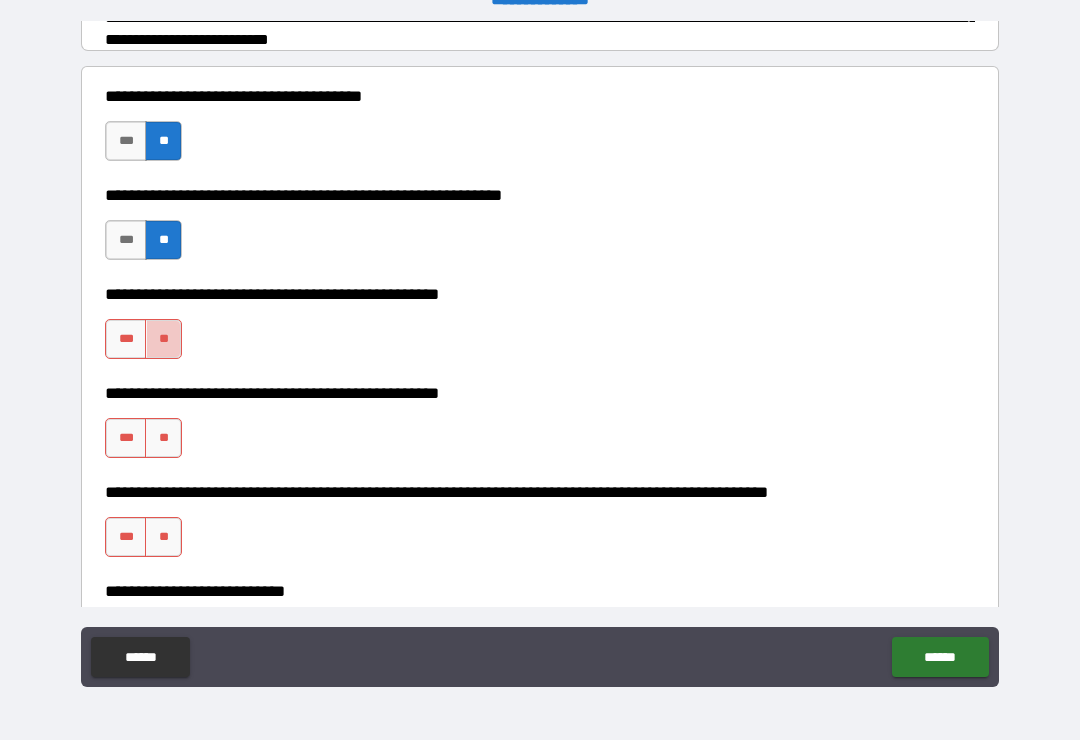 click on "**" at bounding box center (163, 339) 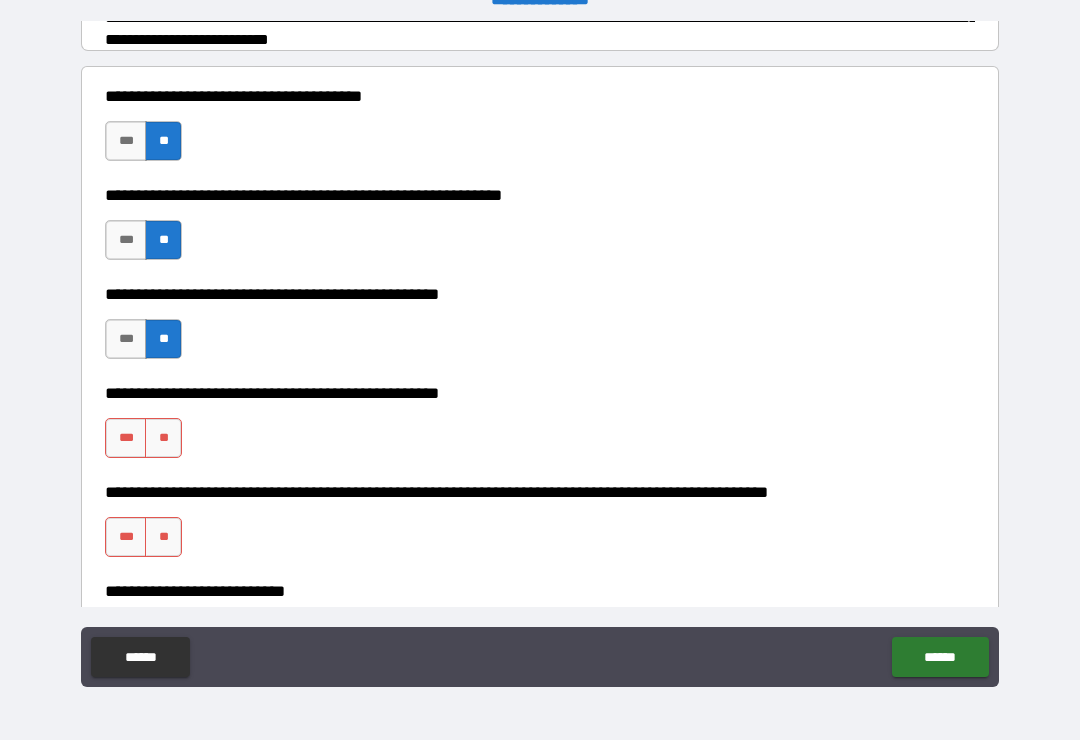click on "**" at bounding box center [163, 438] 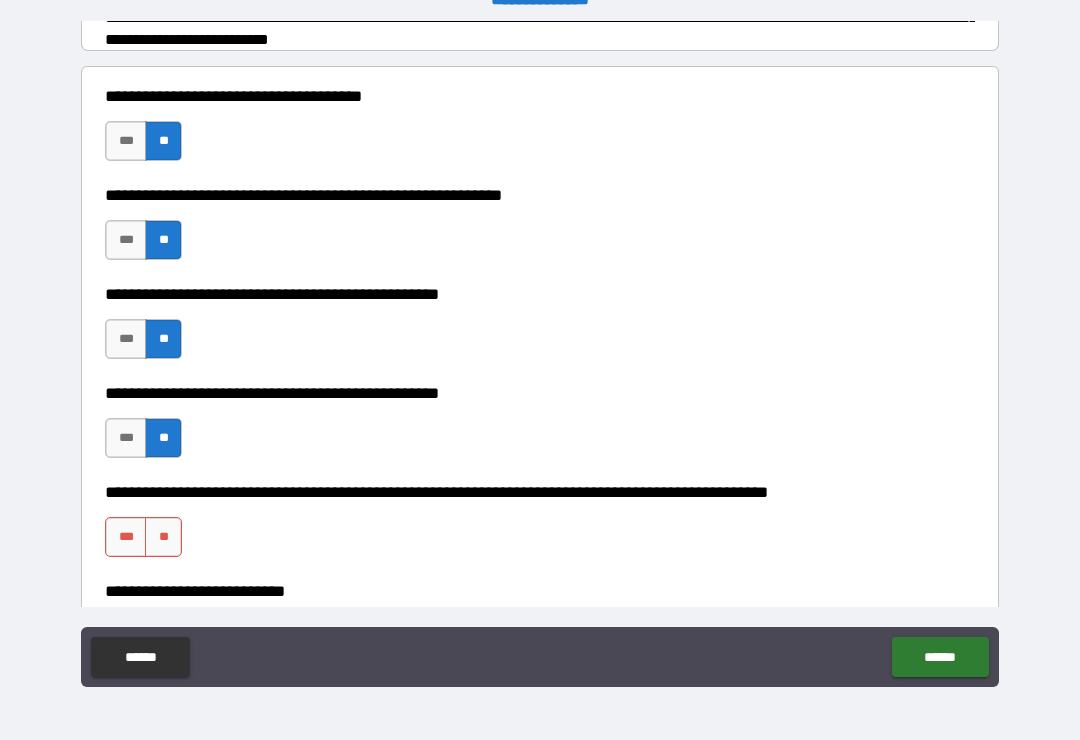 click on "**" at bounding box center [163, 537] 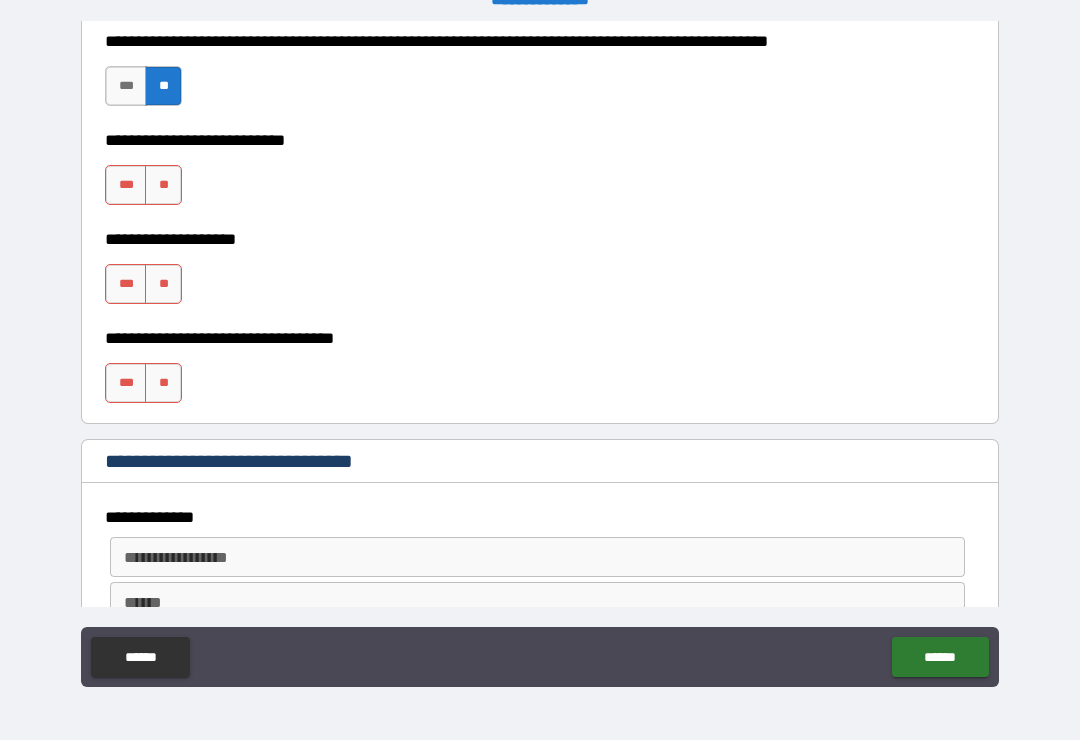 scroll, scrollTop: 772, scrollLeft: 0, axis: vertical 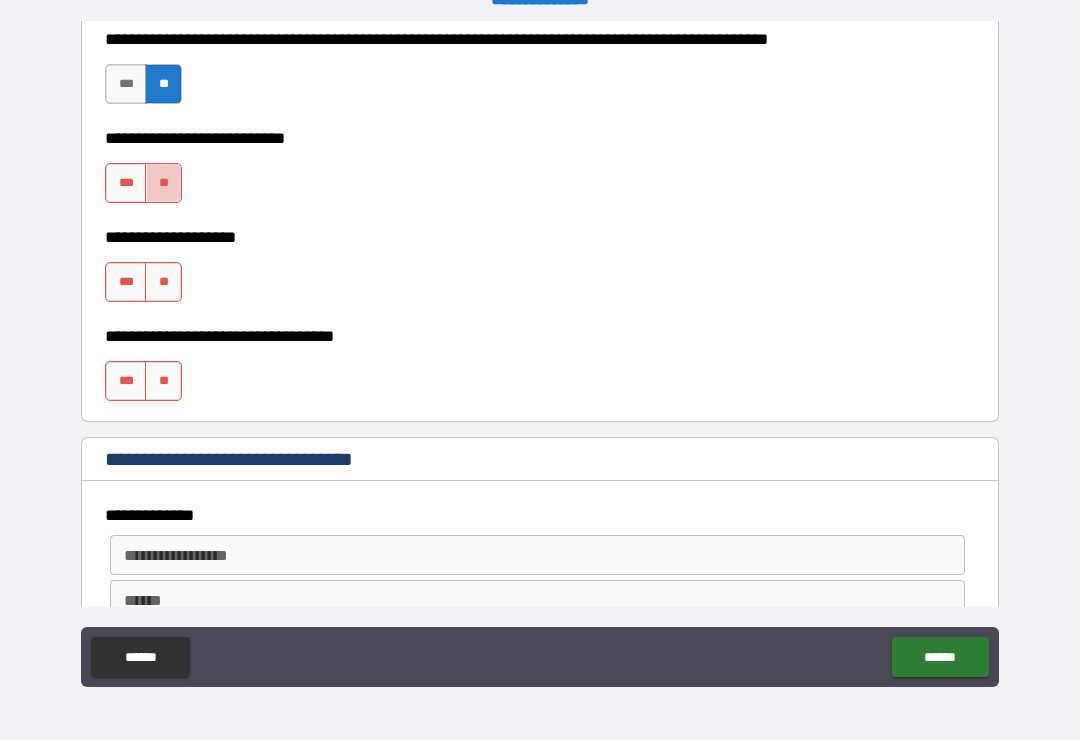 click on "**" at bounding box center [163, 183] 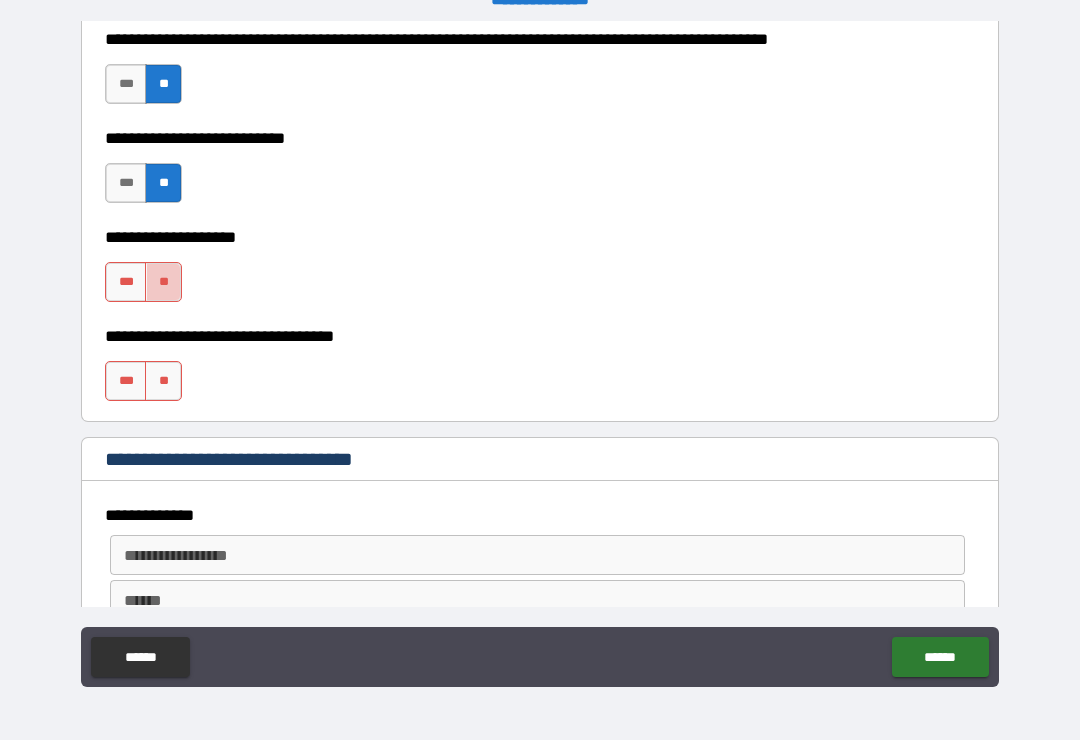 click on "**" at bounding box center [163, 282] 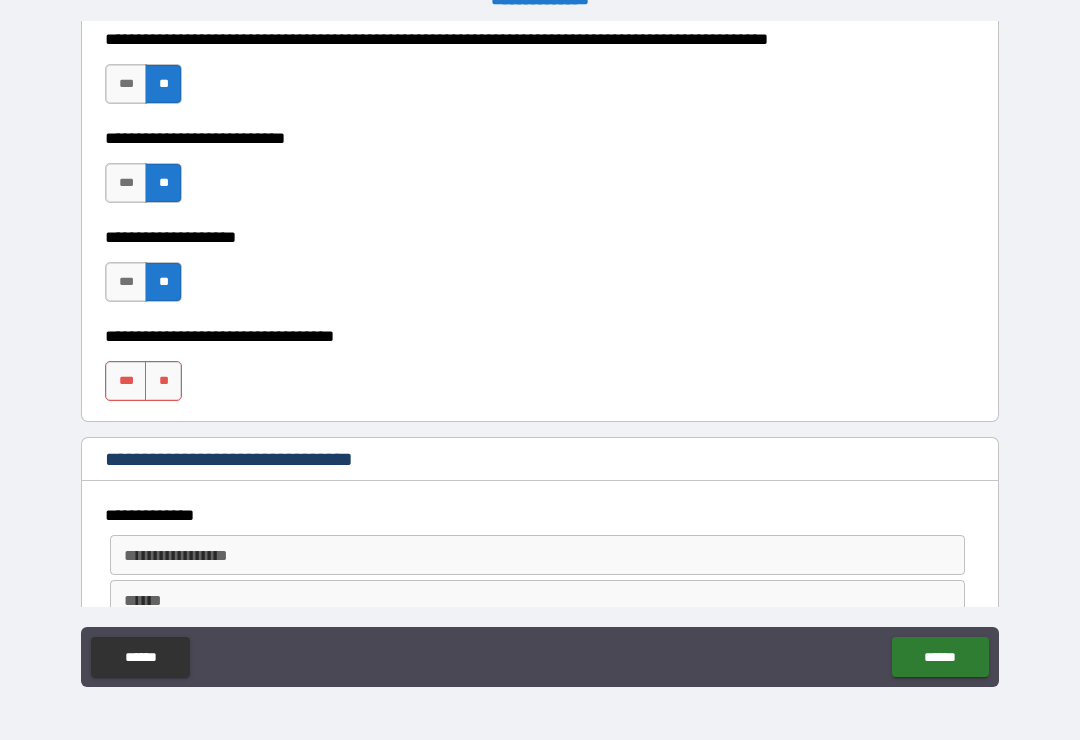 click on "**" at bounding box center [163, 381] 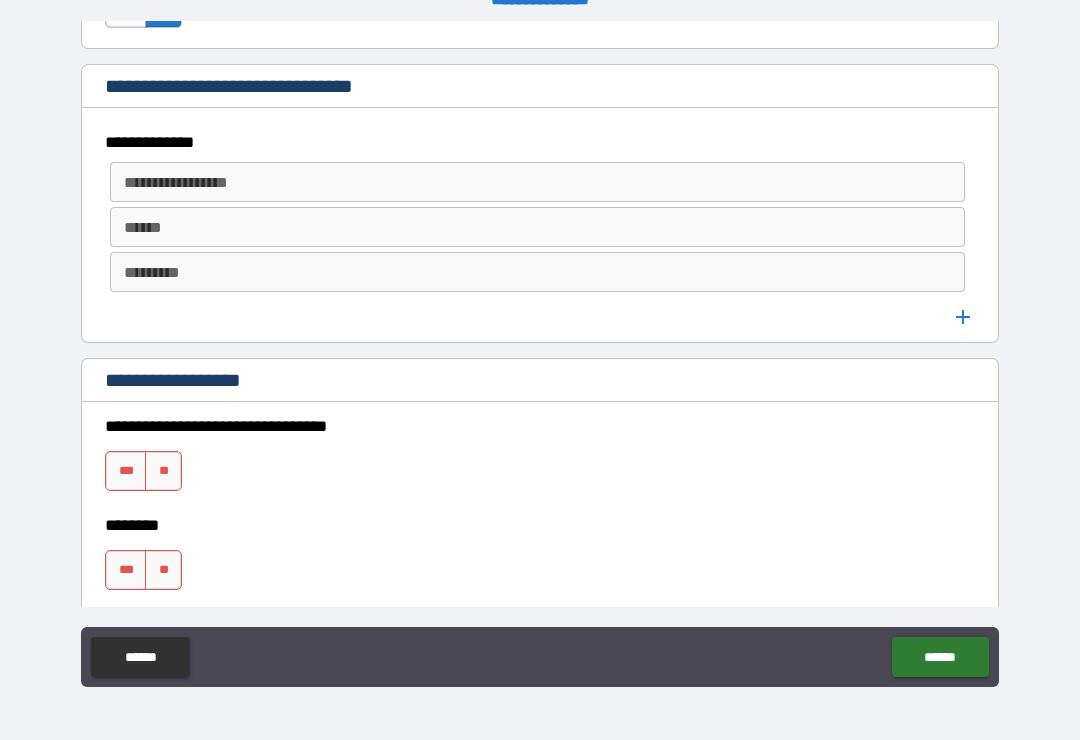 scroll, scrollTop: 1146, scrollLeft: 0, axis: vertical 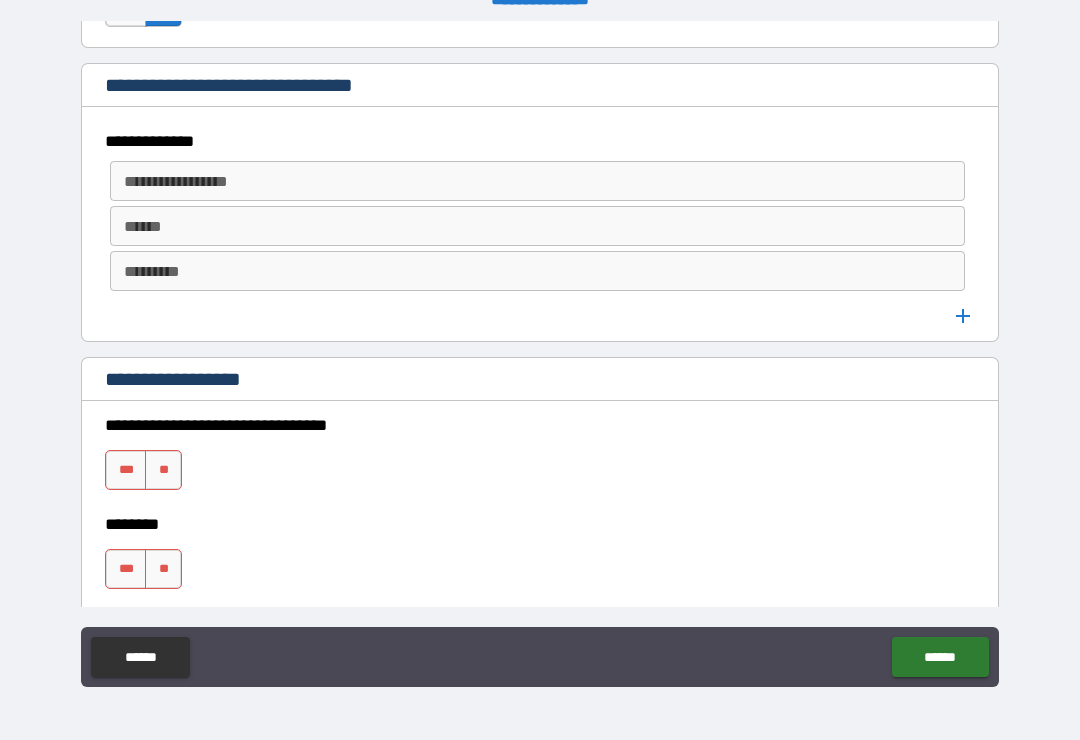 click on "**********" at bounding box center (540, 141) 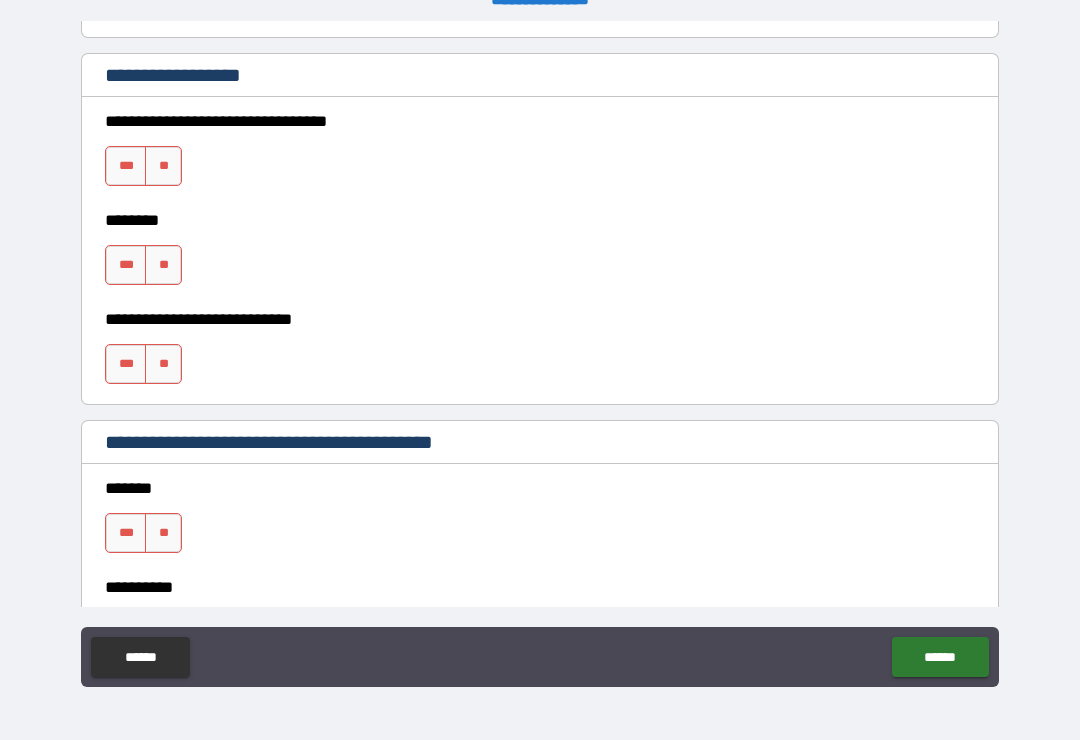 scroll, scrollTop: 1450, scrollLeft: 0, axis: vertical 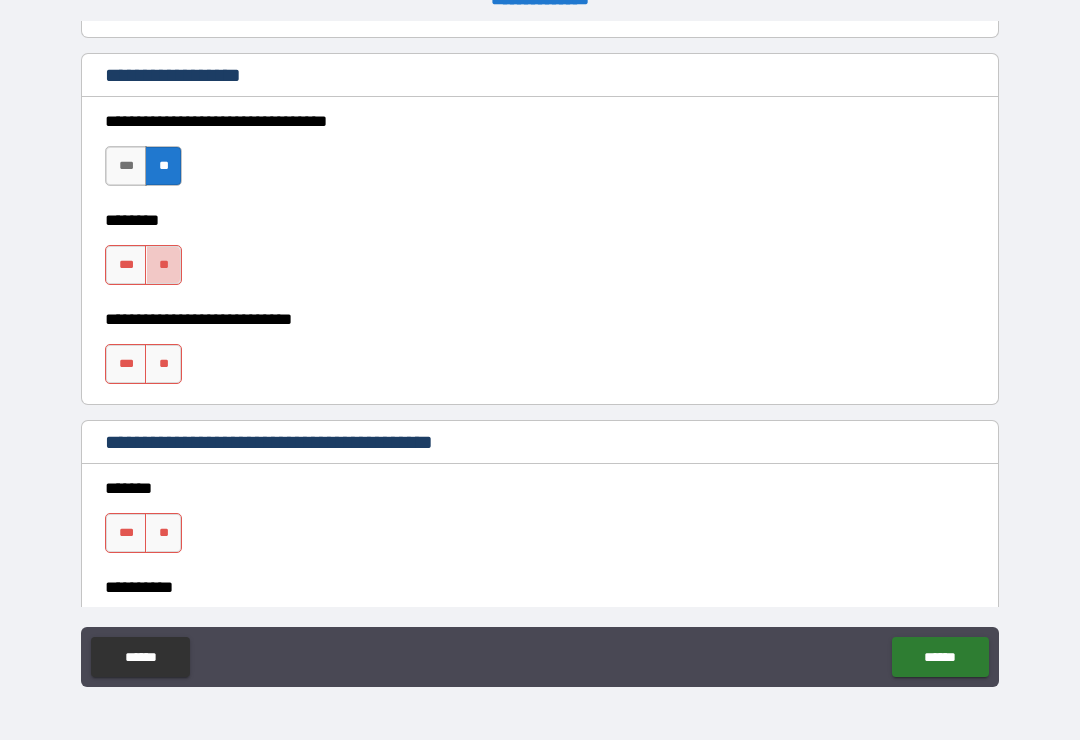 click on "**" at bounding box center [163, 265] 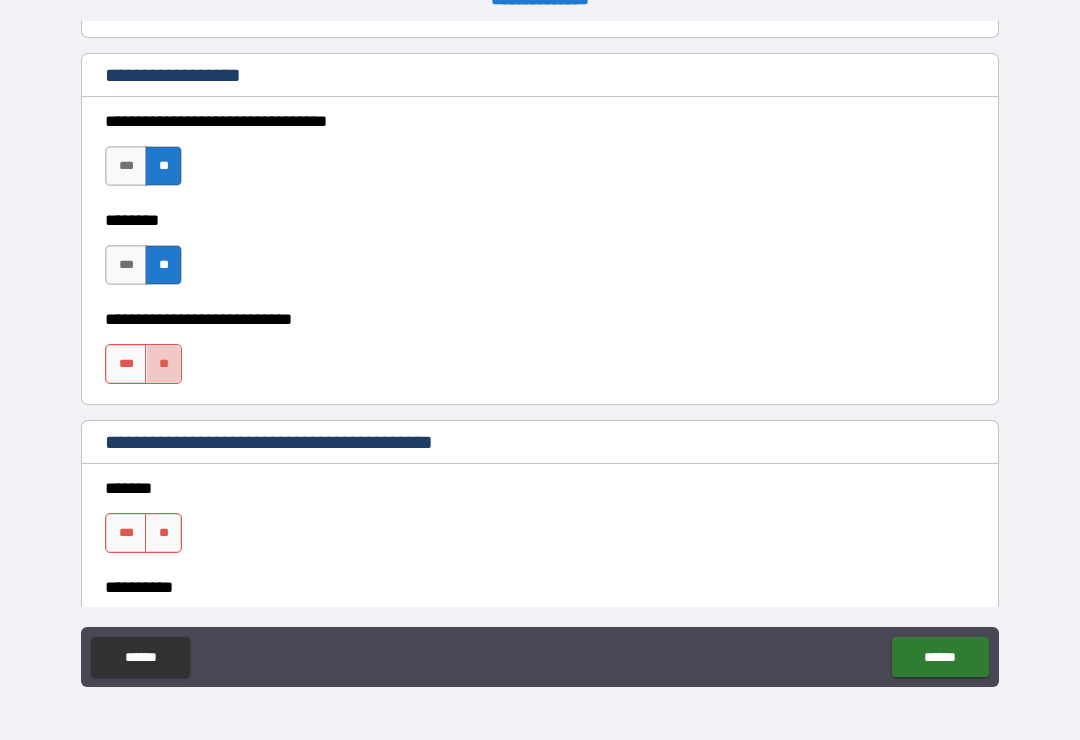click on "**" at bounding box center [163, 364] 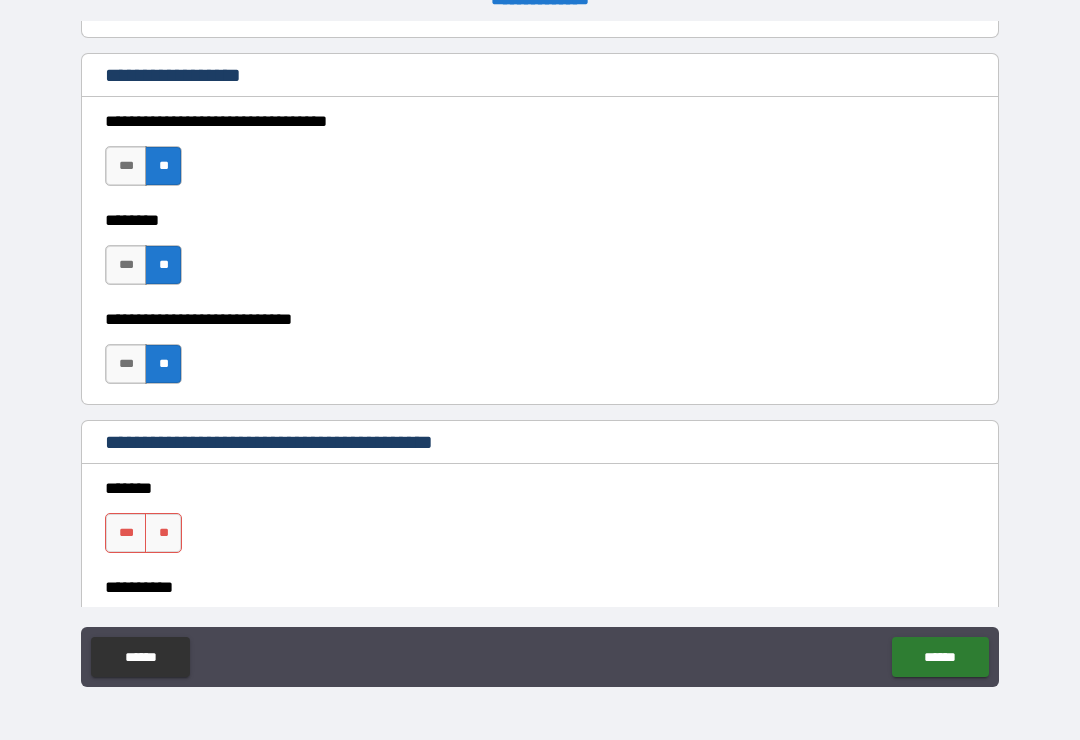 click on "**" at bounding box center [163, 533] 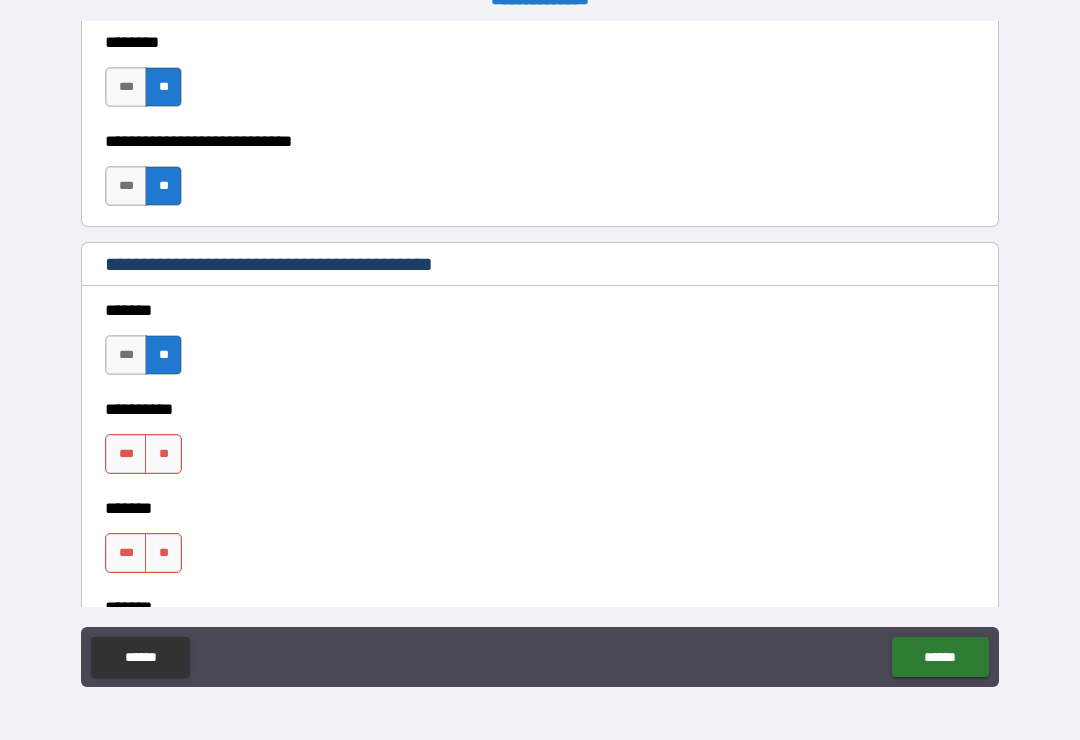 scroll, scrollTop: 1663, scrollLeft: 0, axis: vertical 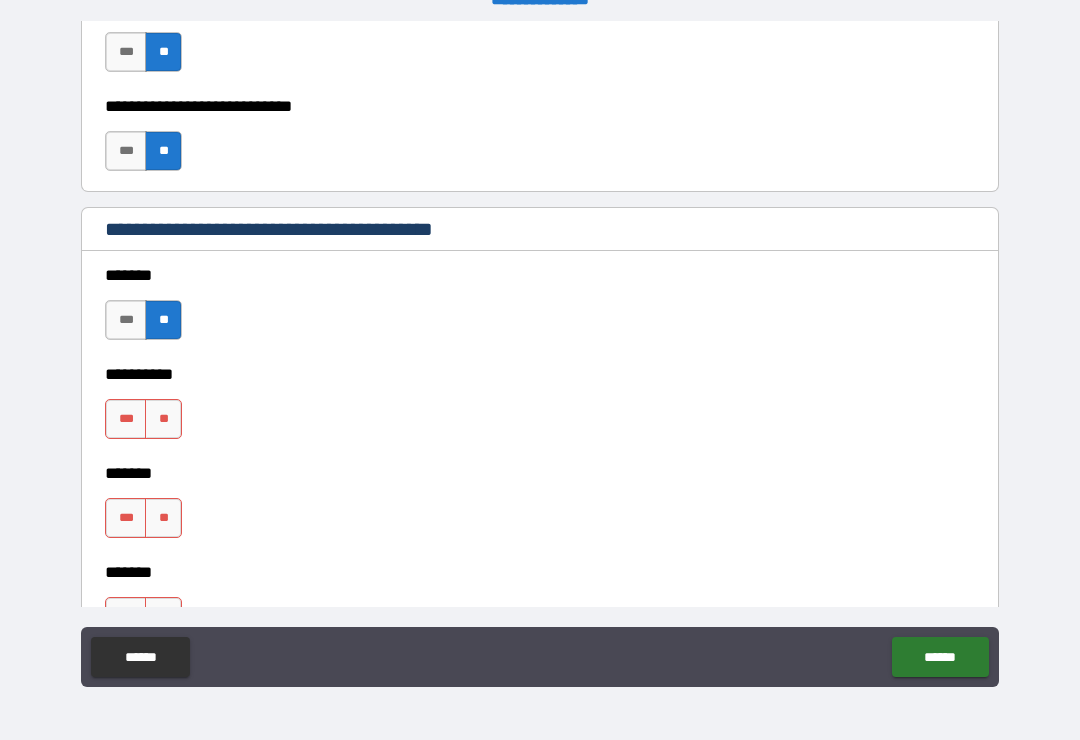 click on "**" at bounding box center [163, 419] 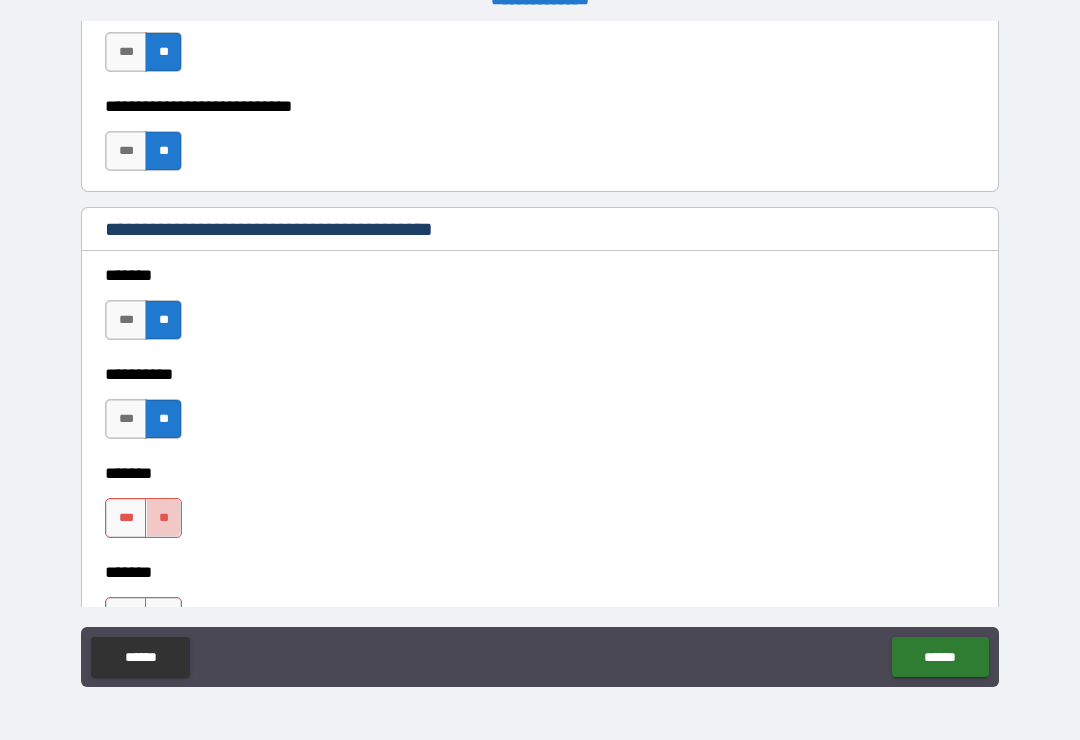 click on "**" at bounding box center (163, 518) 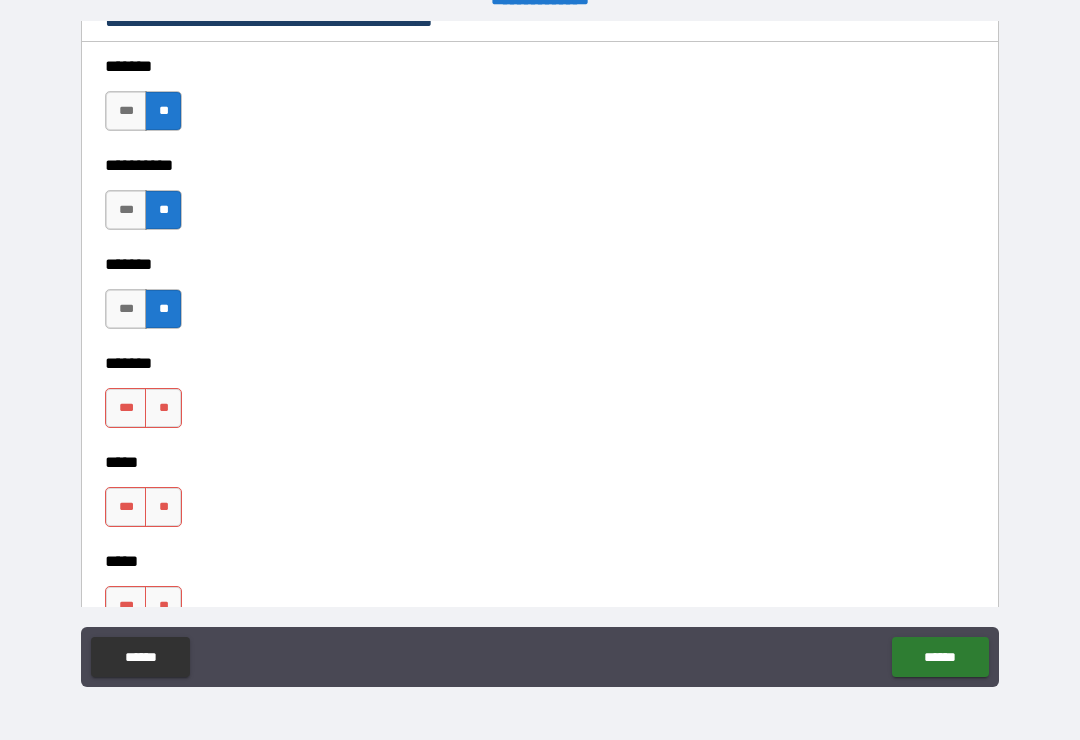 scroll, scrollTop: 1891, scrollLeft: 0, axis: vertical 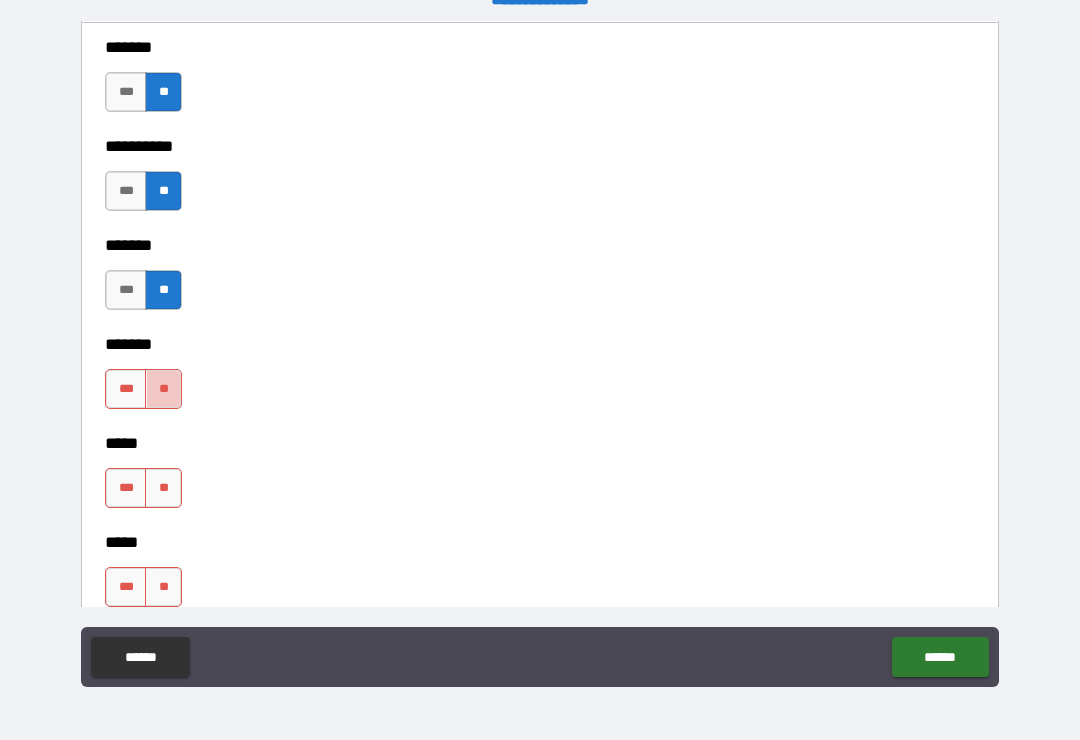 click on "**" at bounding box center (163, 389) 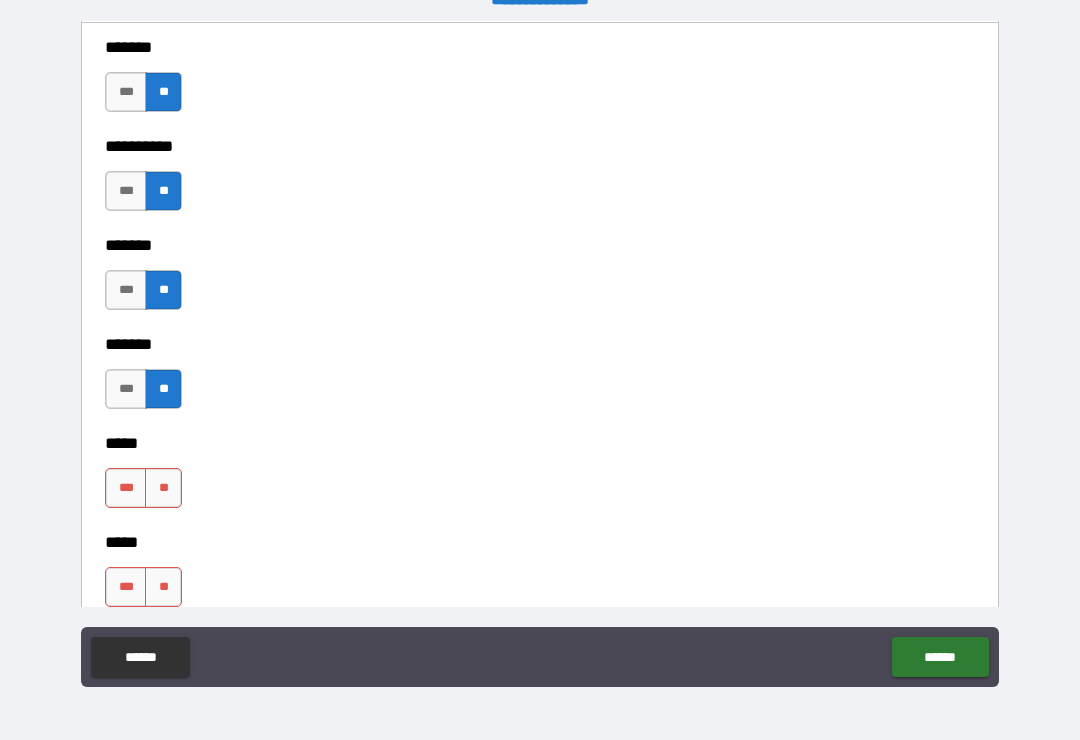 click on "**" at bounding box center [163, 488] 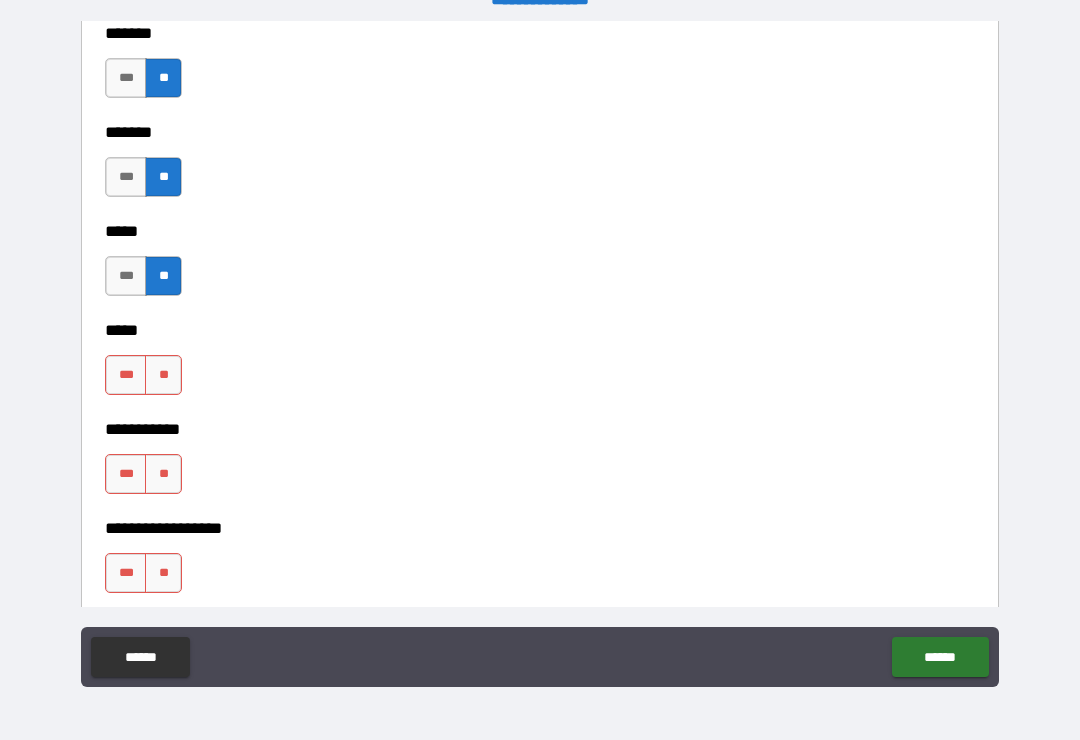 scroll, scrollTop: 2107, scrollLeft: 0, axis: vertical 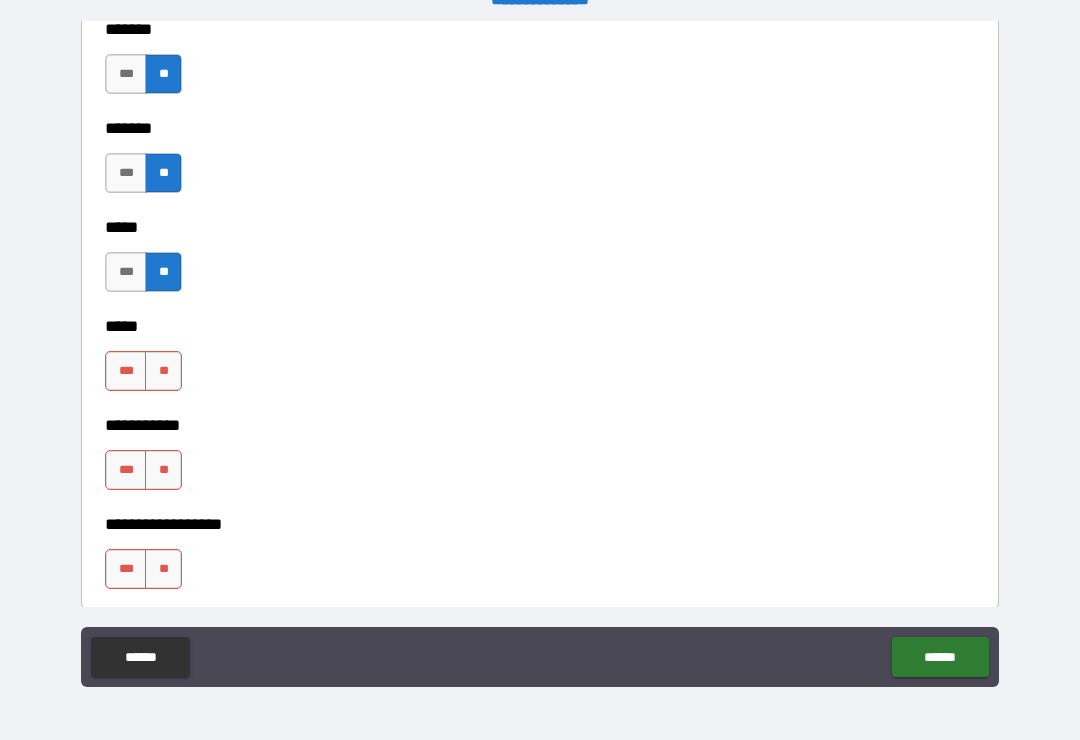 click on "**" at bounding box center (163, 371) 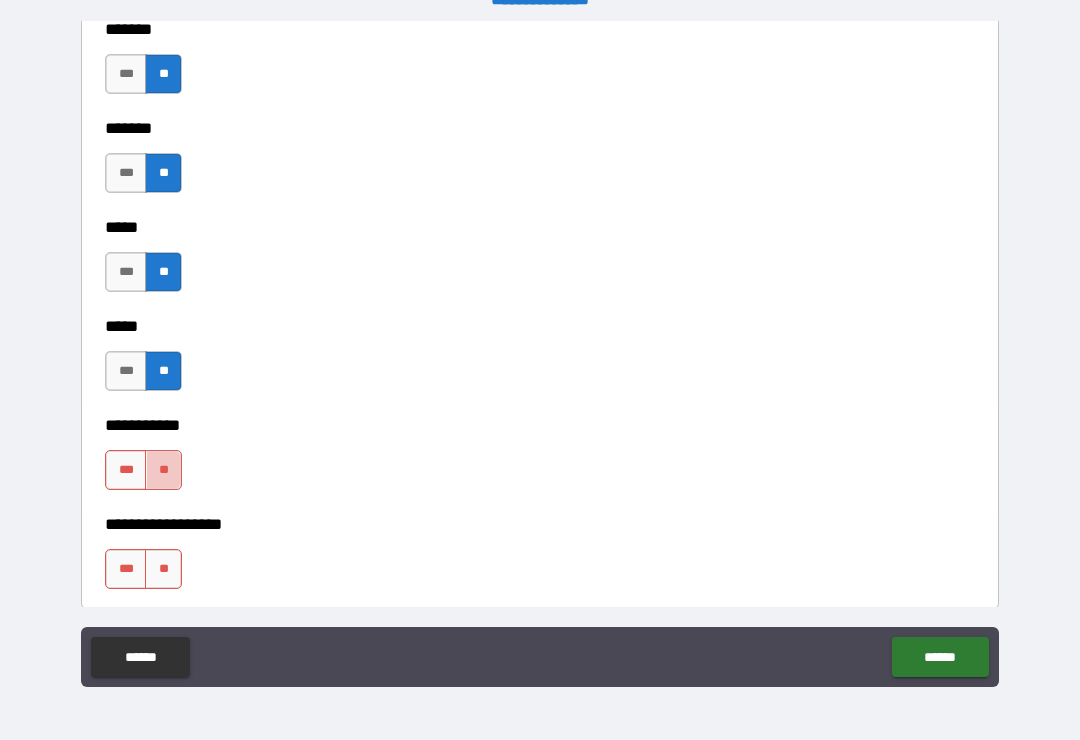 click on "**" at bounding box center [163, 470] 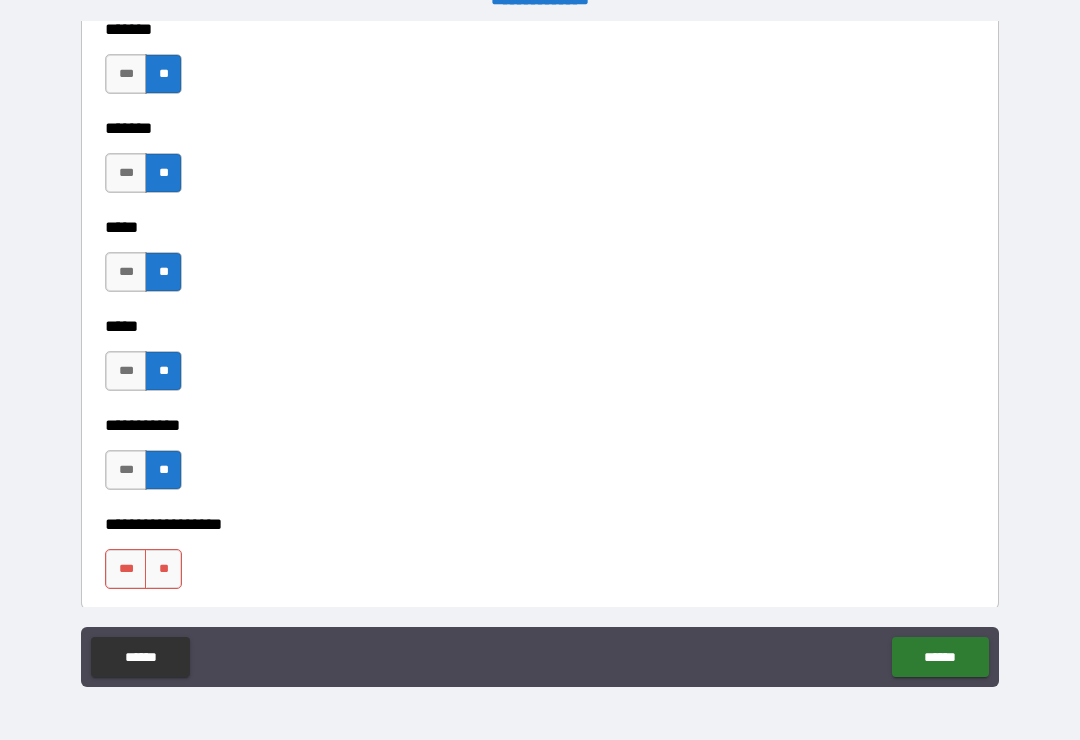 click on "**" at bounding box center (163, 569) 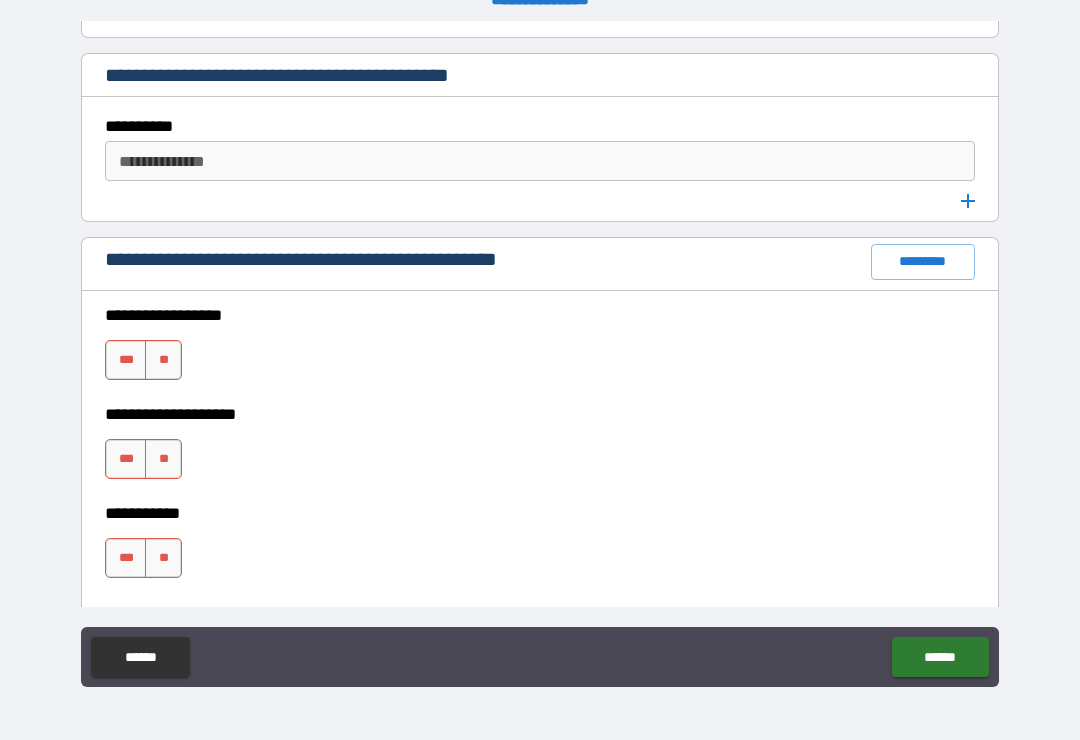 scroll, scrollTop: 2690, scrollLeft: 0, axis: vertical 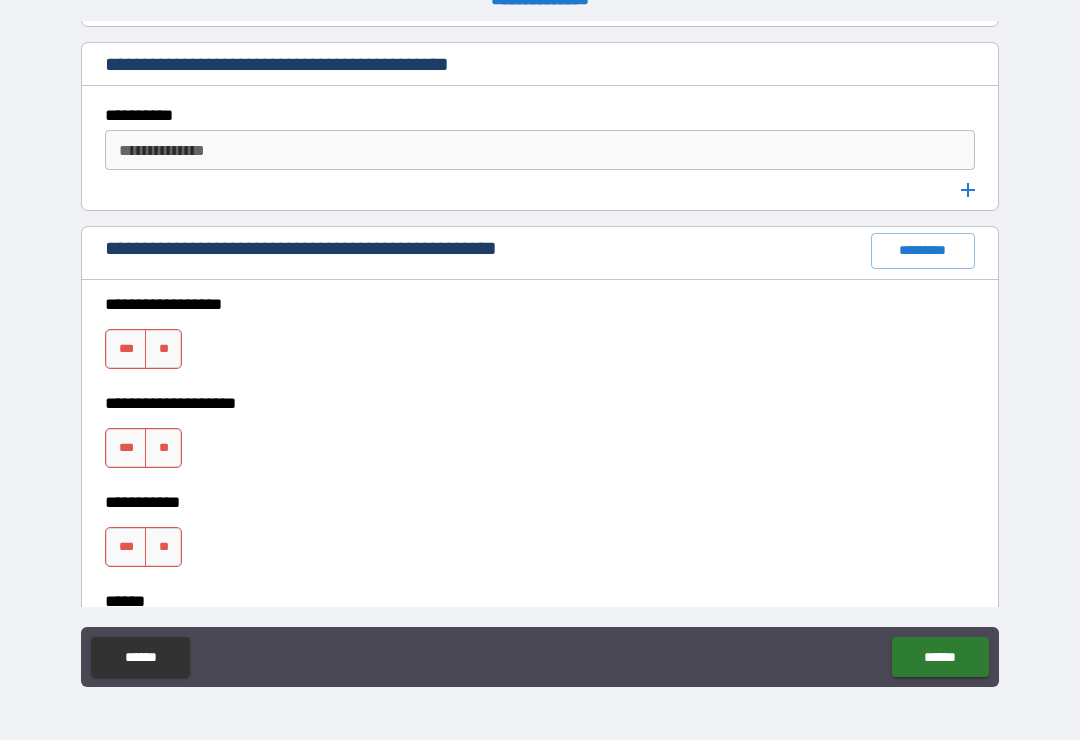 click on "**" at bounding box center [163, 349] 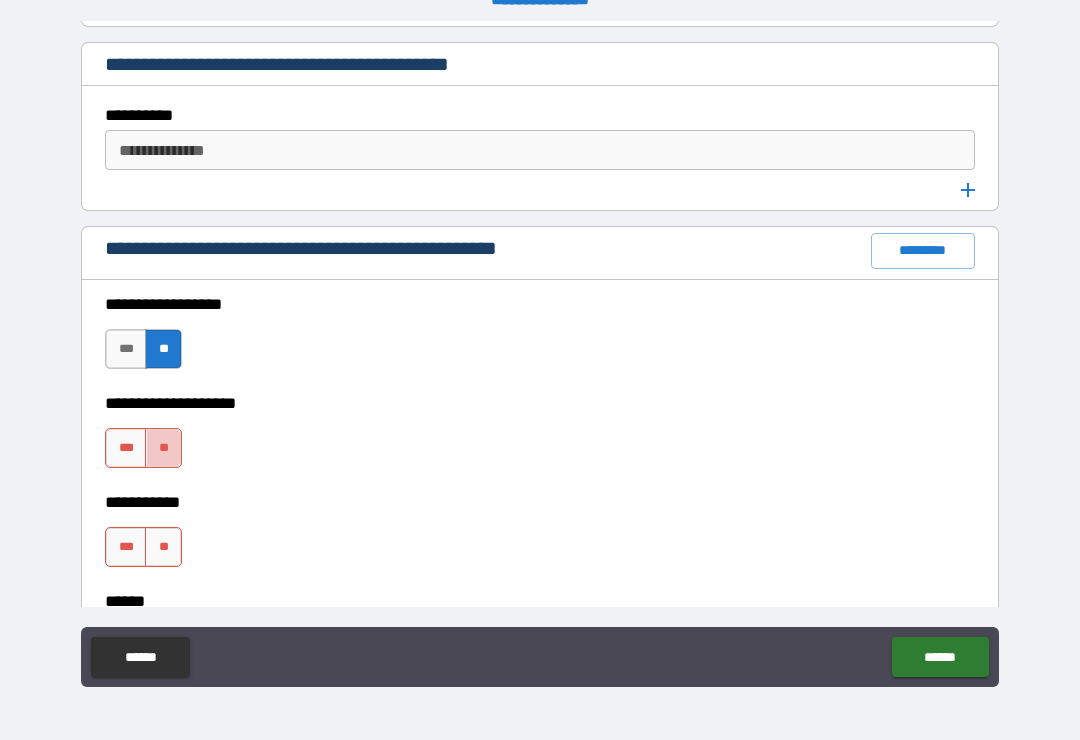 click on "**" at bounding box center (163, 448) 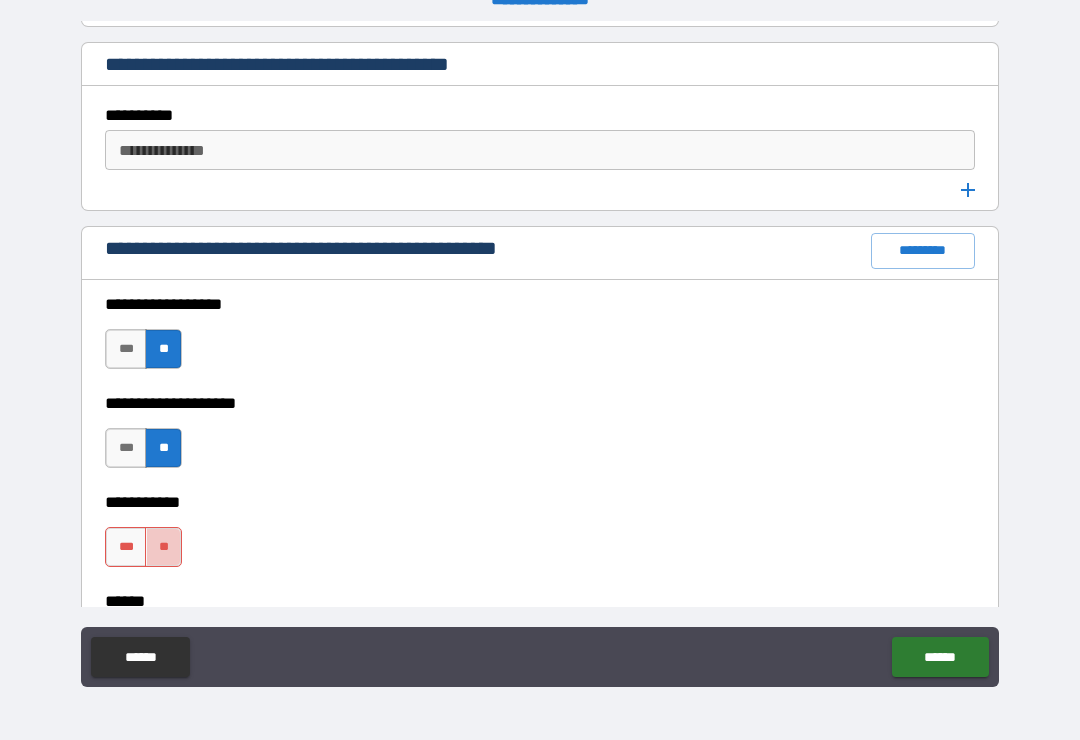 click on "**" at bounding box center (163, 547) 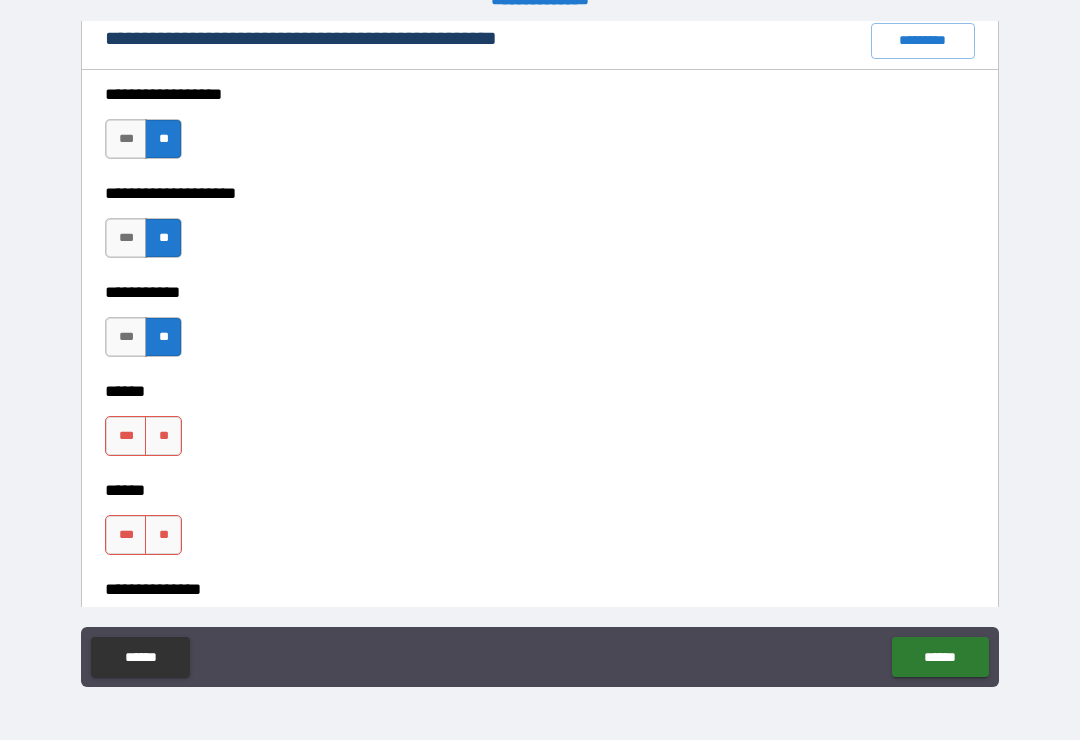 scroll, scrollTop: 2904, scrollLeft: 0, axis: vertical 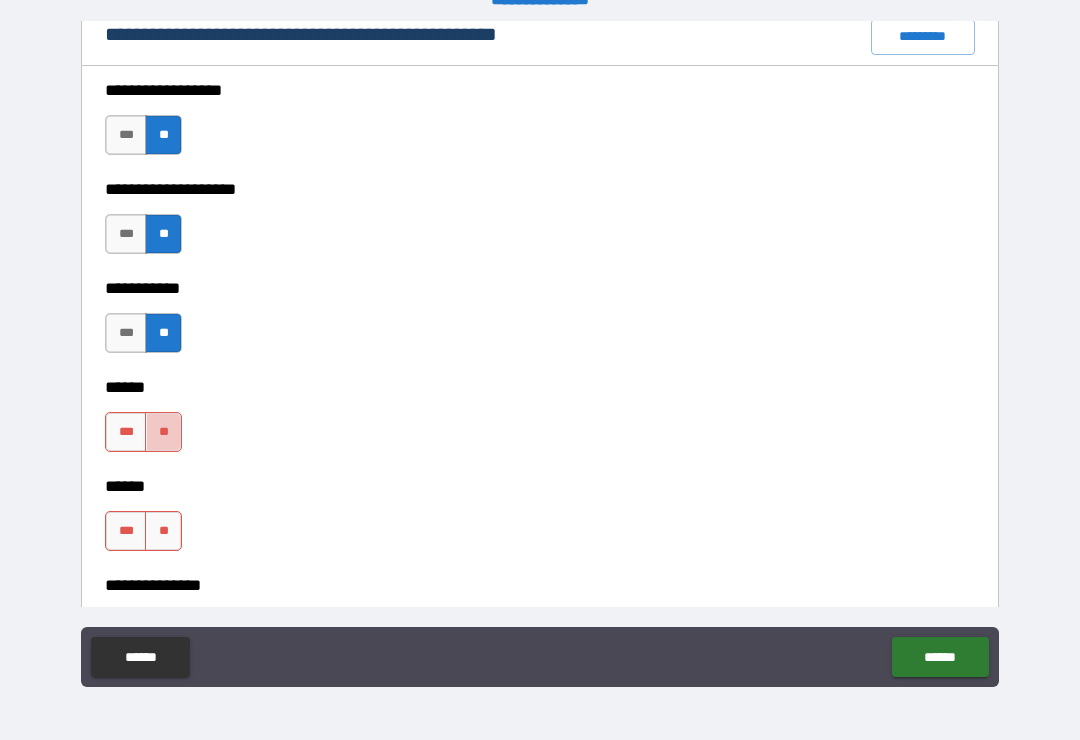 click on "**" at bounding box center (163, 432) 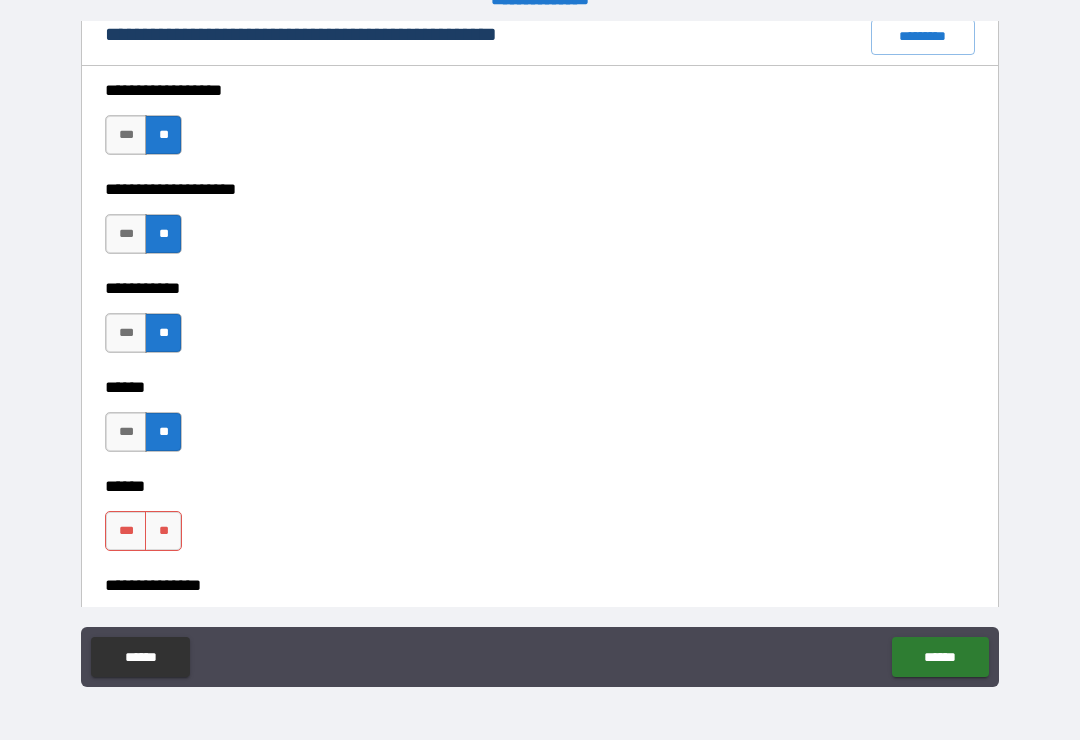 click on "**" at bounding box center (163, 531) 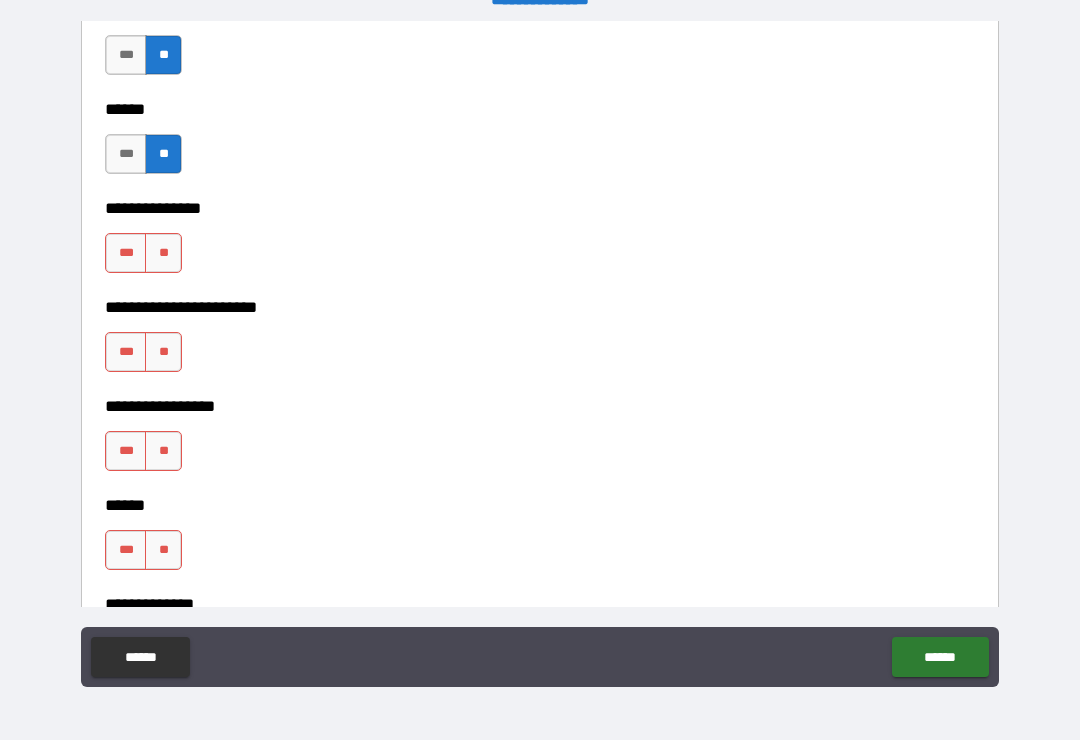 scroll, scrollTop: 3285, scrollLeft: 0, axis: vertical 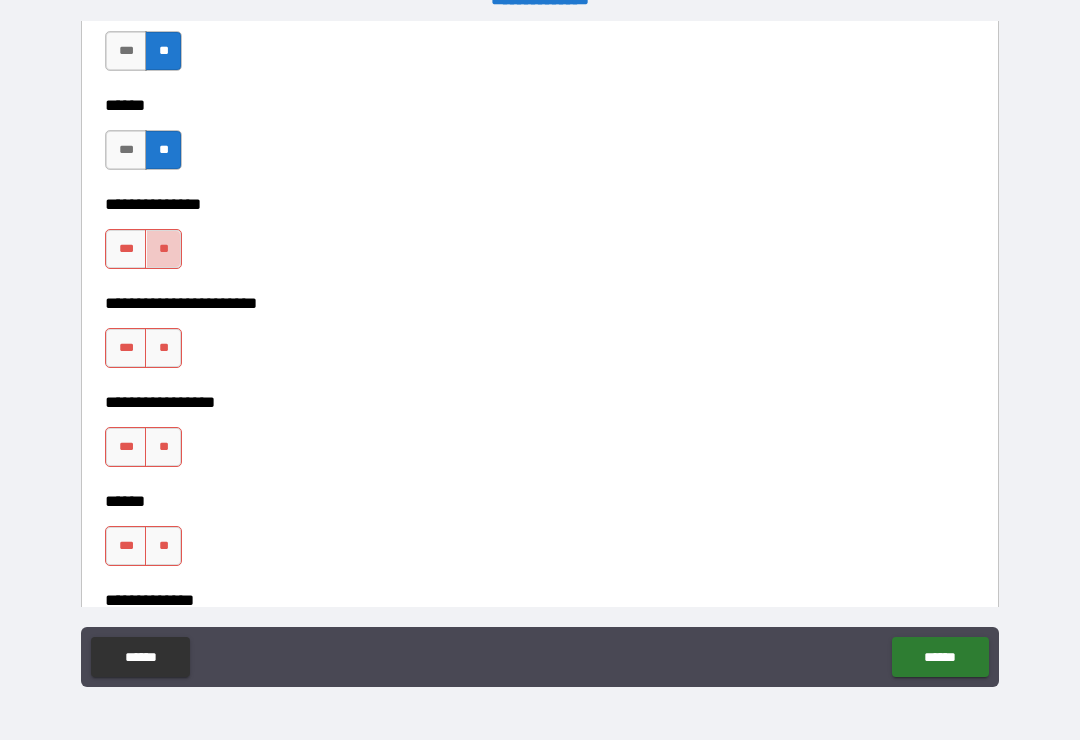 click on "**" at bounding box center [163, 249] 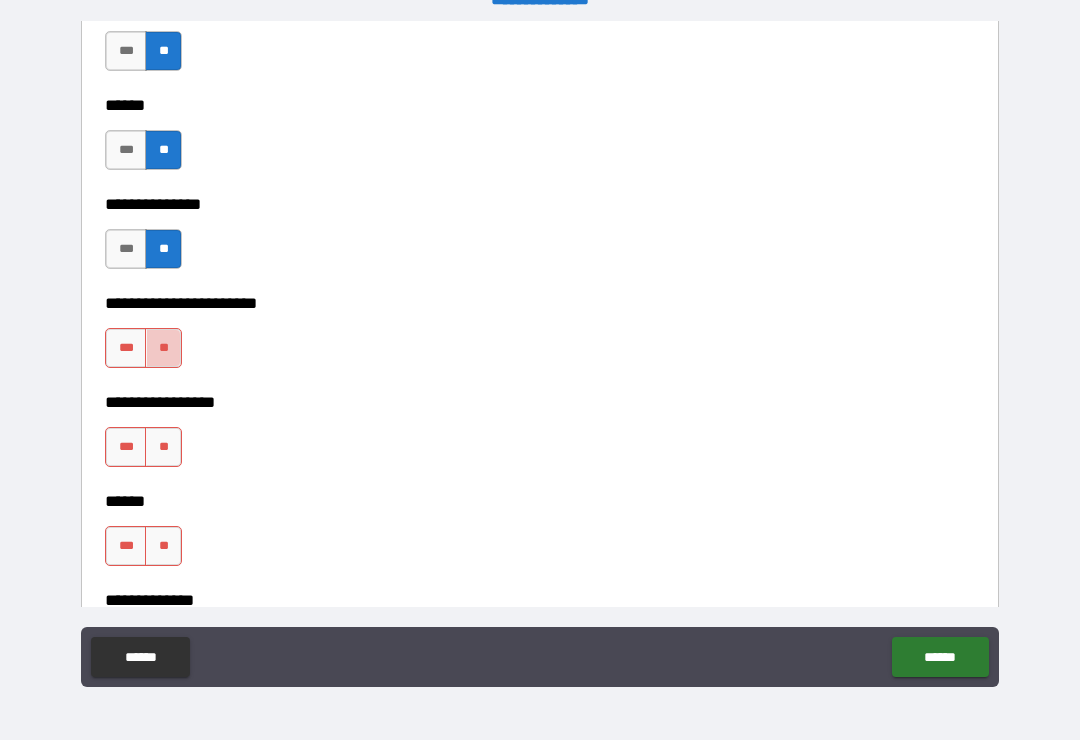 click on "**" at bounding box center (163, 348) 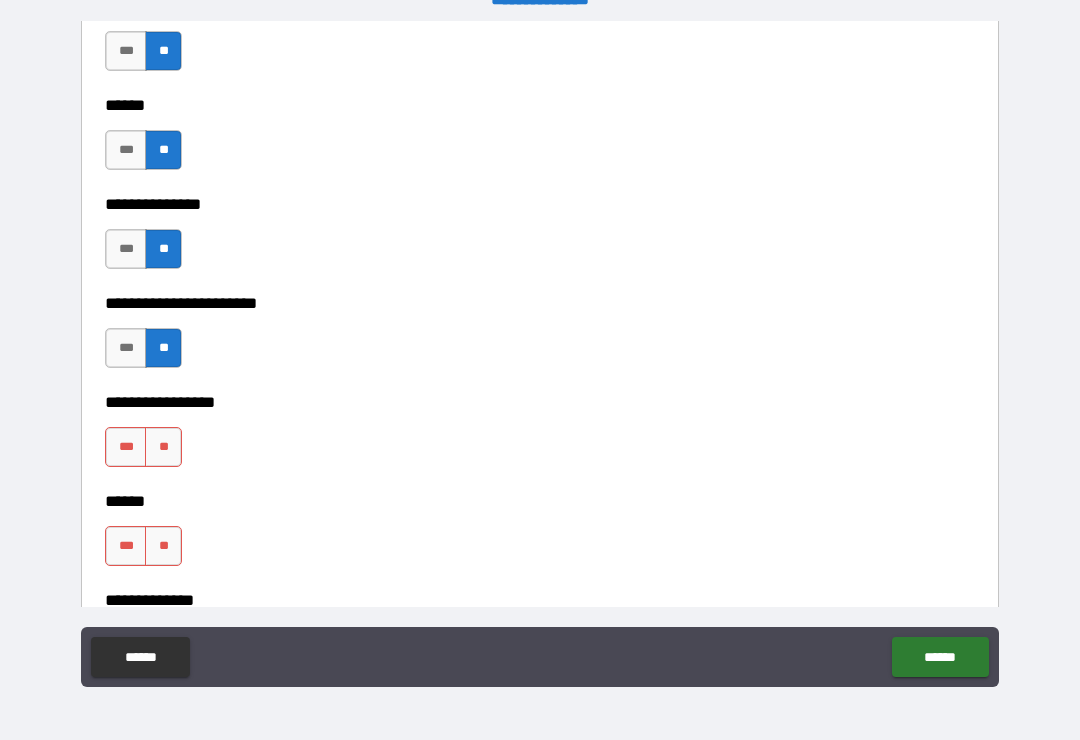 click on "**" at bounding box center (163, 447) 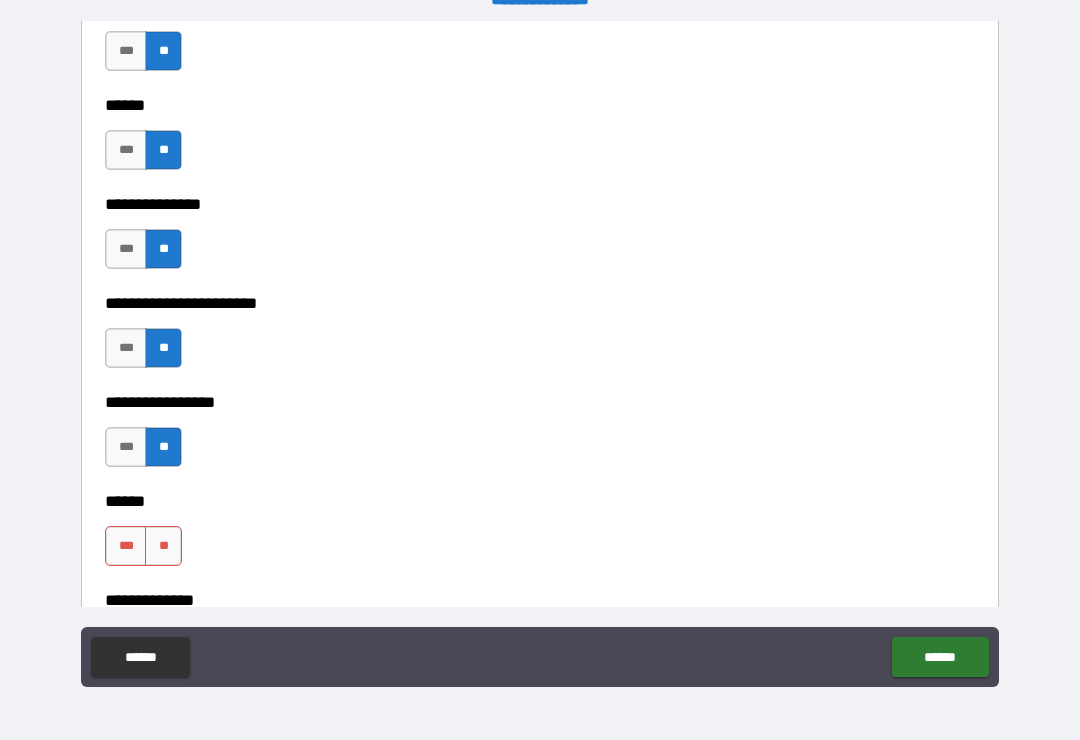 click on "**" at bounding box center [163, 546] 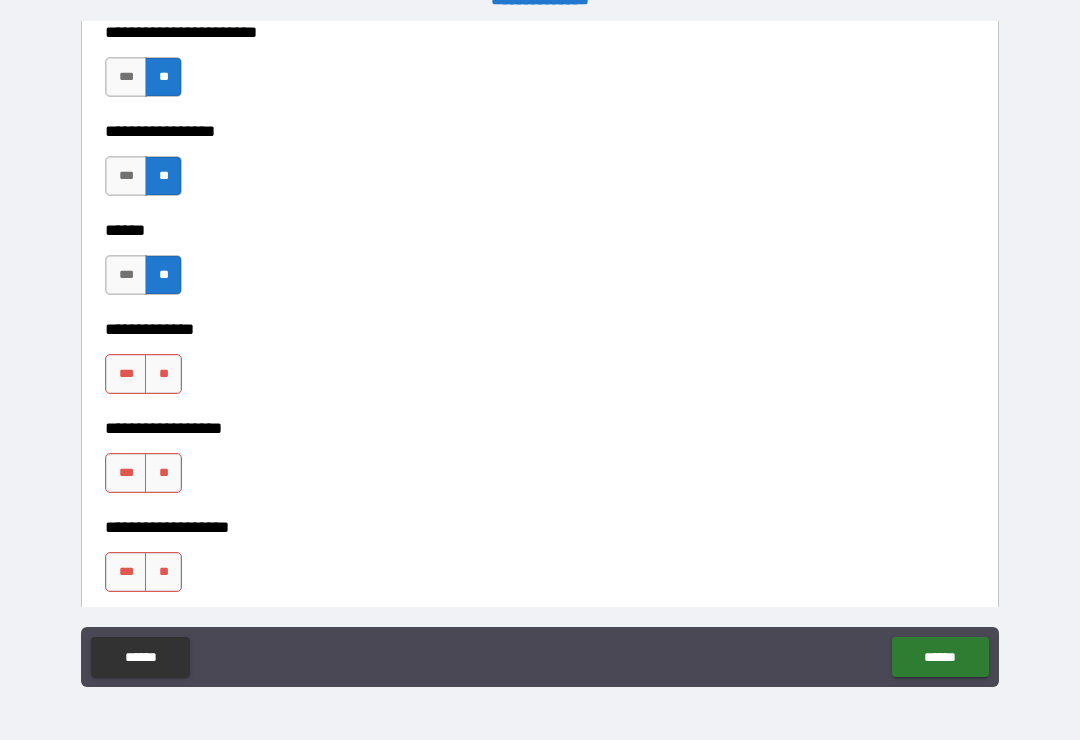 scroll, scrollTop: 3558, scrollLeft: 0, axis: vertical 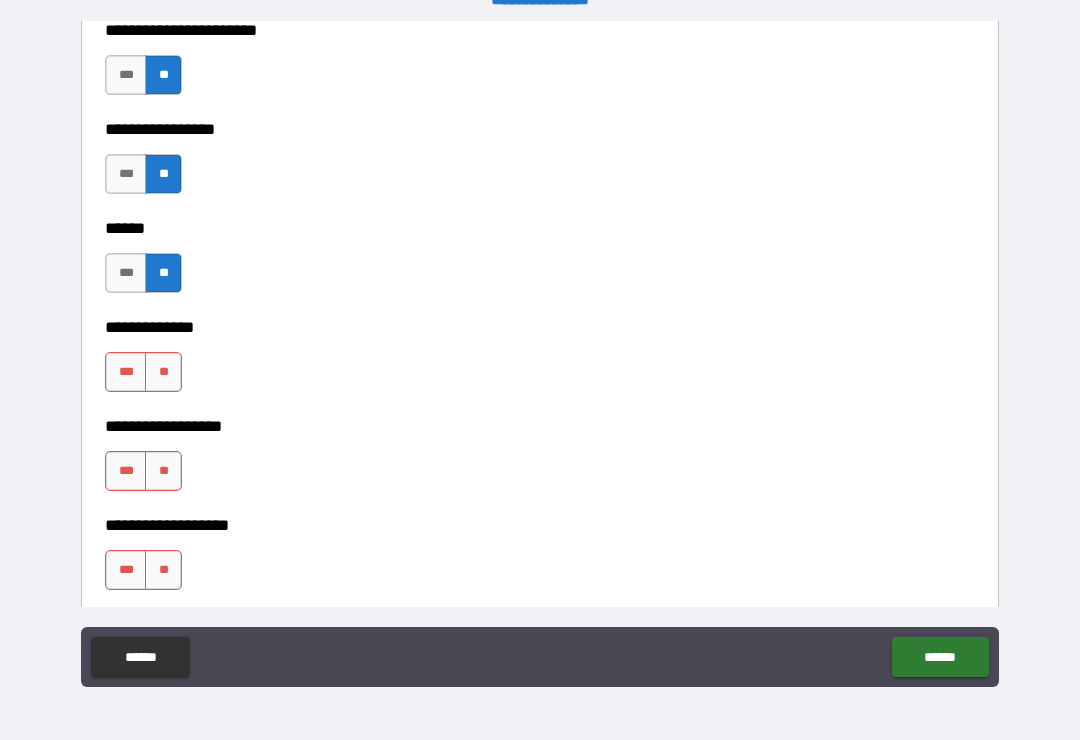 click on "**" at bounding box center [163, 372] 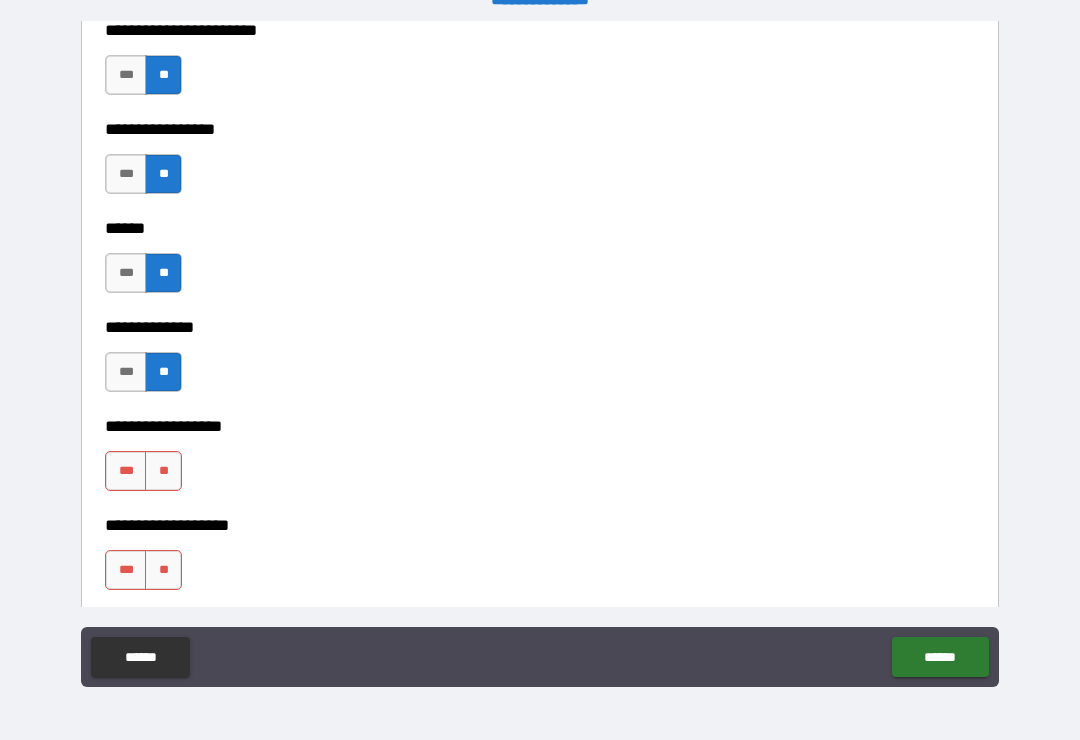 click on "**" at bounding box center [163, 471] 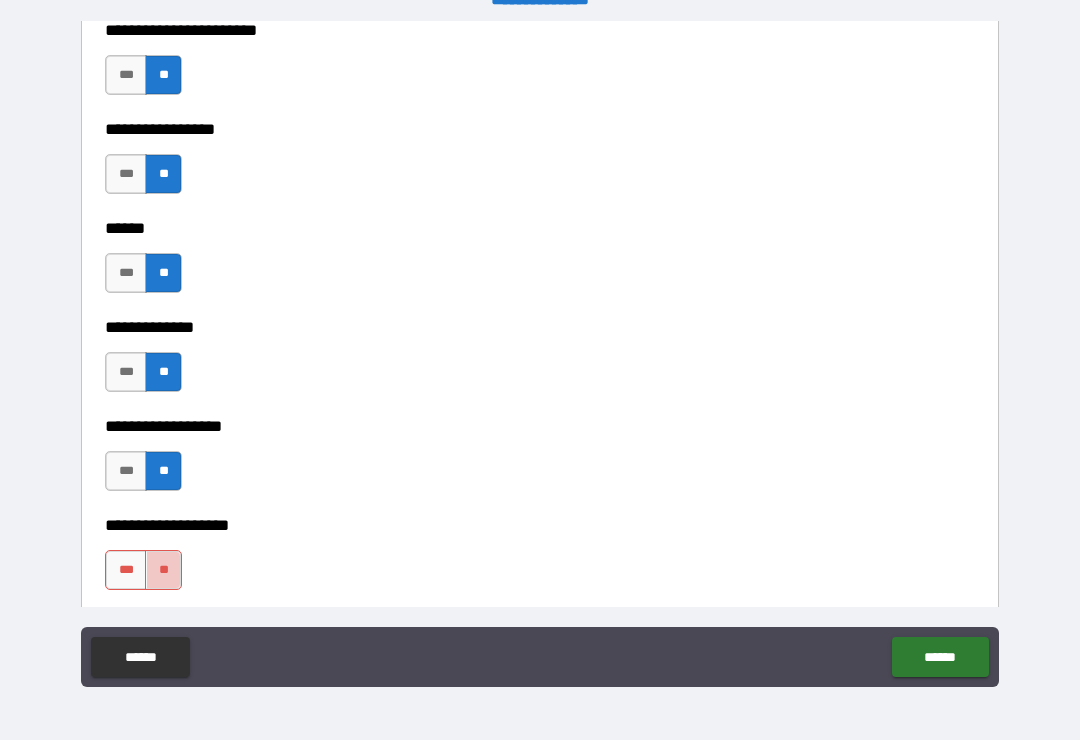 click on "**" at bounding box center (163, 570) 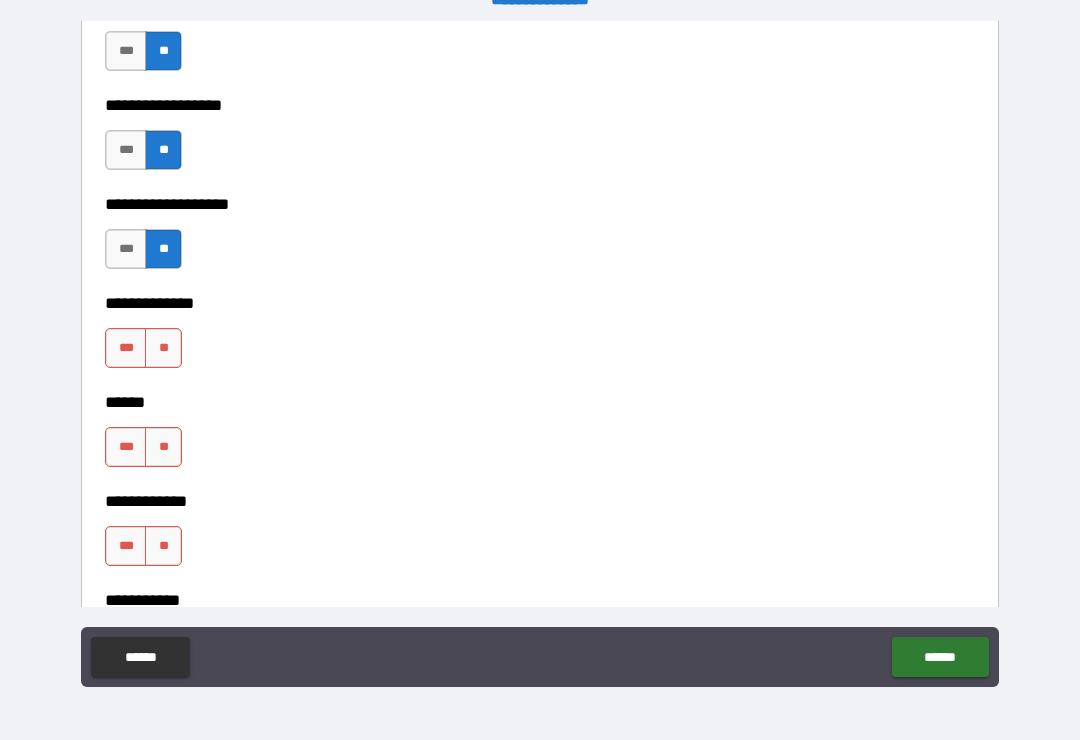 scroll, scrollTop: 3887, scrollLeft: 0, axis: vertical 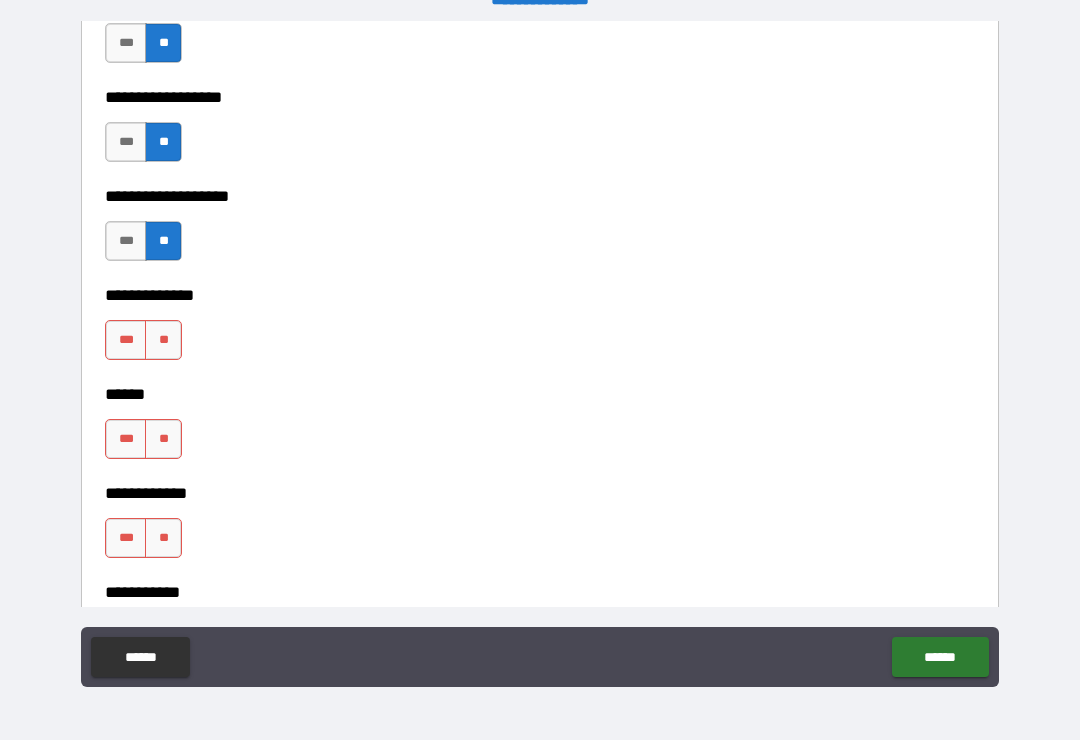 click on "**" at bounding box center (163, 340) 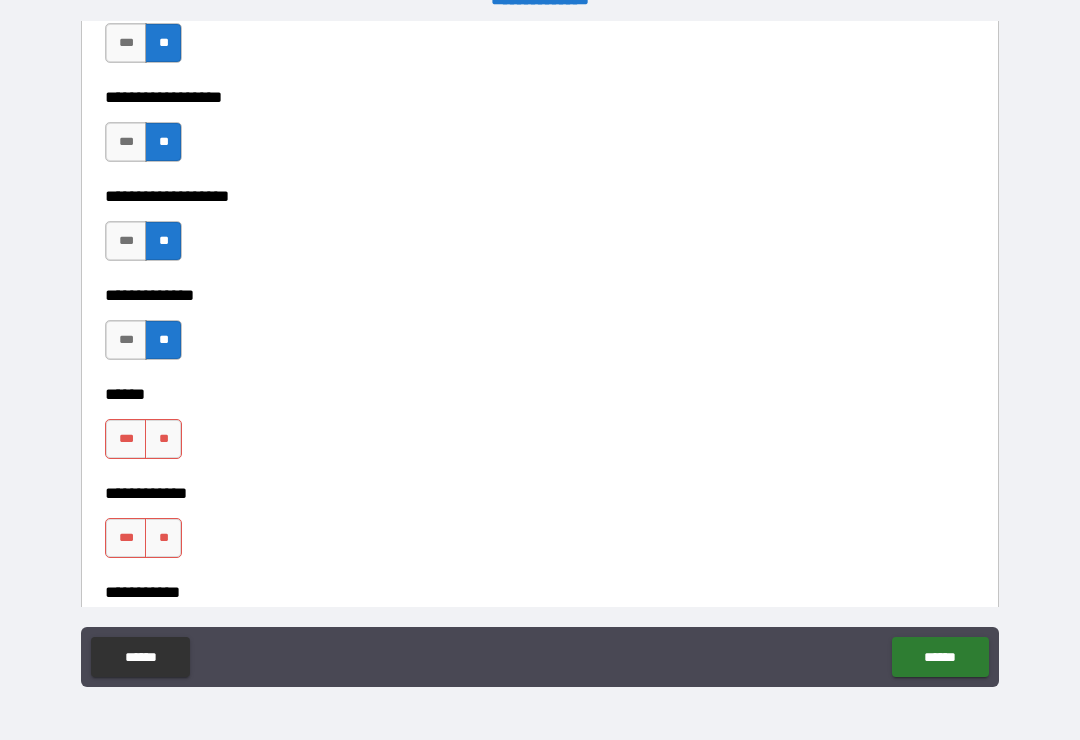 click on "**" at bounding box center [163, 439] 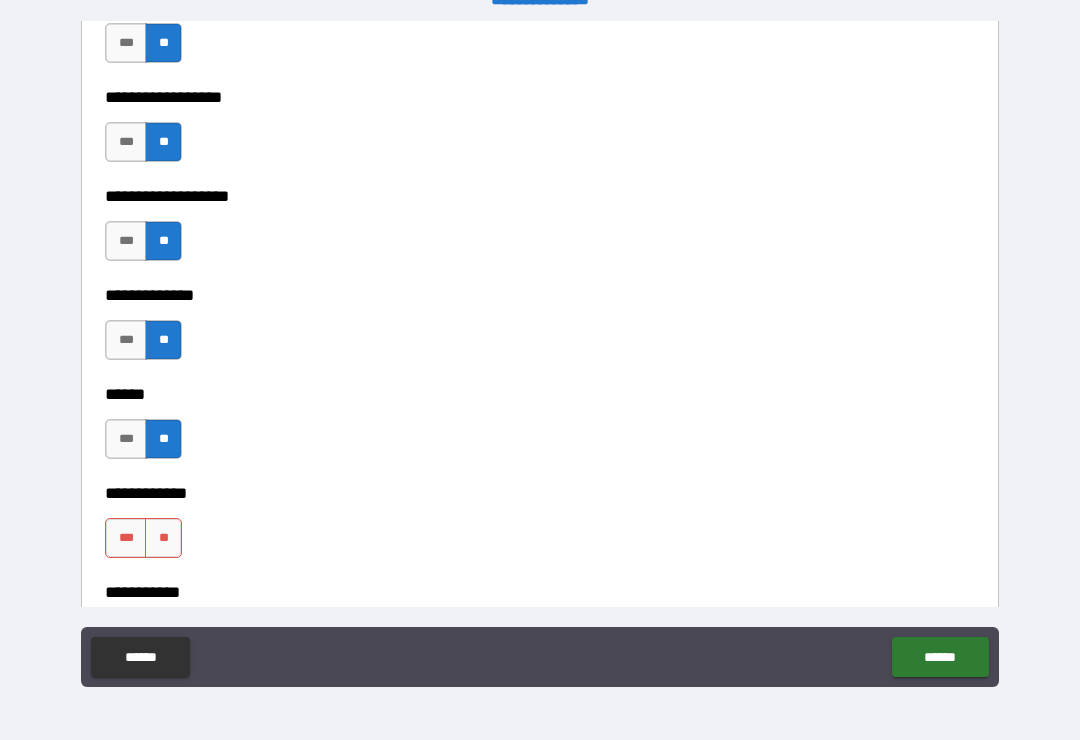 click on "**" at bounding box center [163, 538] 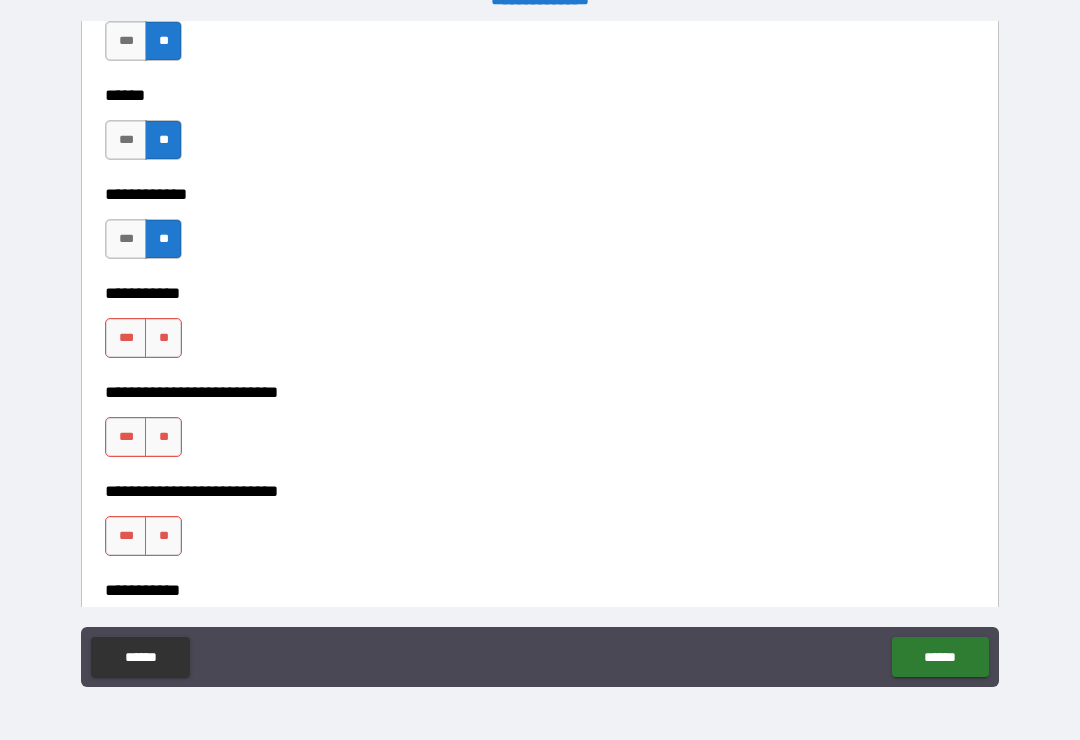 scroll, scrollTop: 4192, scrollLeft: 0, axis: vertical 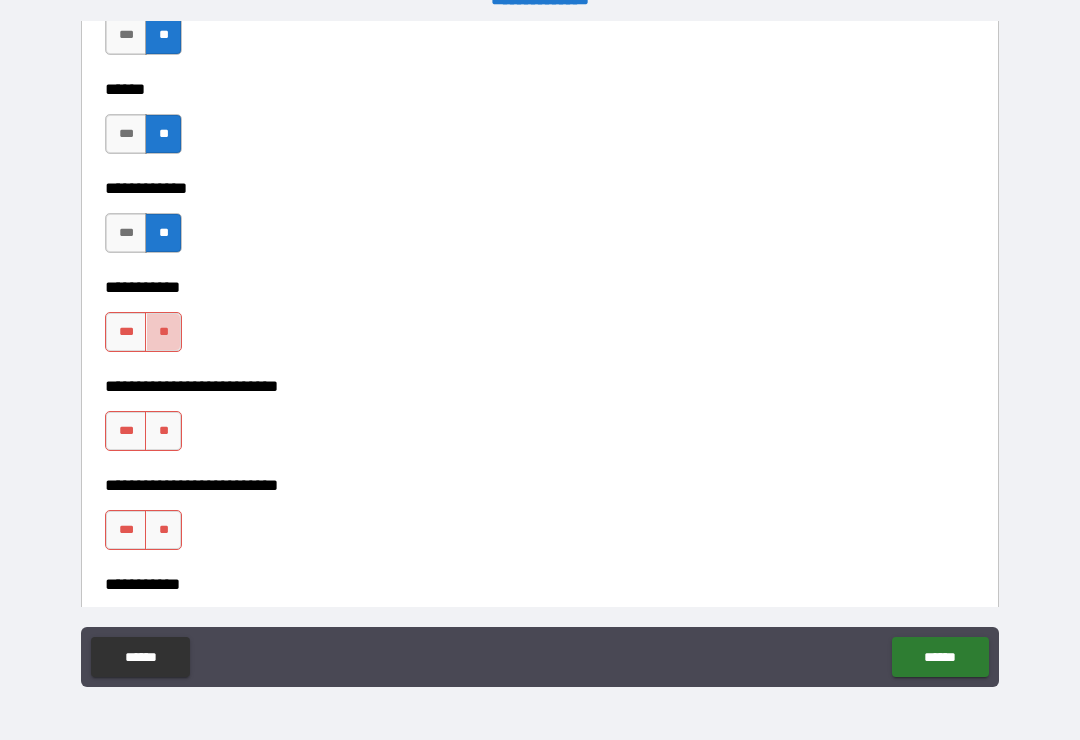 click on "**" at bounding box center [163, 332] 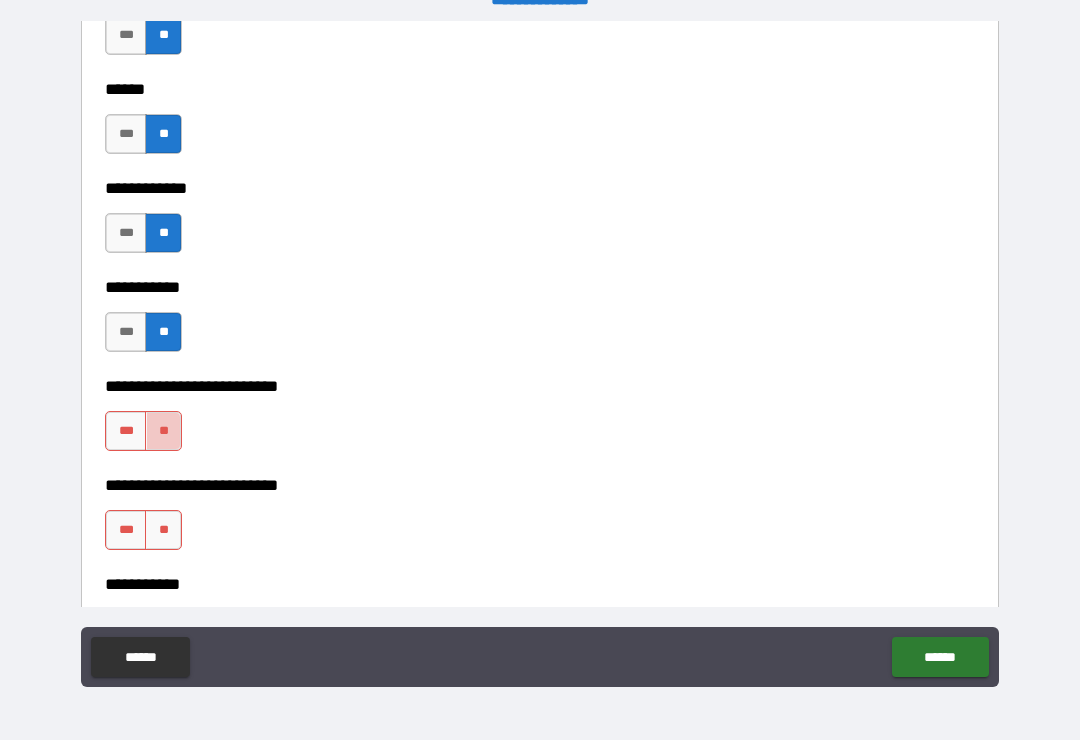 click on "**" at bounding box center (163, 431) 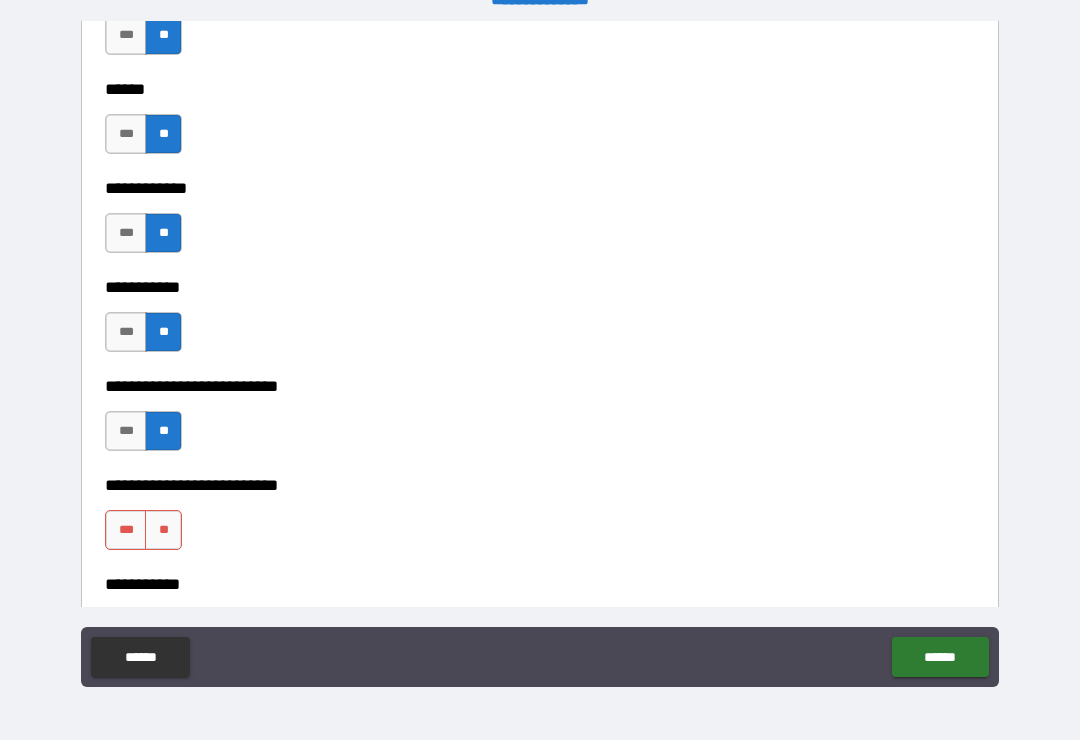 click on "**" at bounding box center [163, 530] 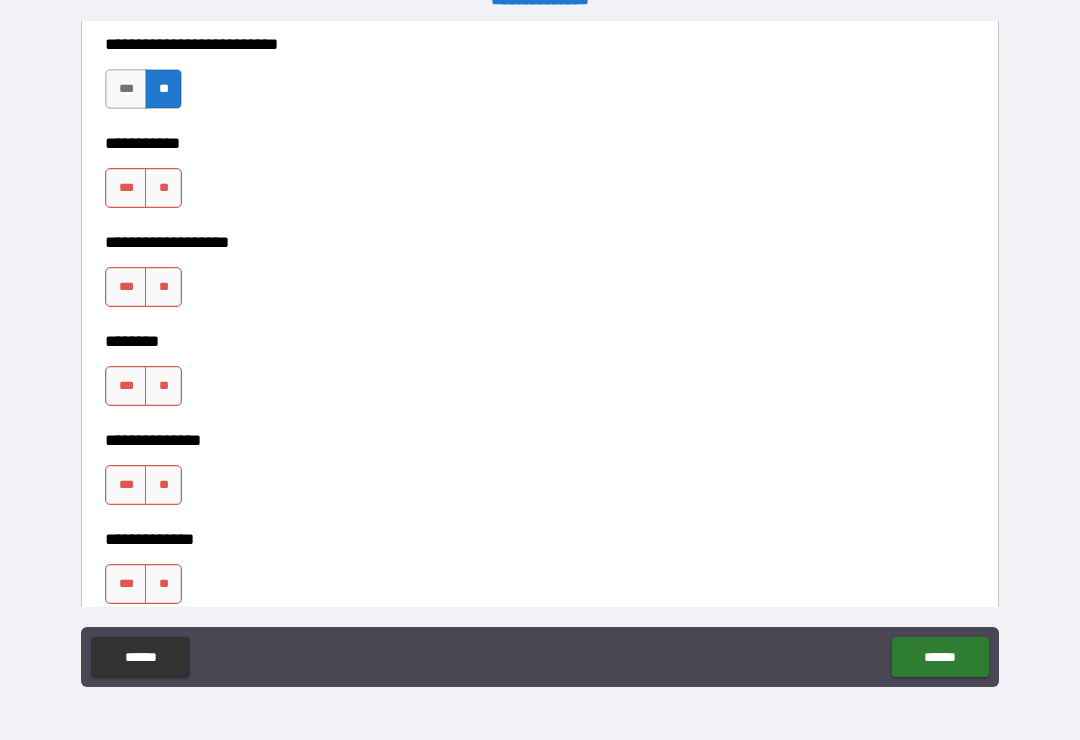 scroll, scrollTop: 4634, scrollLeft: 0, axis: vertical 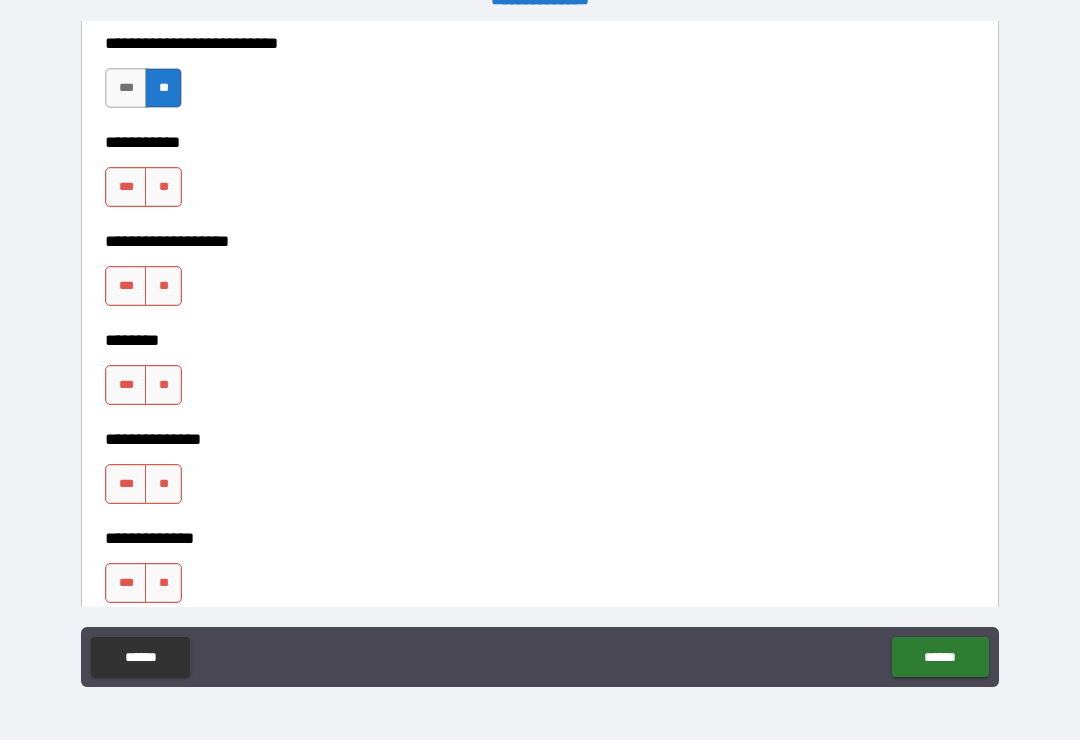 click on "**" at bounding box center [163, 187] 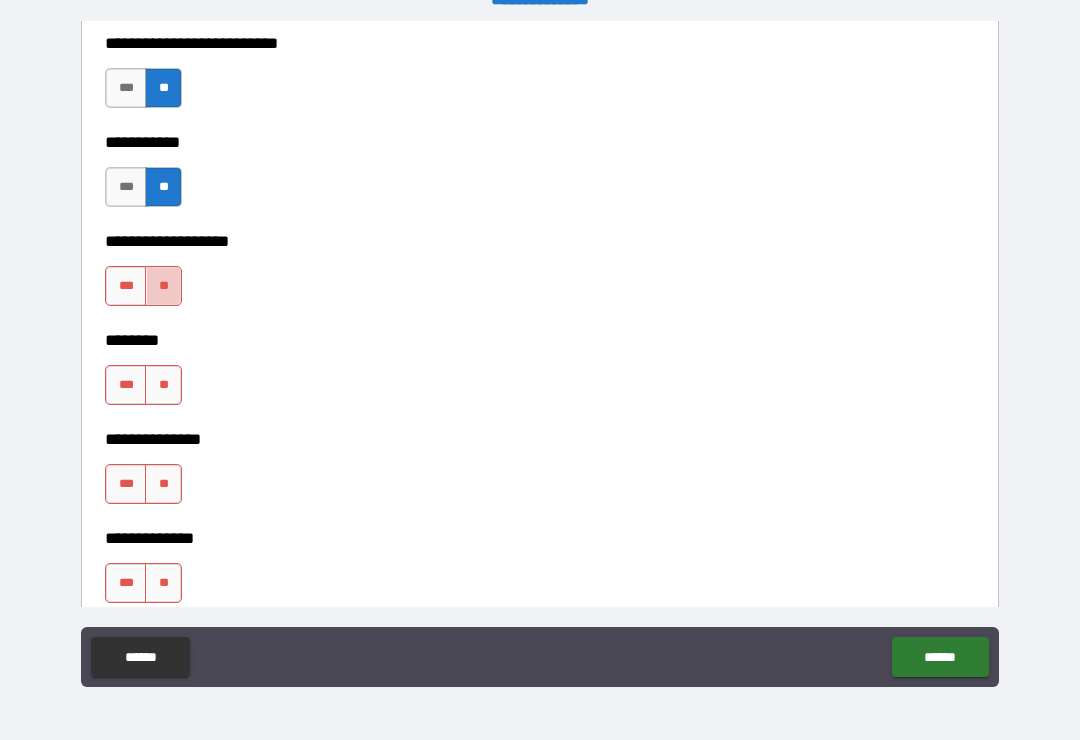 click on "**" at bounding box center (163, 286) 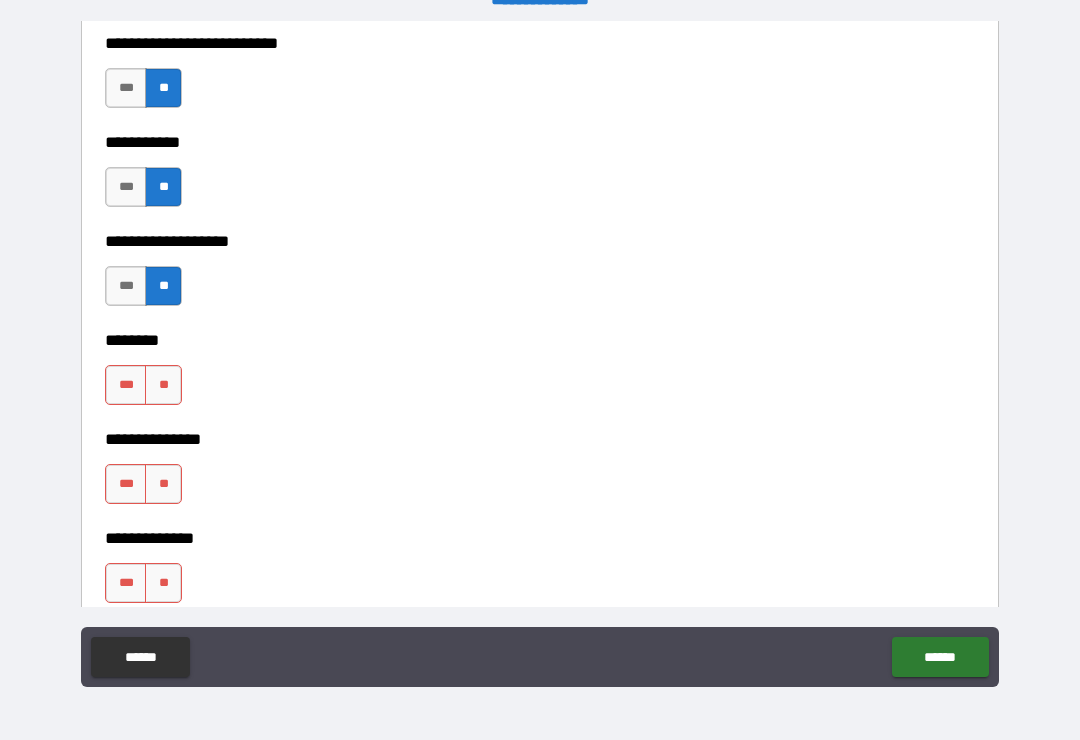click on "**" at bounding box center (163, 385) 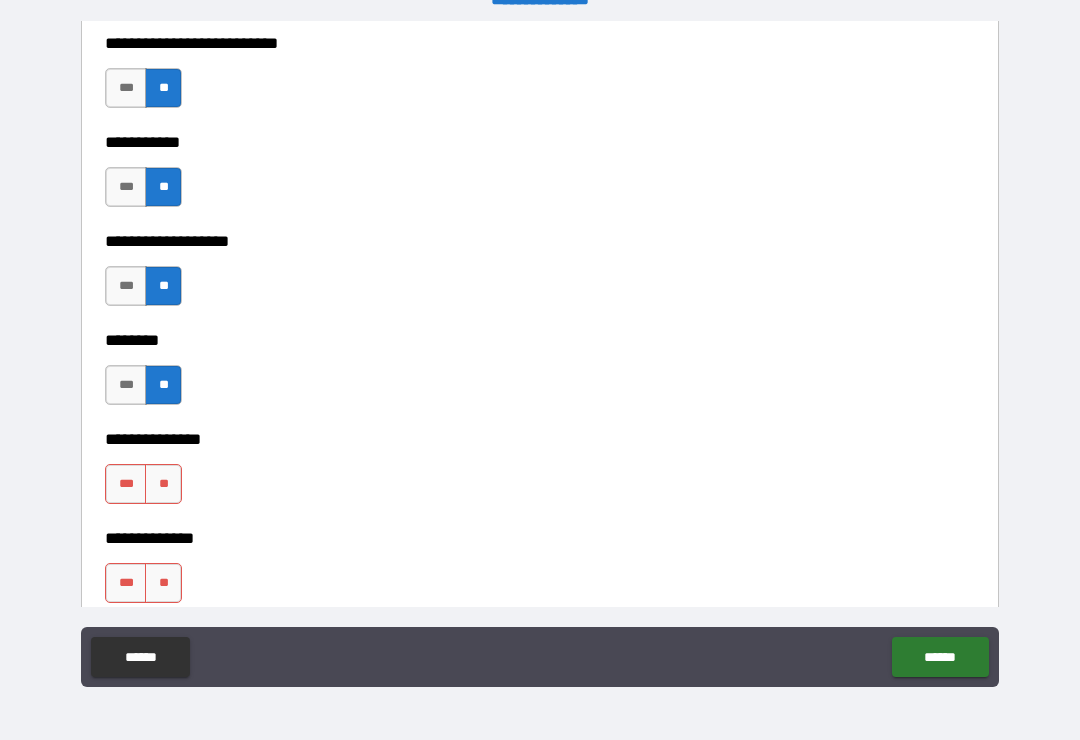 click on "**" at bounding box center (163, 484) 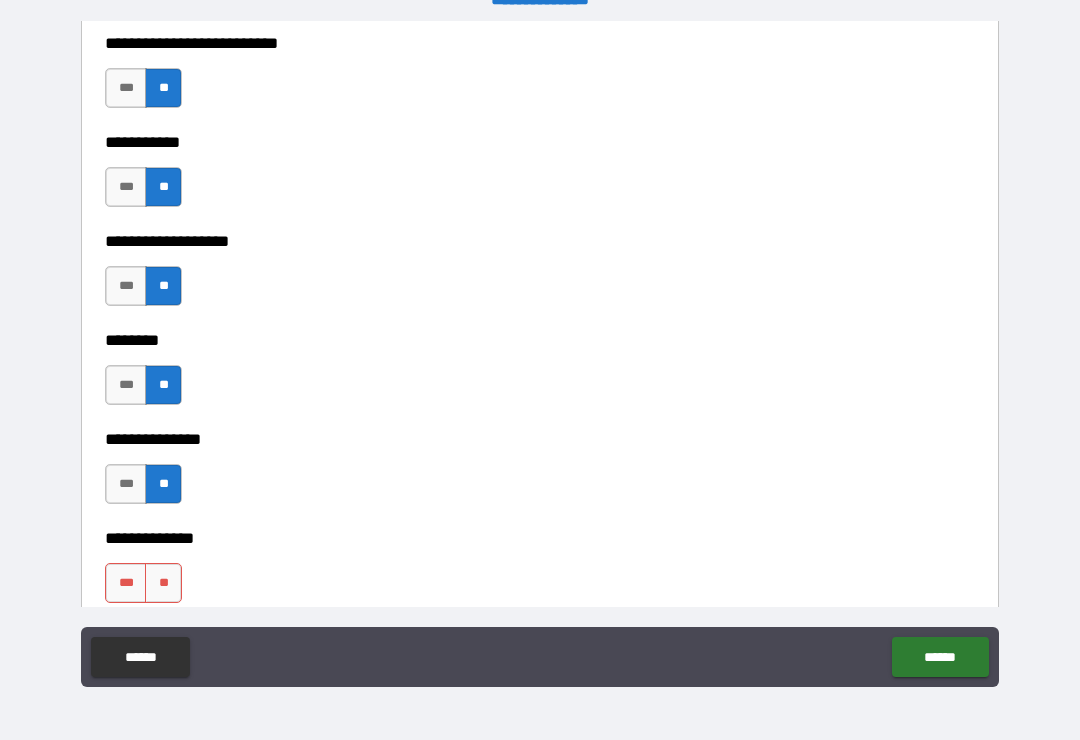 click on "**" at bounding box center (163, 583) 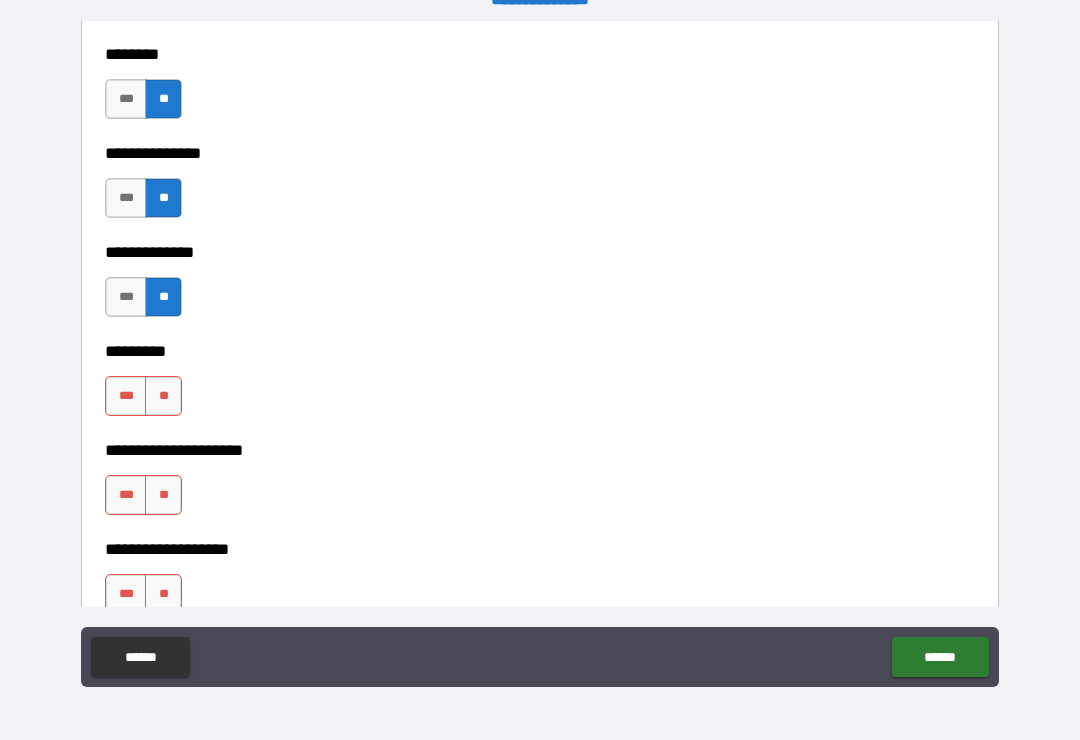 scroll, scrollTop: 4930, scrollLeft: 0, axis: vertical 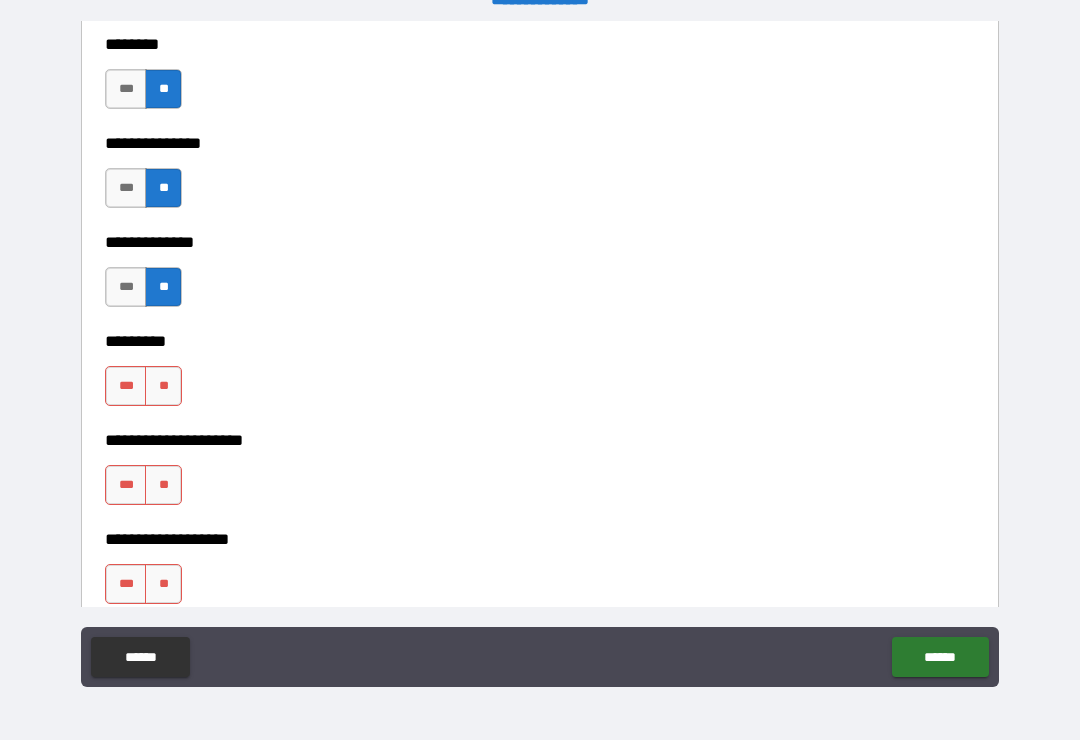 click on "**" at bounding box center [163, 386] 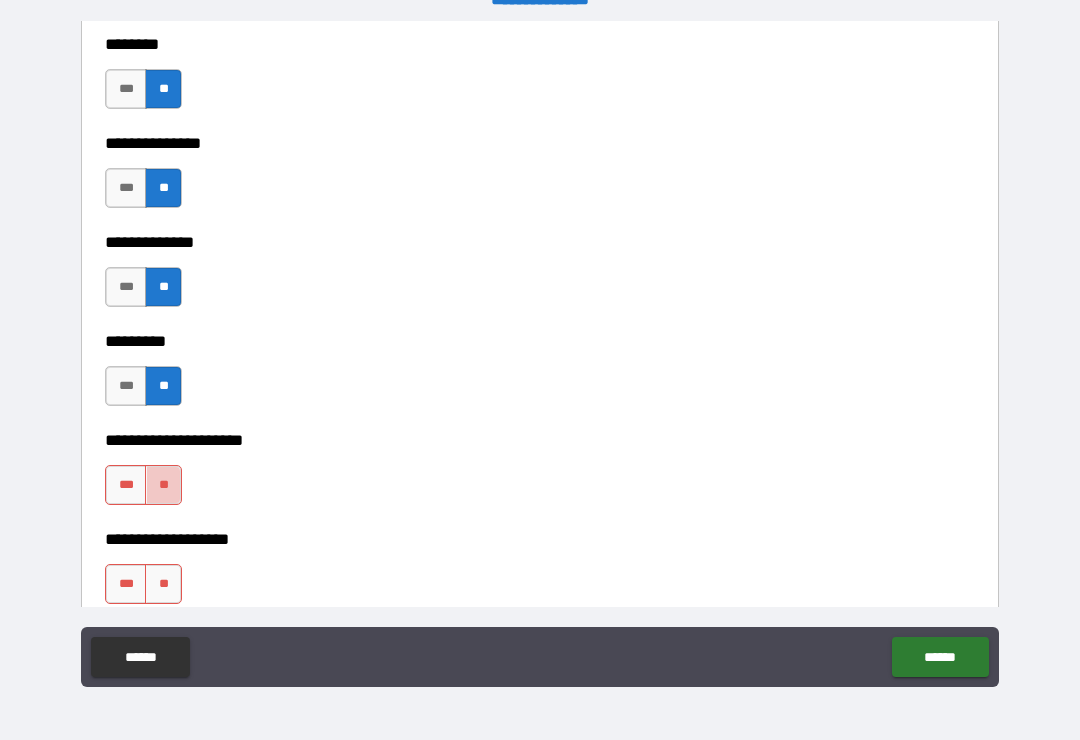 click on "**" at bounding box center [163, 485] 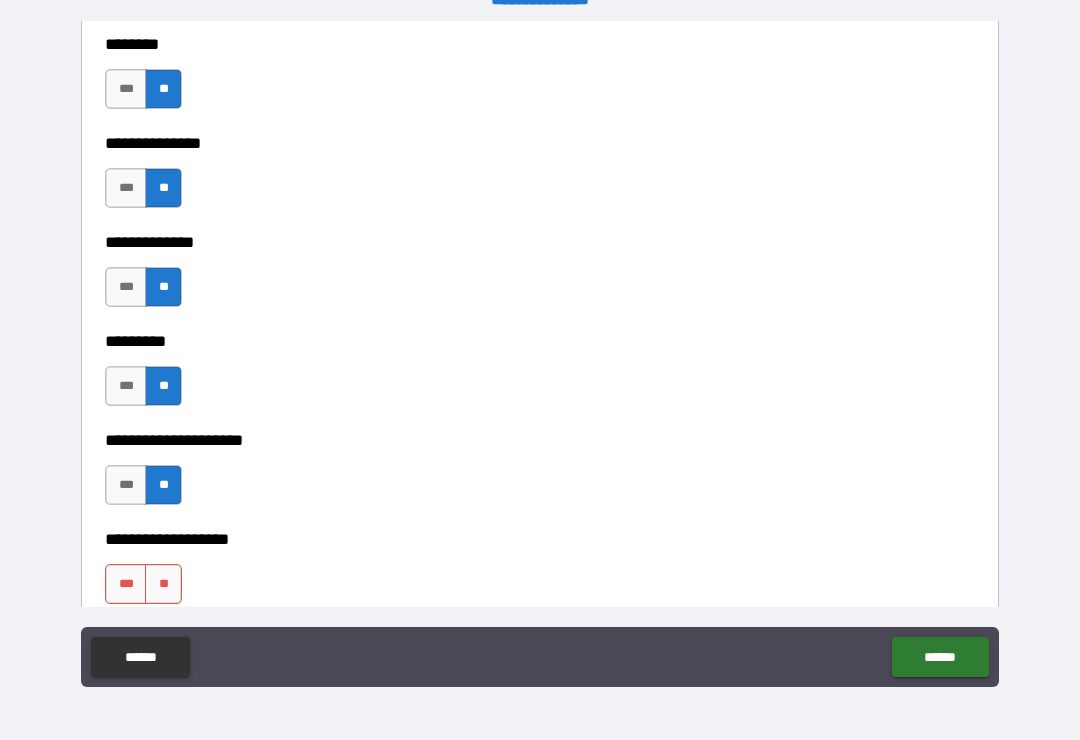 click on "**" at bounding box center (163, 584) 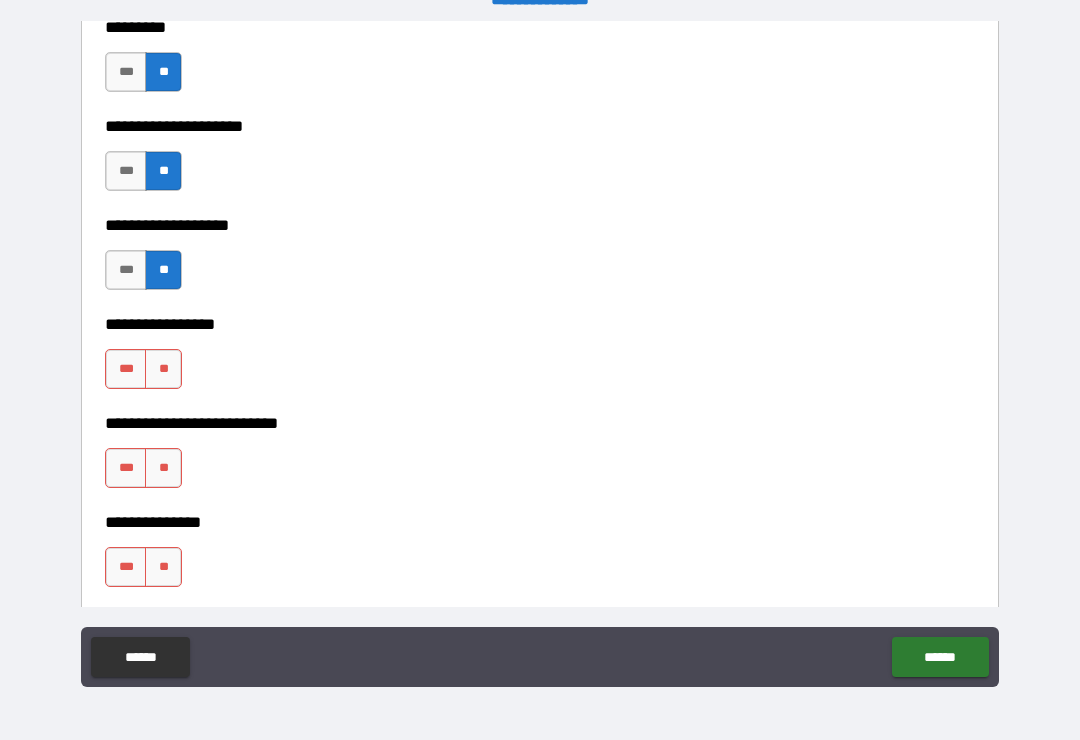 scroll, scrollTop: 5288, scrollLeft: 0, axis: vertical 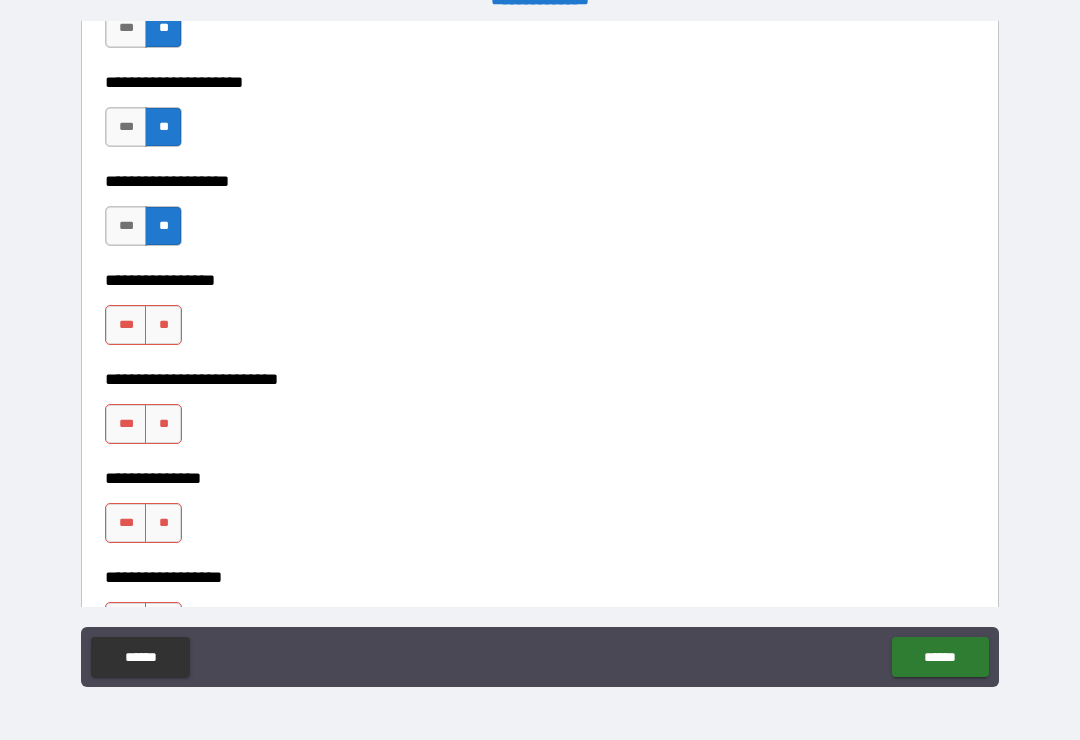 click on "**" at bounding box center (163, 325) 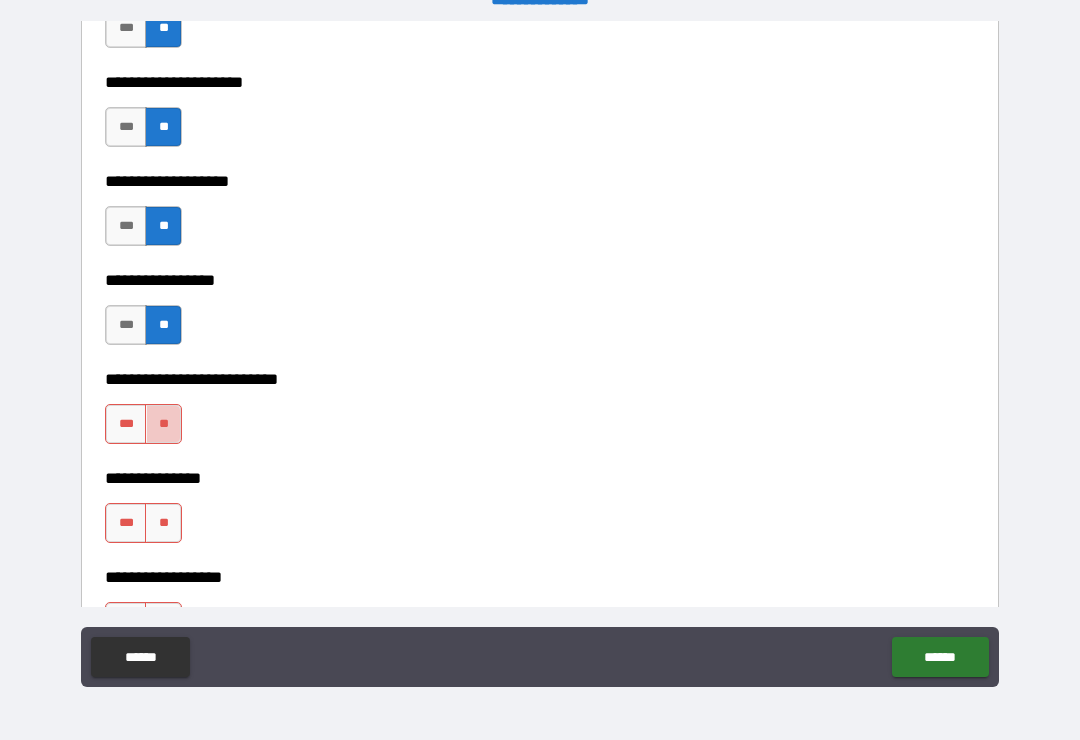 click on "**" at bounding box center (163, 424) 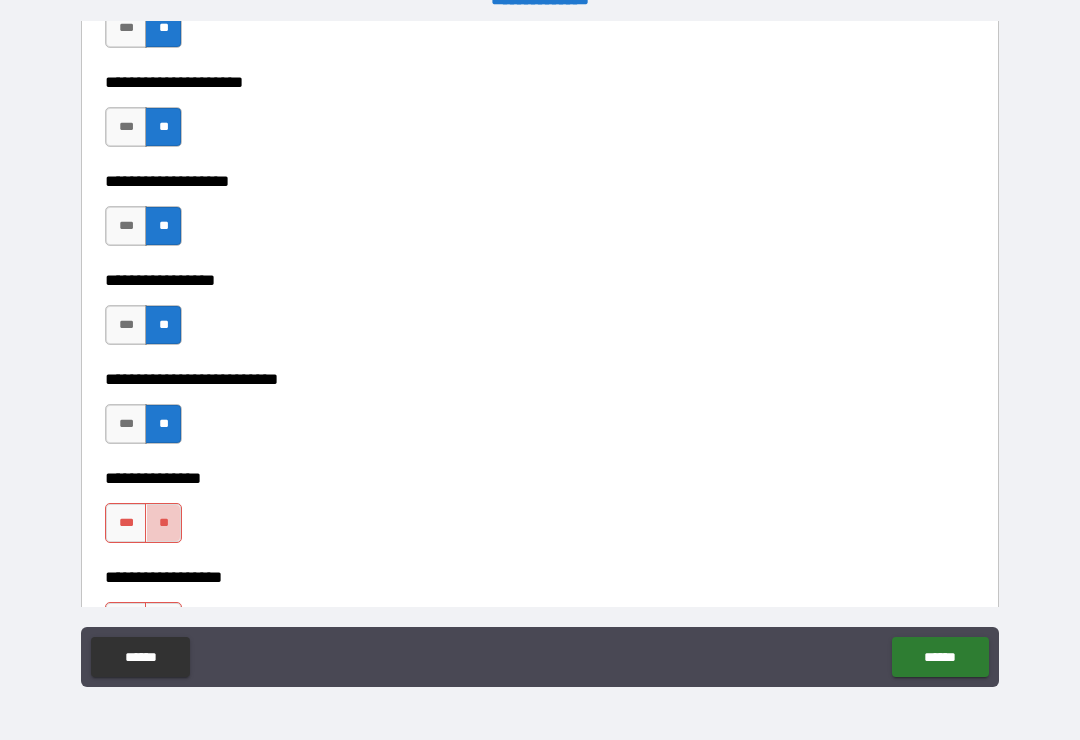 click on "**" at bounding box center (163, 523) 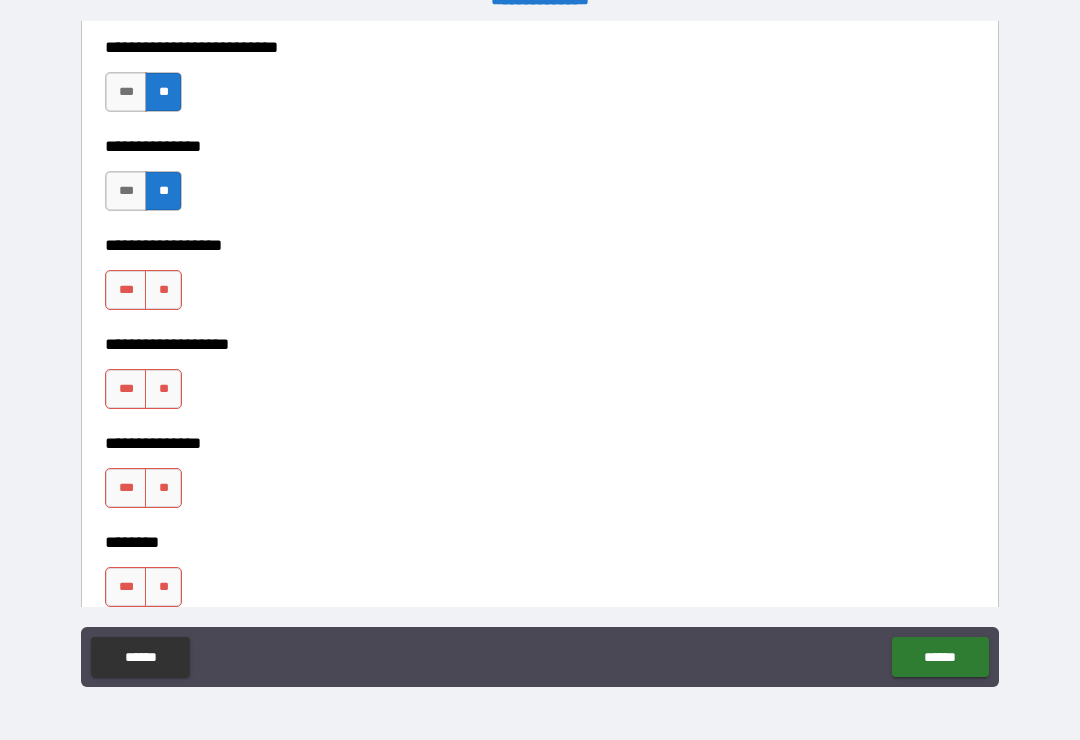 scroll, scrollTop: 5627, scrollLeft: 0, axis: vertical 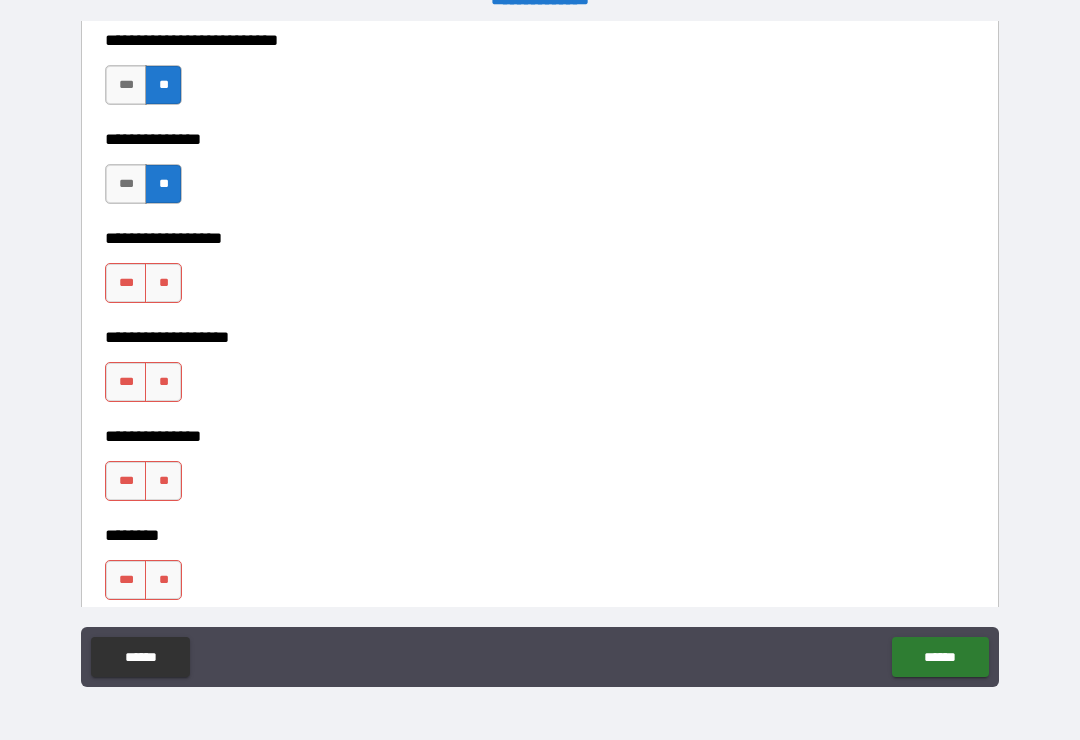 click on "**" at bounding box center (163, 283) 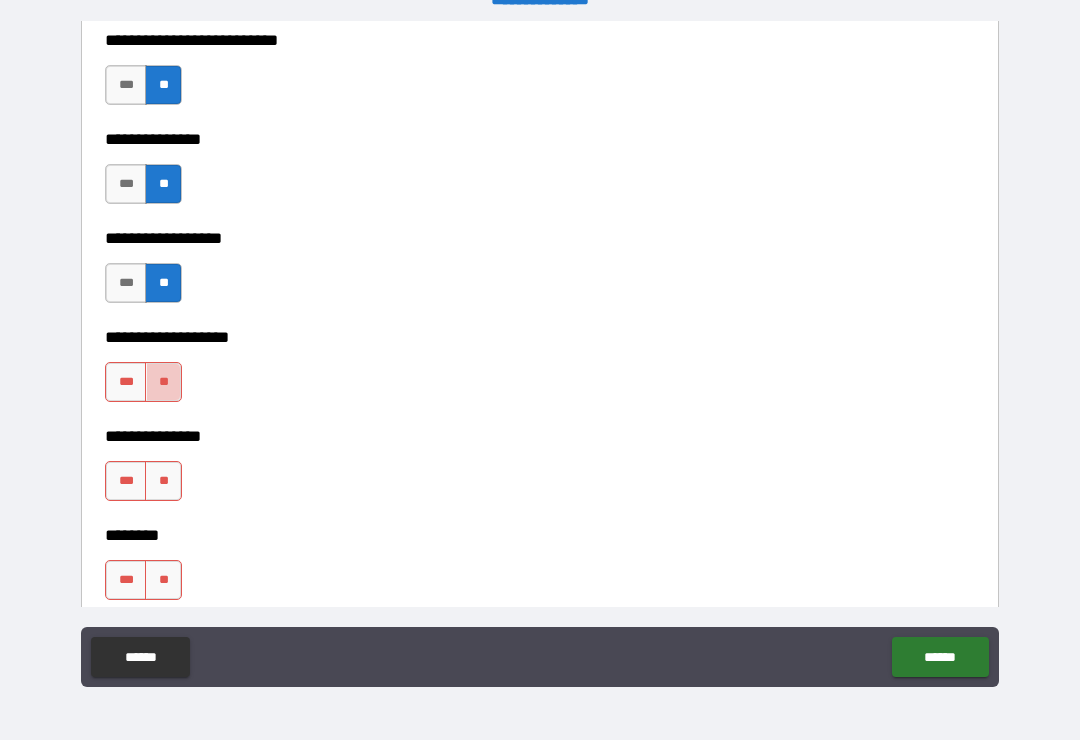 click on "**" at bounding box center [163, 382] 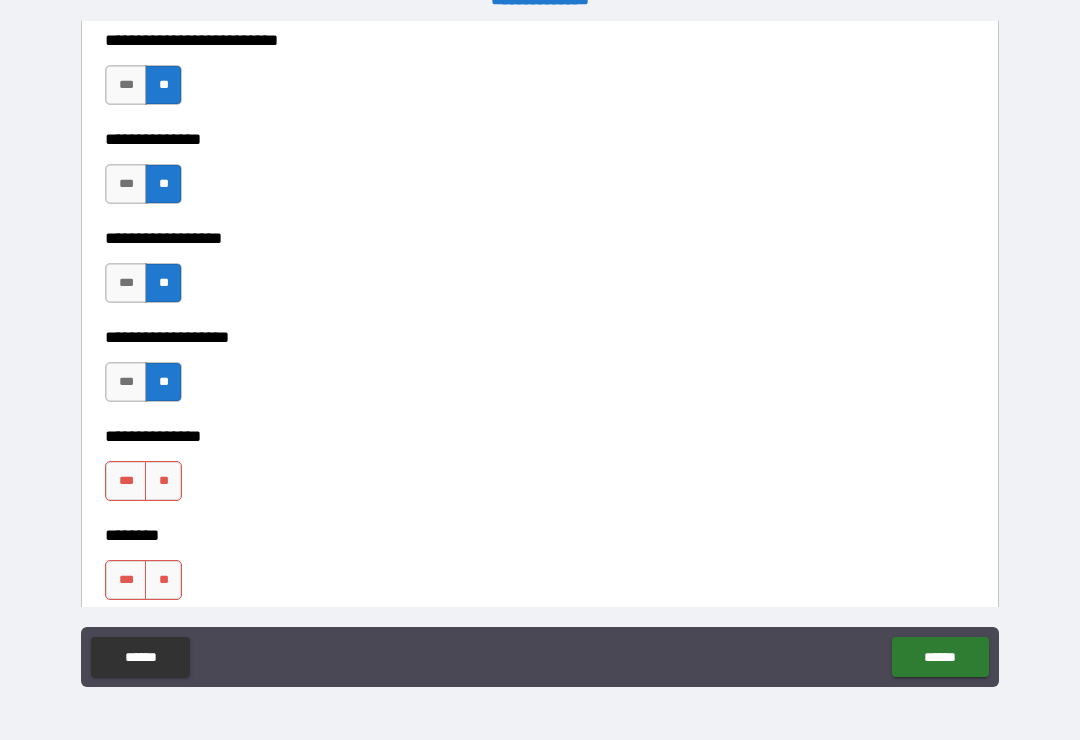 click on "**" at bounding box center (163, 481) 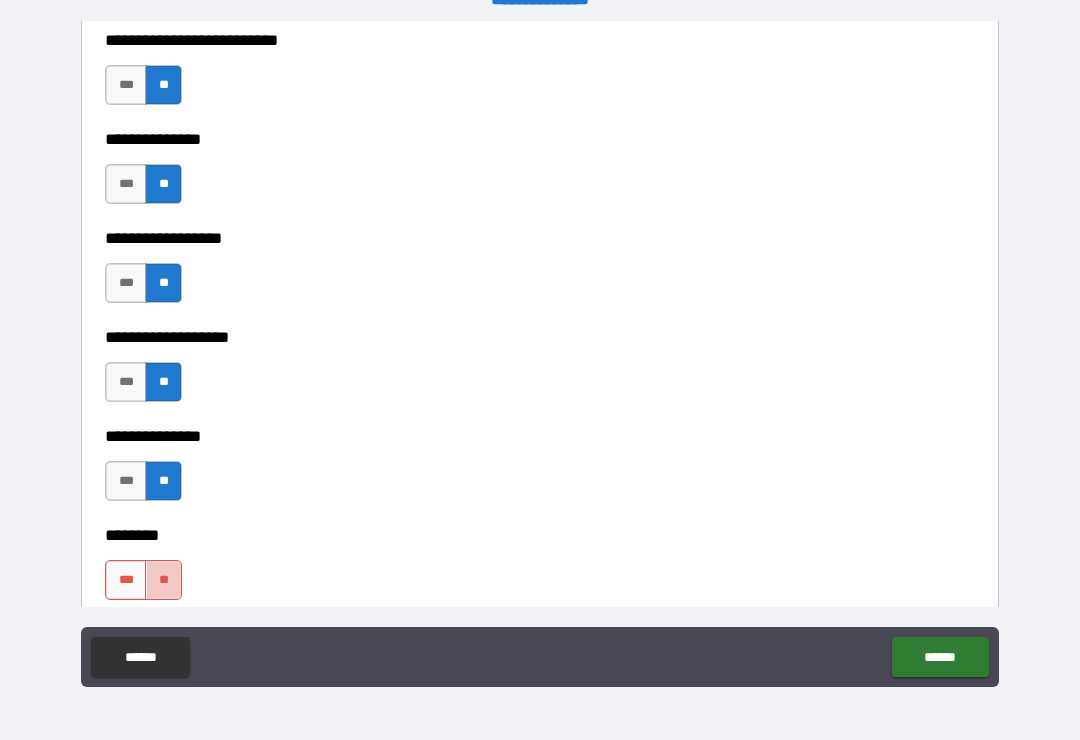 click on "**" at bounding box center [163, 580] 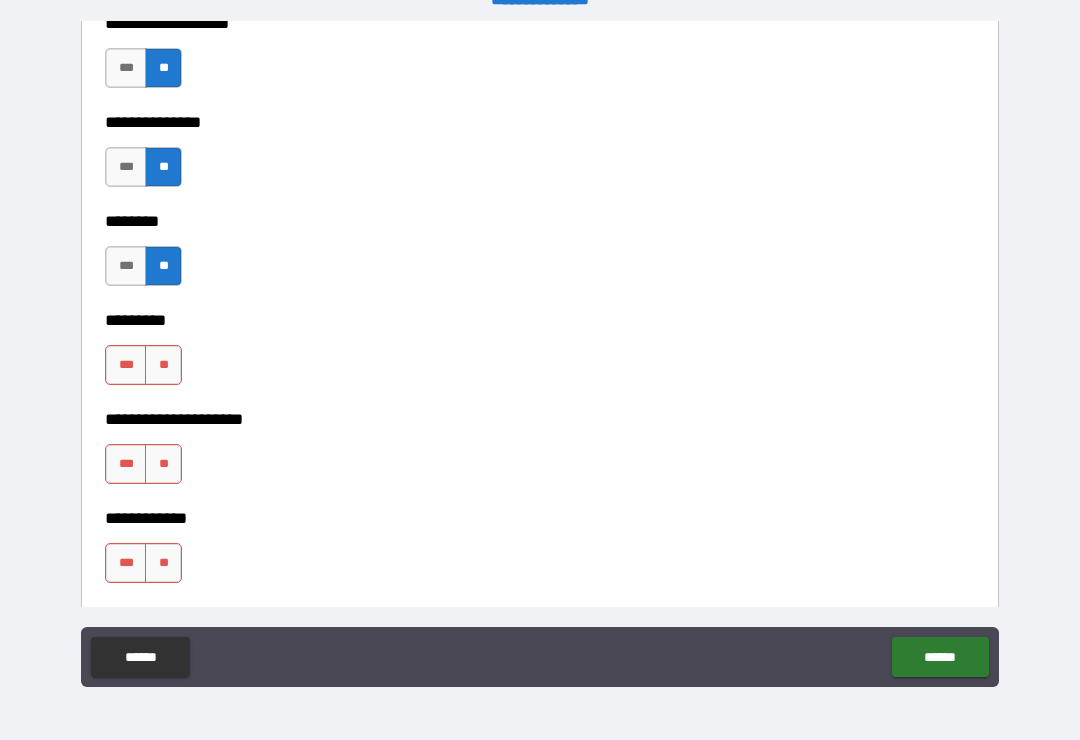 scroll, scrollTop: 5945, scrollLeft: 0, axis: vertical 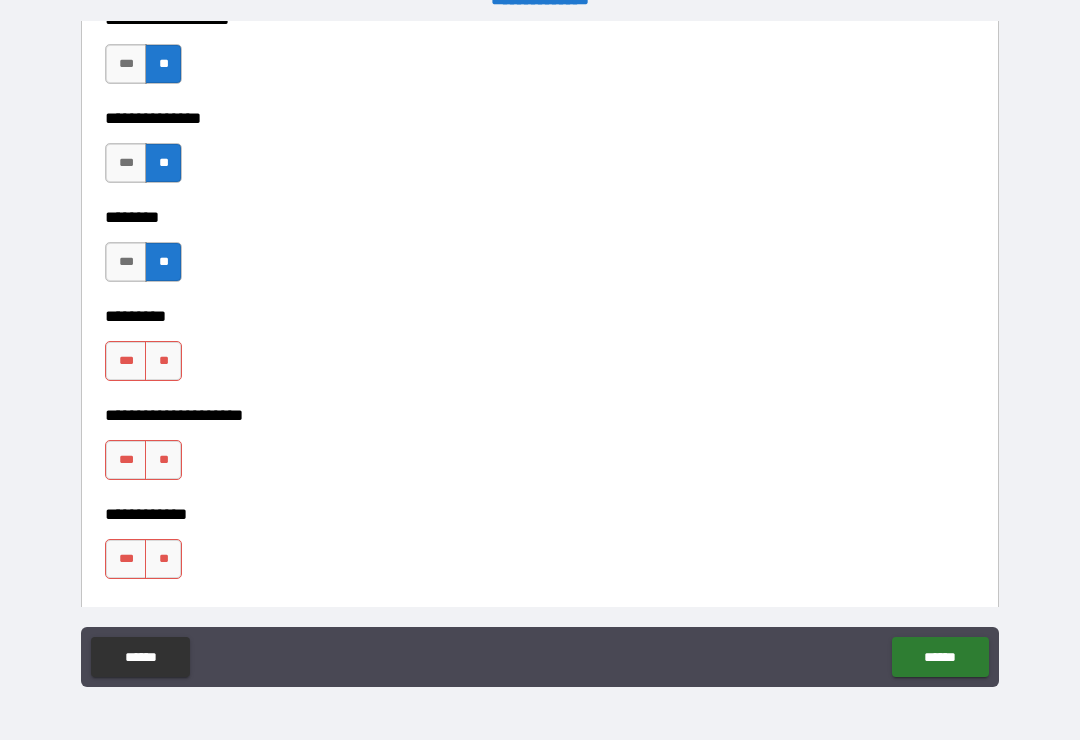 click on "**" at bounding box center (163, 361) 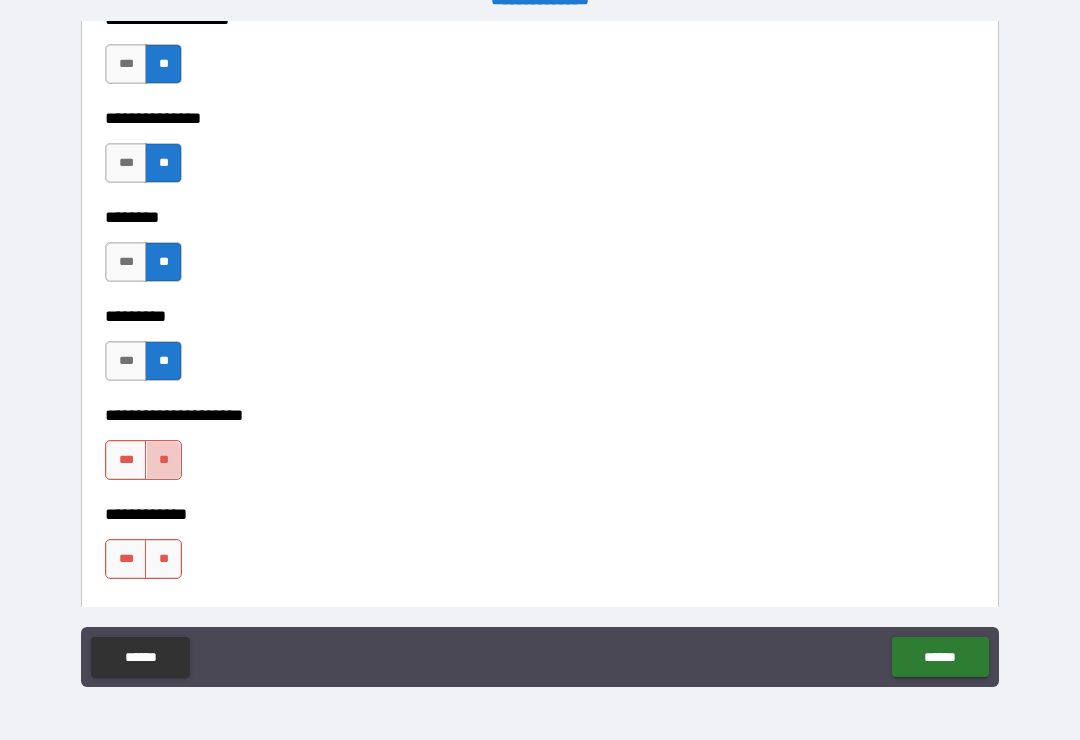 click on "**" at bounding box center [163, 460] 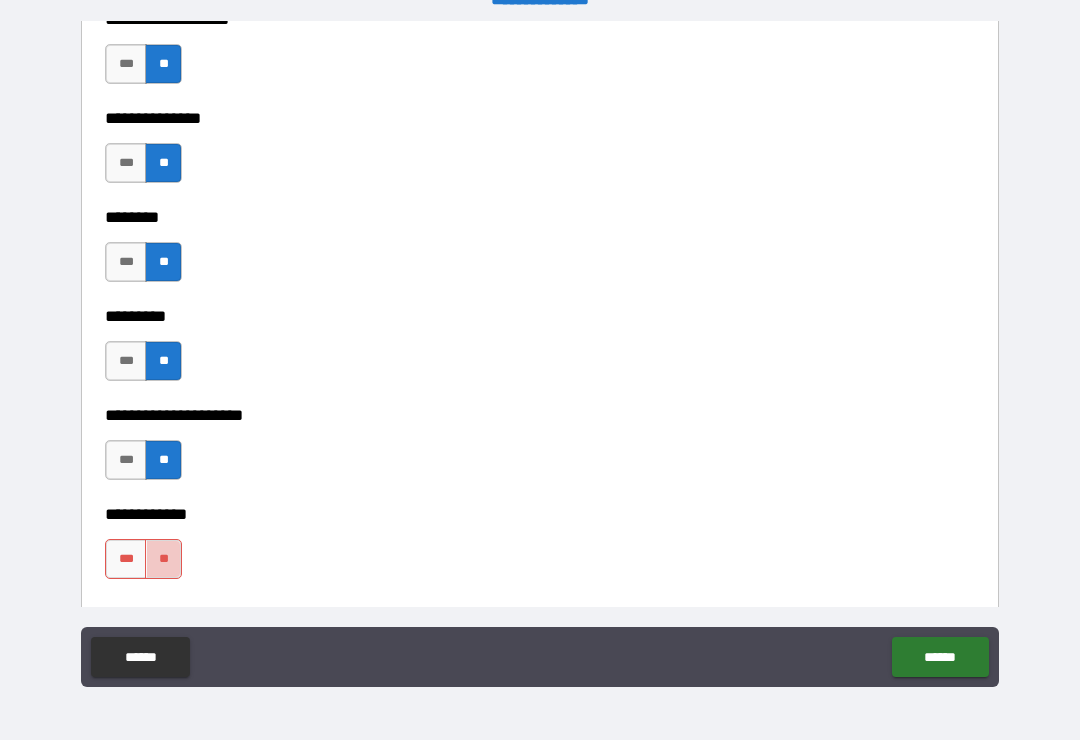 click on "**" at bounding box center (163, 559) 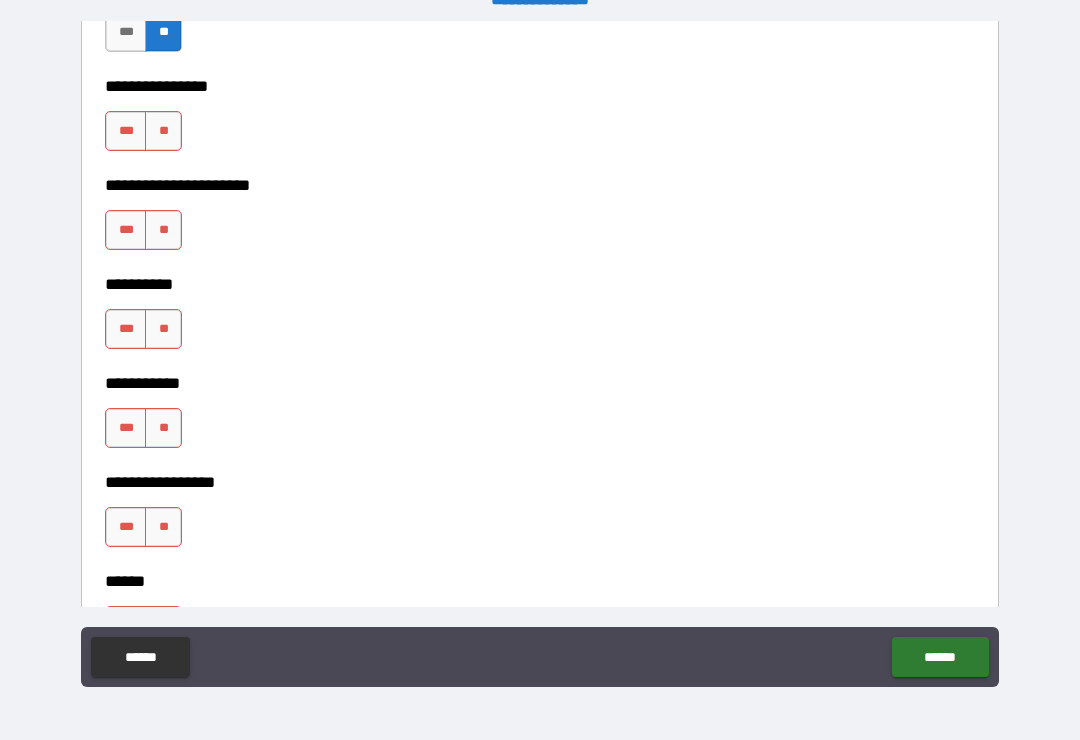 scroll, scrollTop: 6473, scrollLeft: 0, axis: vertical 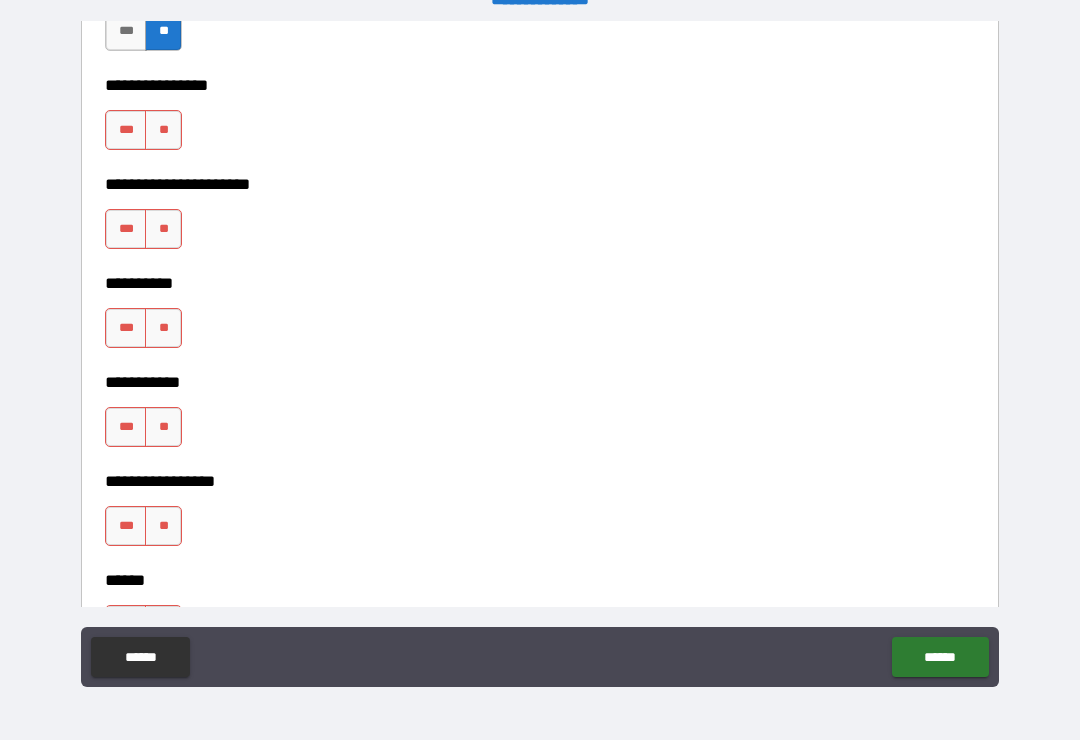click on "**" at bounding box center [163, 130] 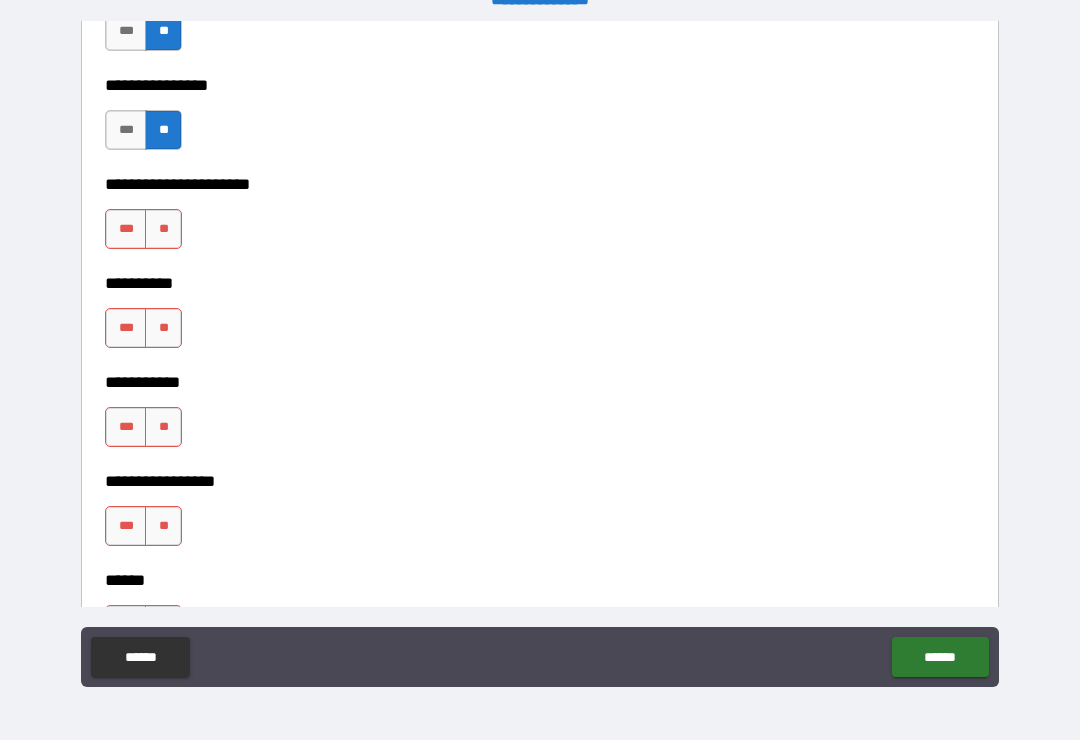 click on "**" at bounding box center [163, 229] 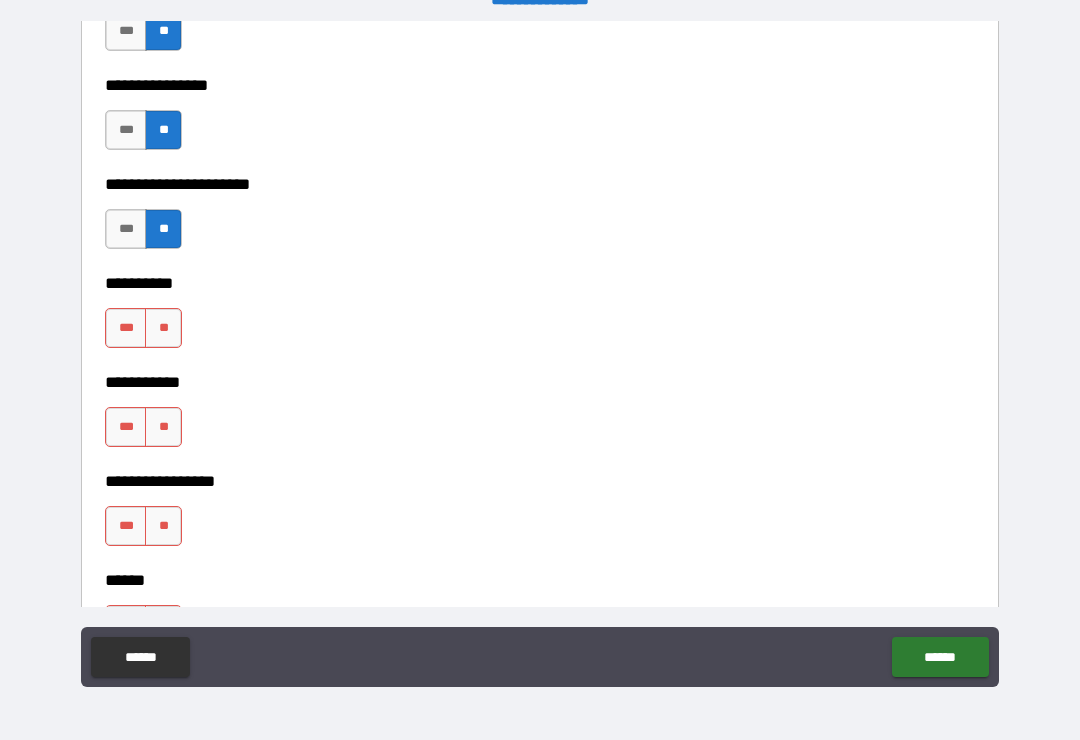 click on "**" at bounding box center (163, 328) 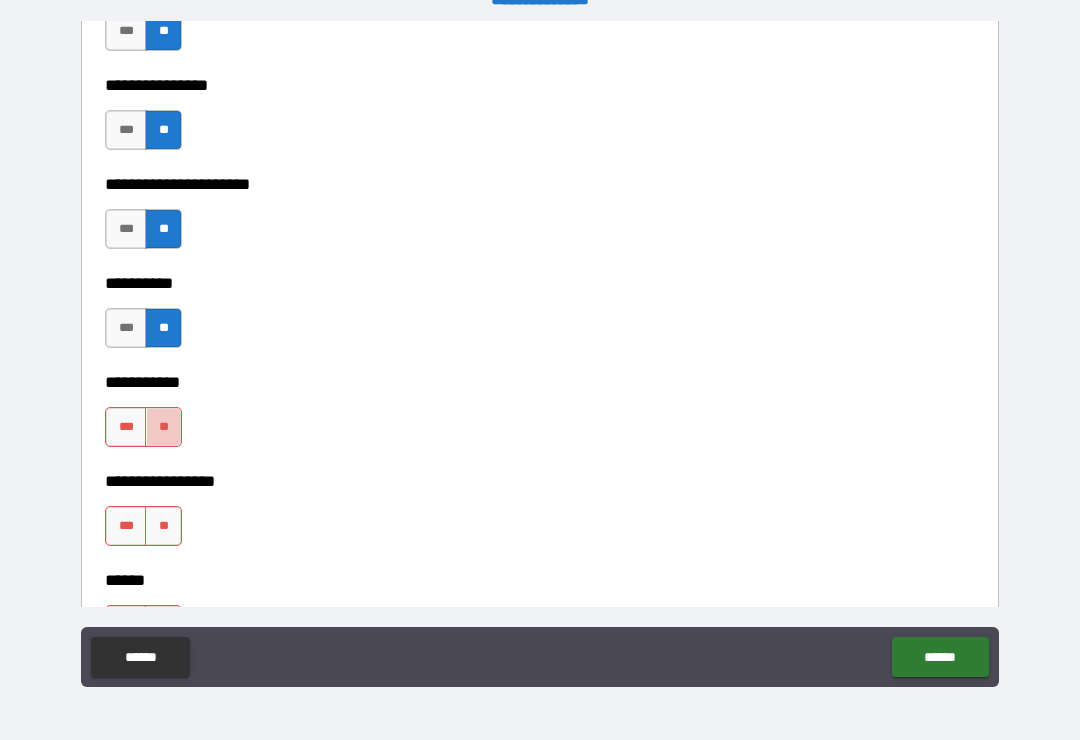 click on "**" at bounding box center (163, 427) 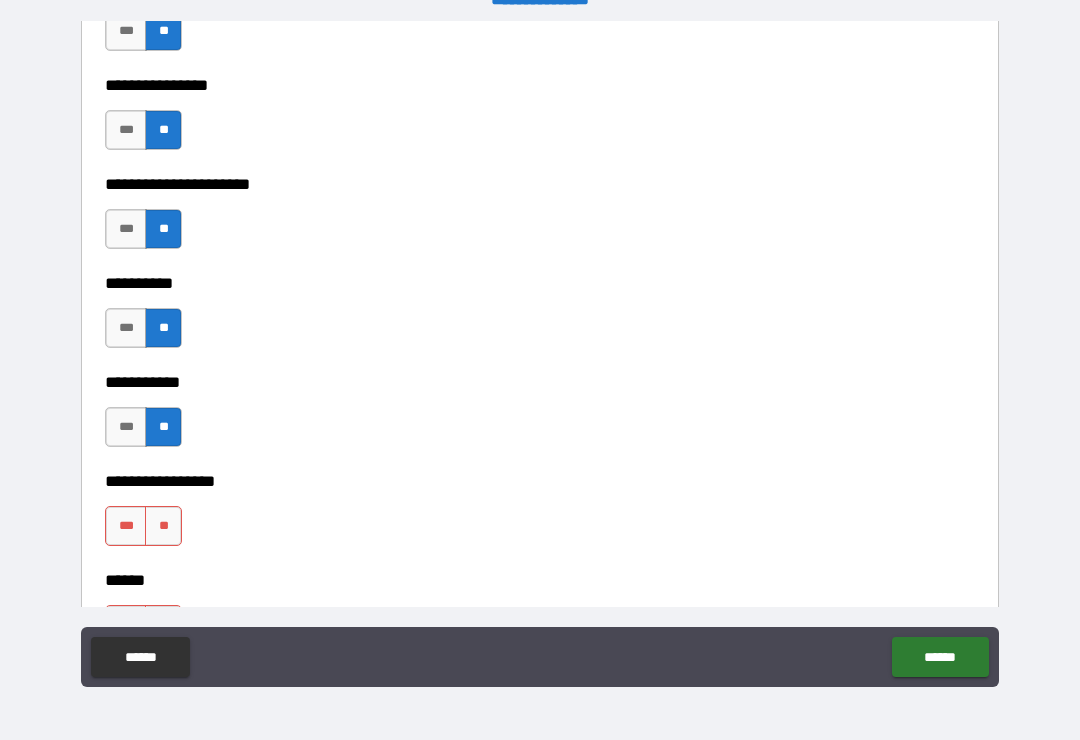 click on "**" at bounding box center (163, 526) 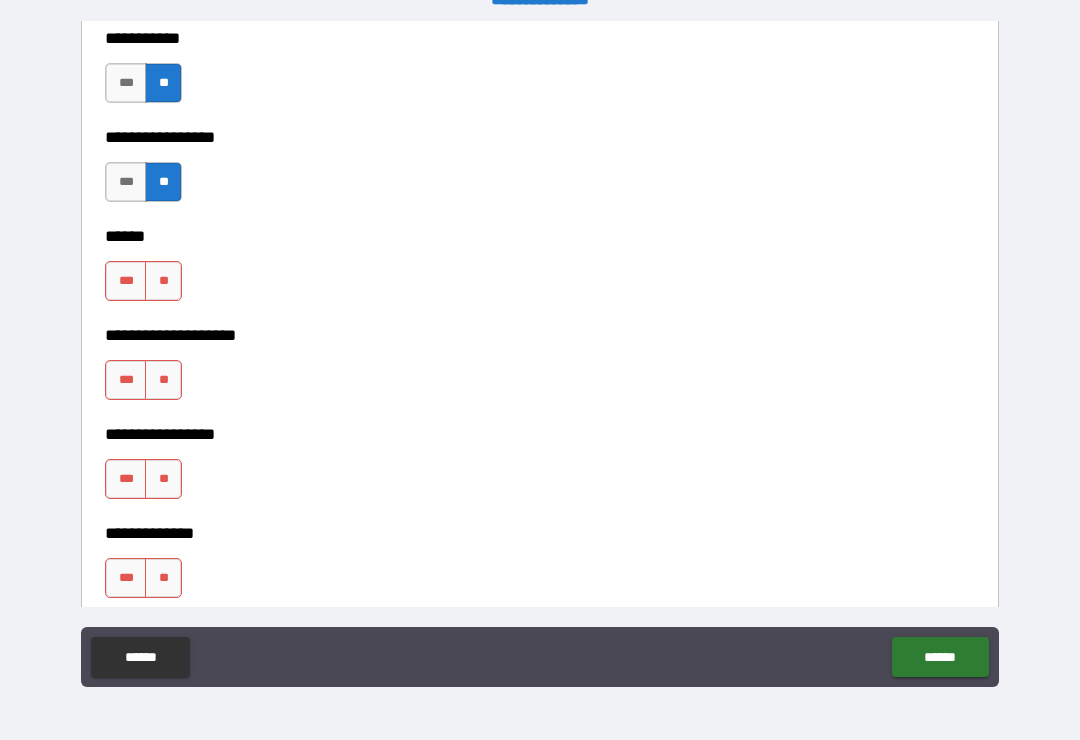 scroll, scrollTop: 6825, scrollLeft: 0, axis: vertical 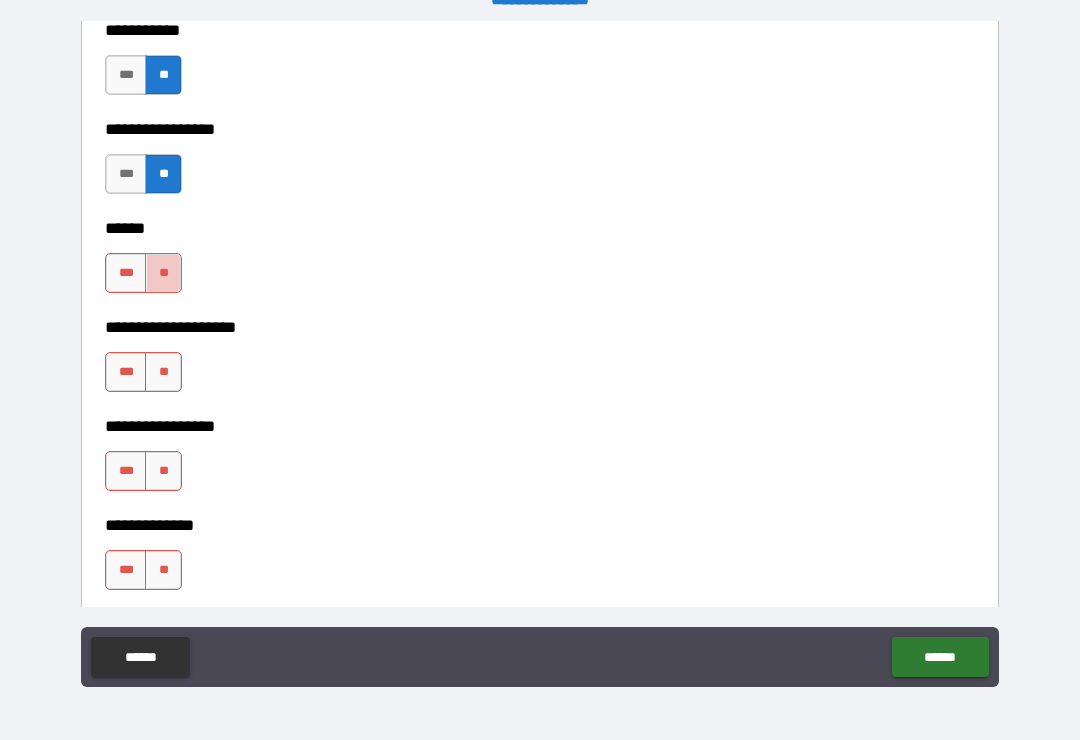 click on "**" at bounding box center (163, 273) 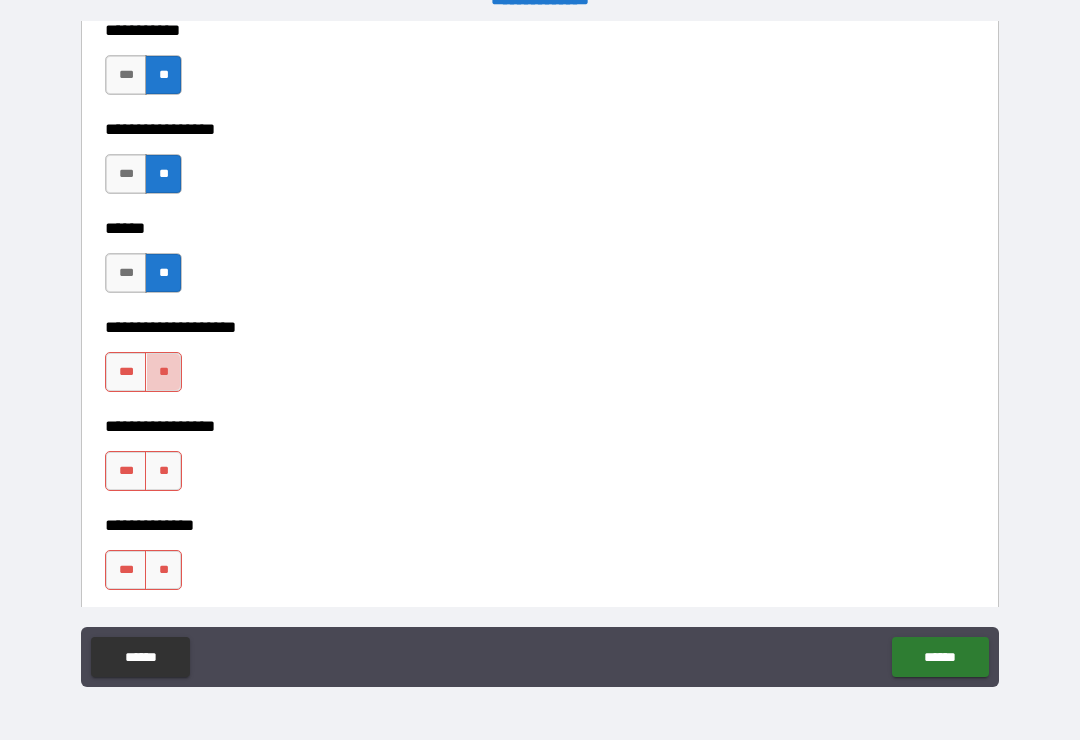 click on "**" at bounding box center (163, 372) 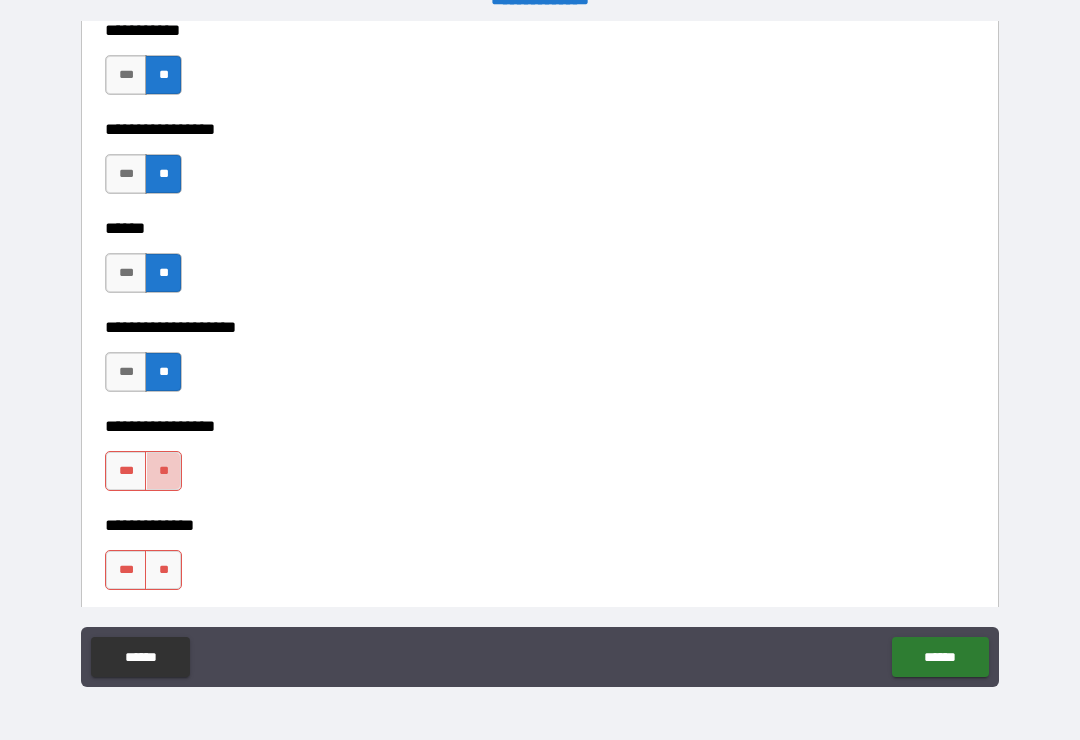 click on "**" at bounding box center [163, 471] 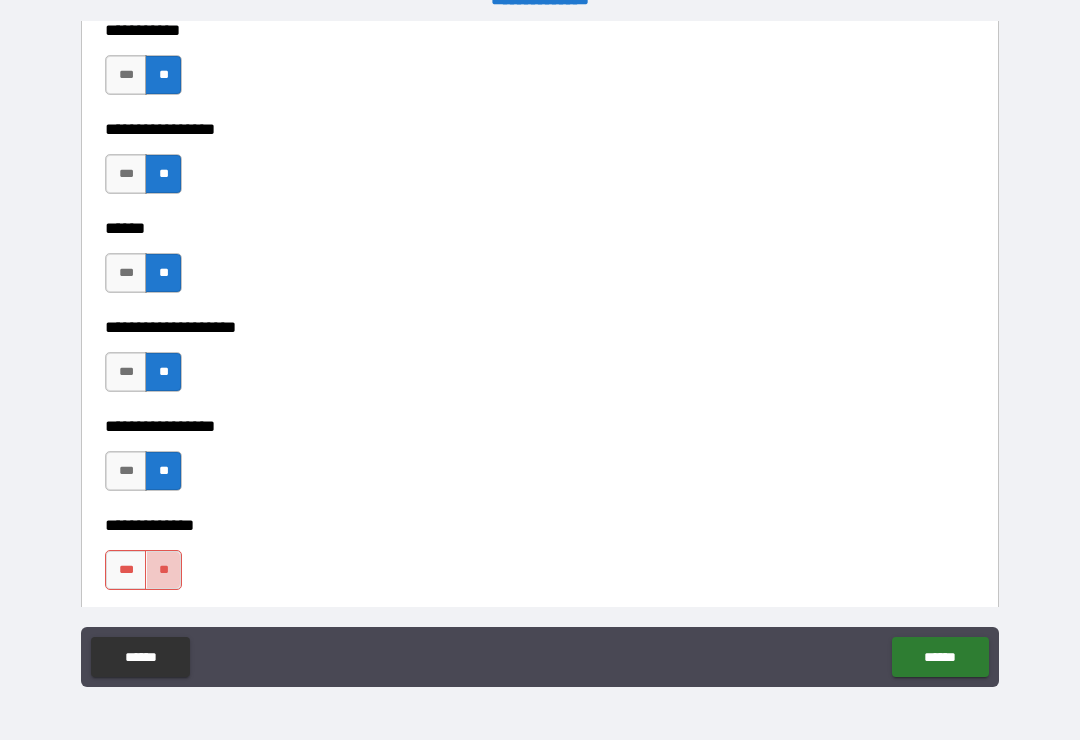 click on "**" at bounding box center (163, 570) 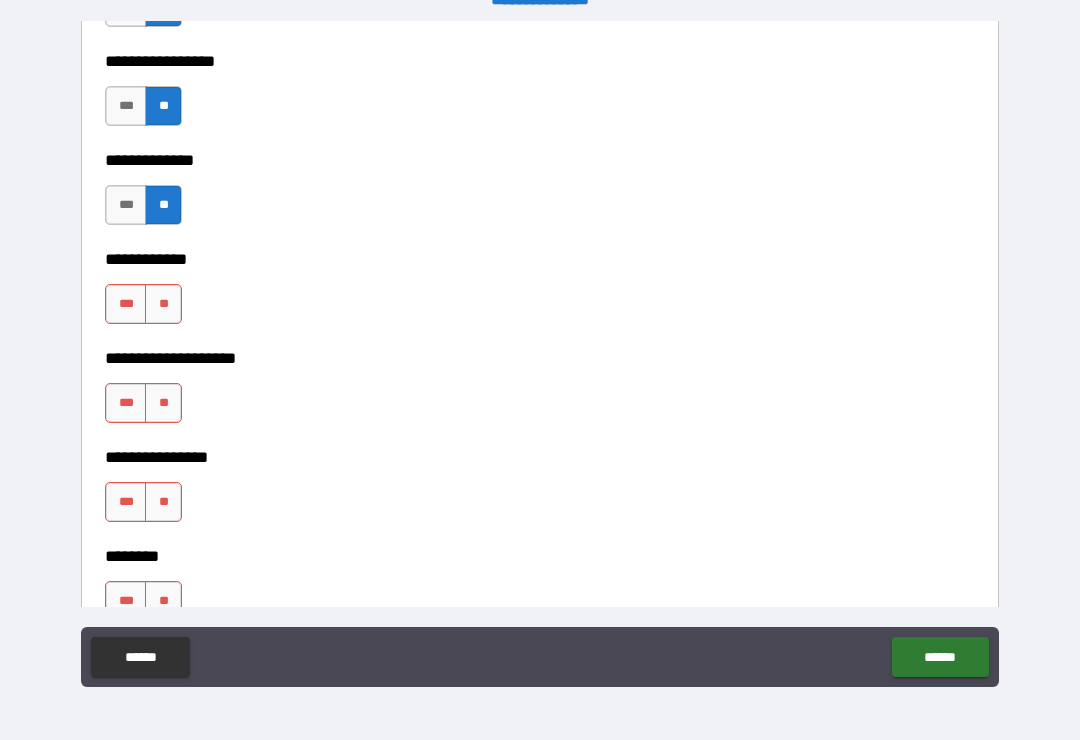 scroll, scrollTop: 7201, scrollLeft: 0, axis: vertical 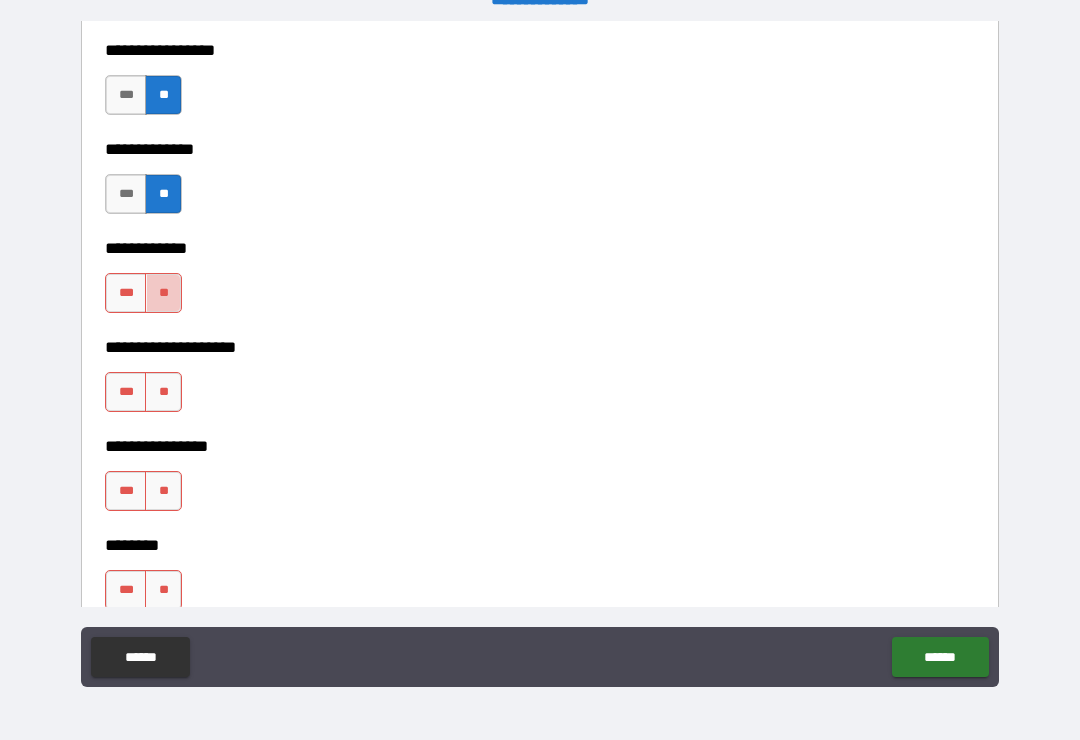 click on "**" at bounding box center (163, 293) 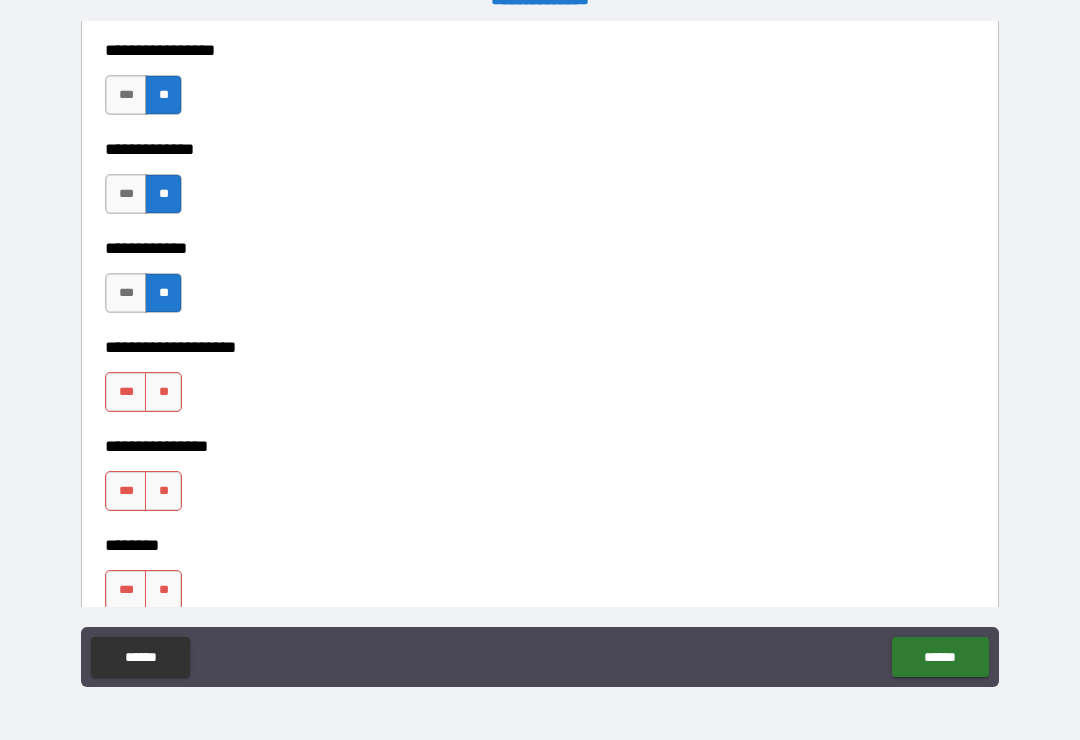 click on "**" at bounding box center [163, 392] 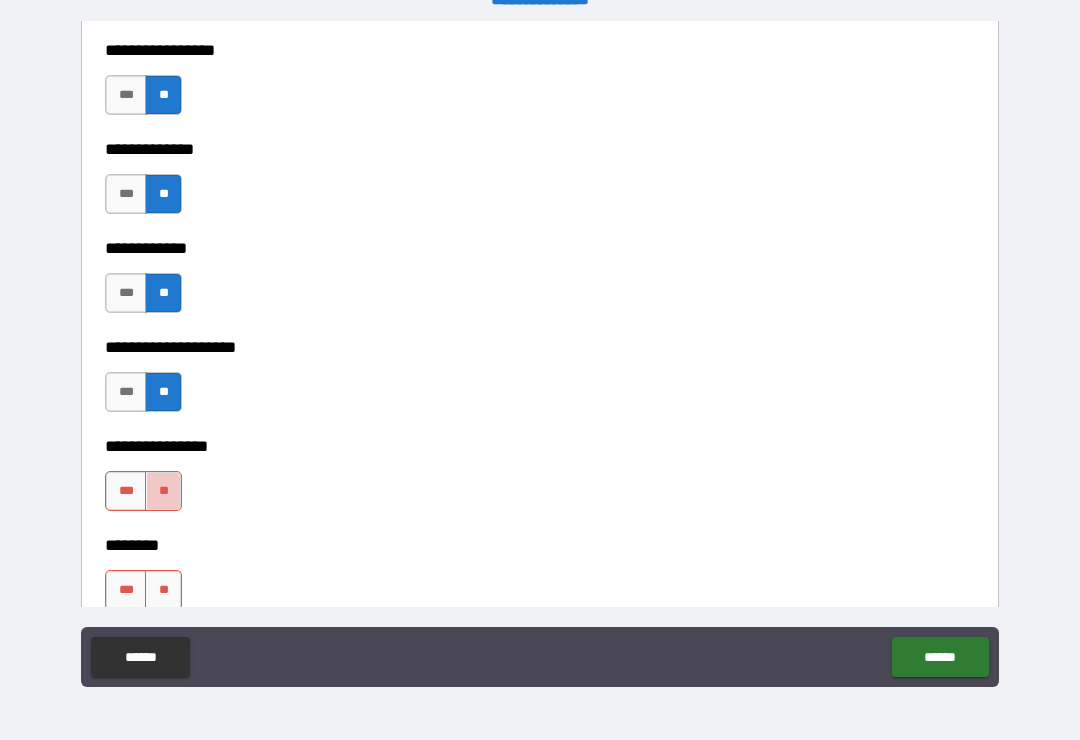 click on "**" at bounding box center (163, 491) 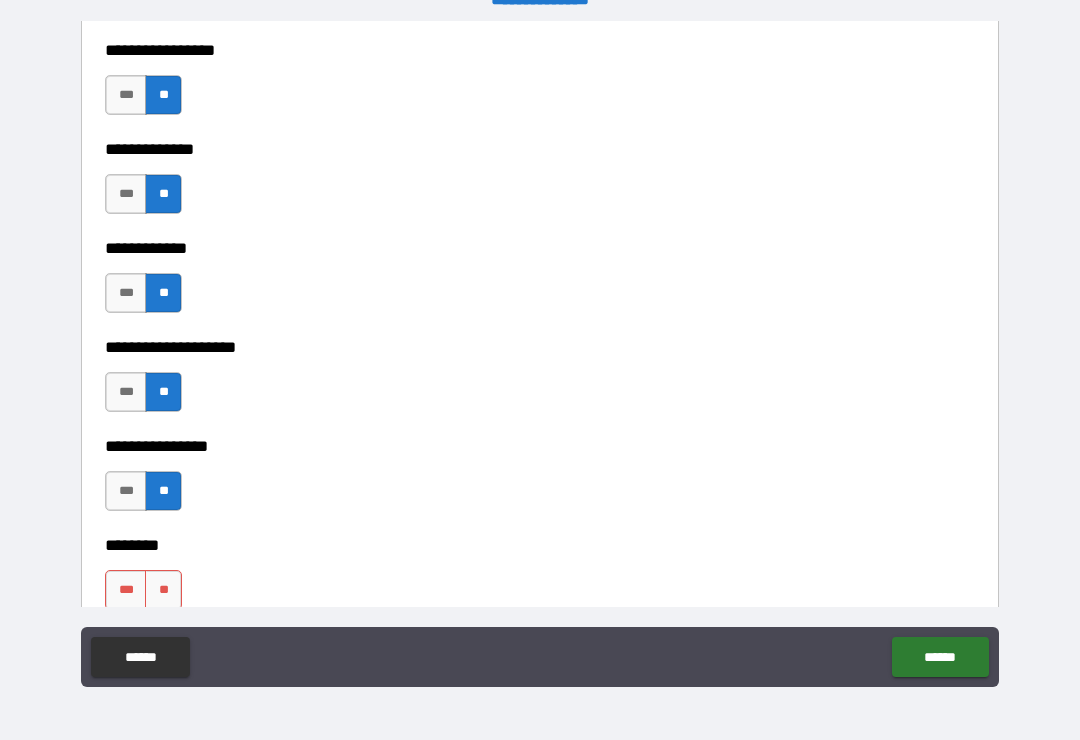 click on "**" at bounding box center (163, 590) 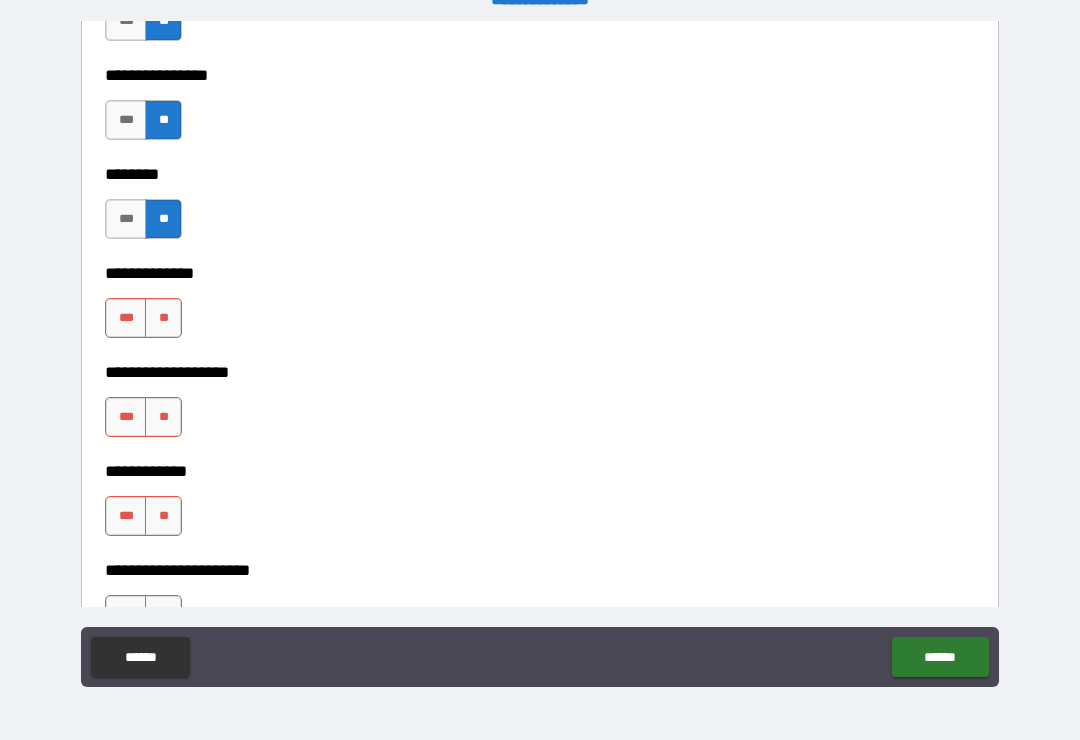scroll, scrollTop: 7583, scrollLeft: 0, axis: vertical 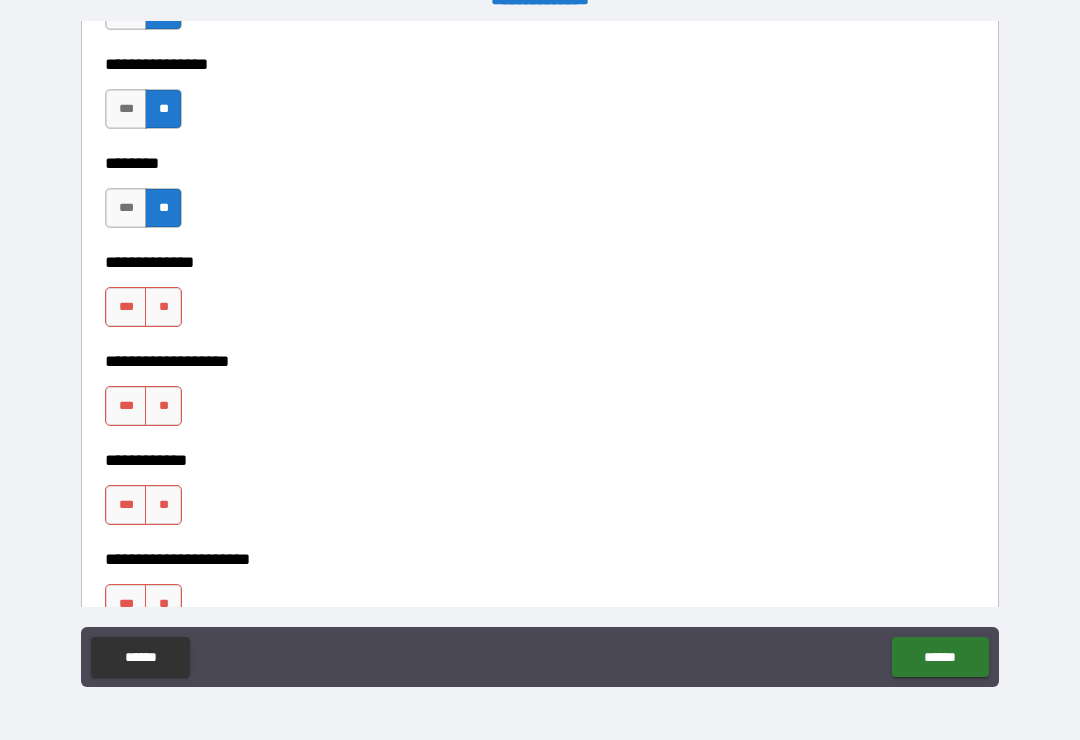 click on "**" at bounding box center [163, 307] 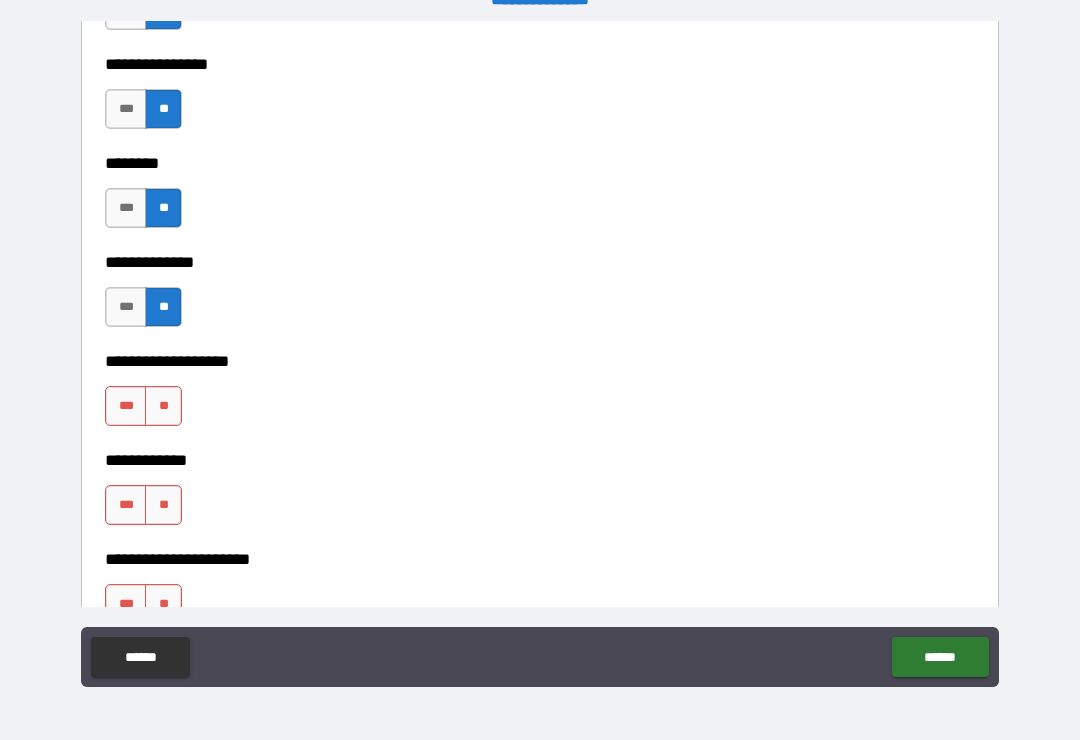 click on "**" at bounding box center [163, 406] 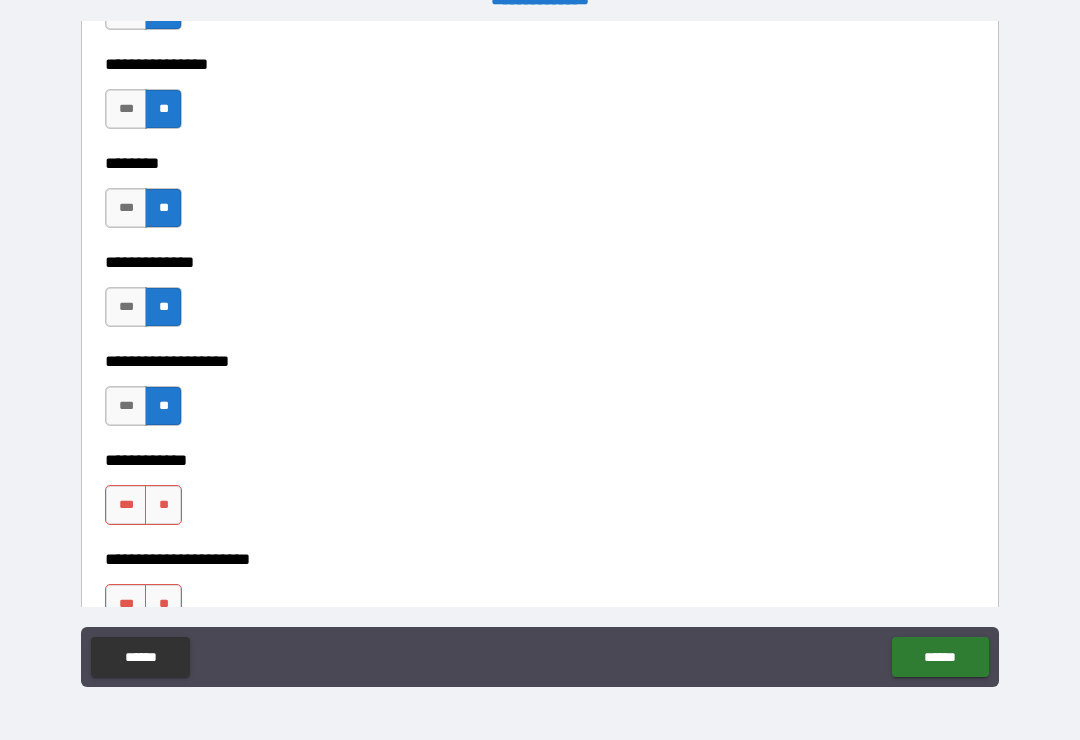 click on "**" at bounding box center [163, 505] 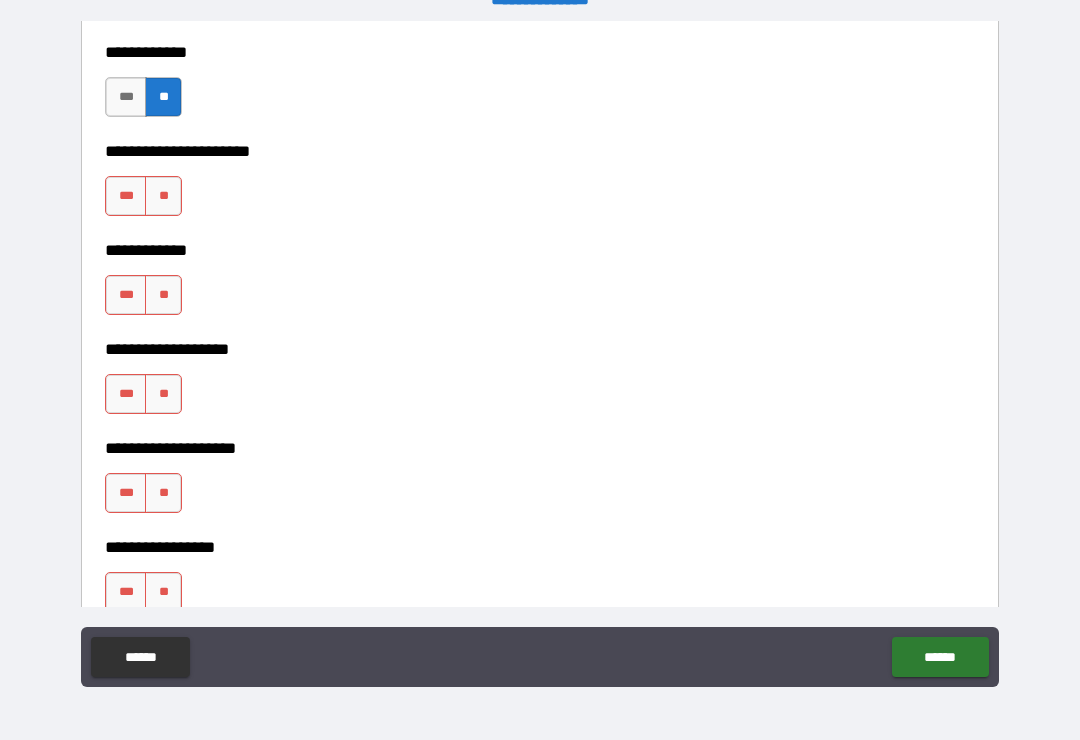 scroll, scrollTop: 7992, scrollLeft: 0, axis: vertical 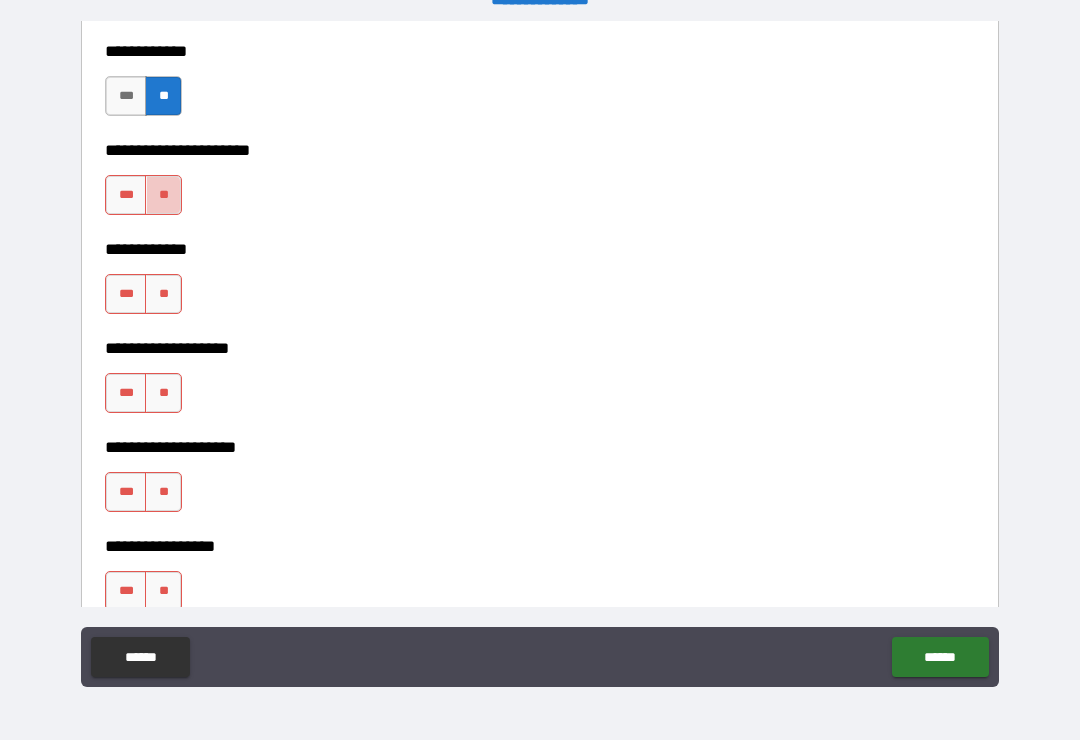 click on "**" at bounding box center (163, 195) 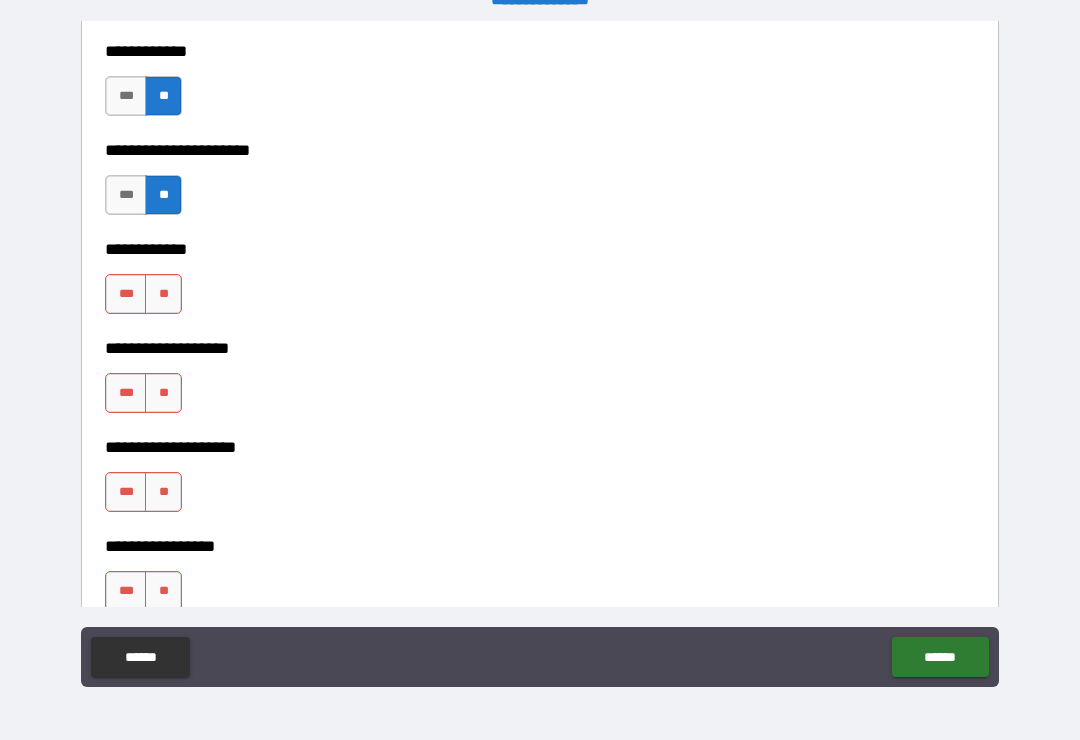 click on "**" at bounding box center (163, 294) 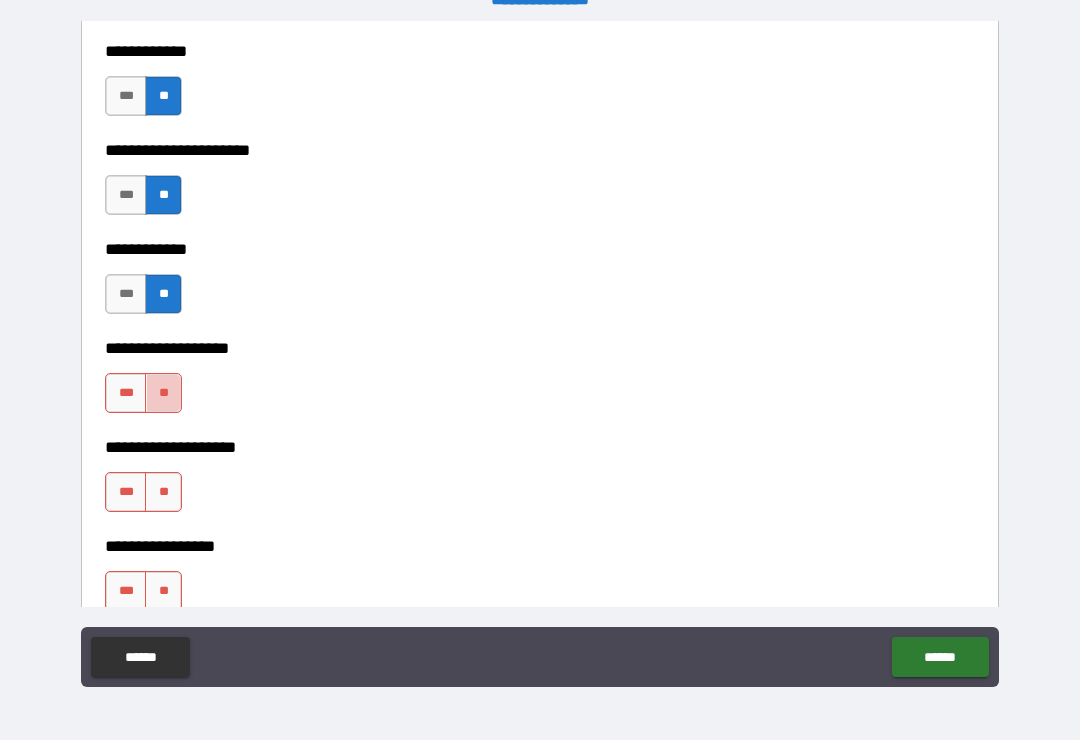 click on "**" at bounding box center [163, 393] 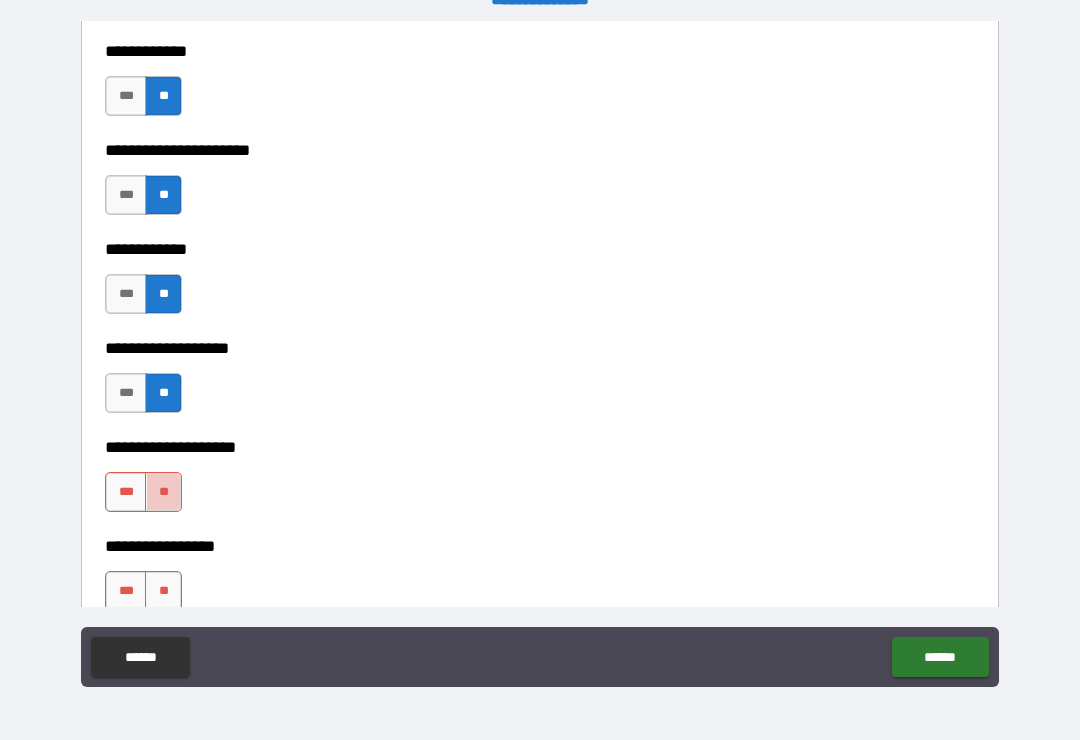 click on "**" at bounding box center [163, 492] 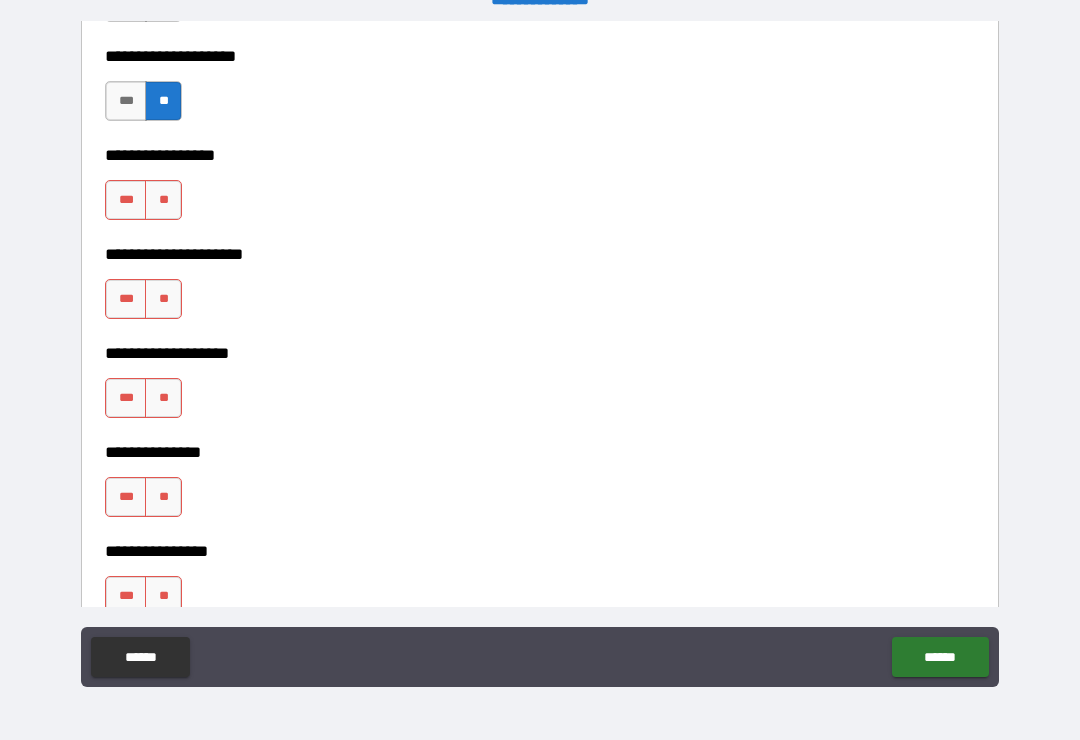 scroll, scrollTop: 8388, scrollLeft: 0, axis: vertical 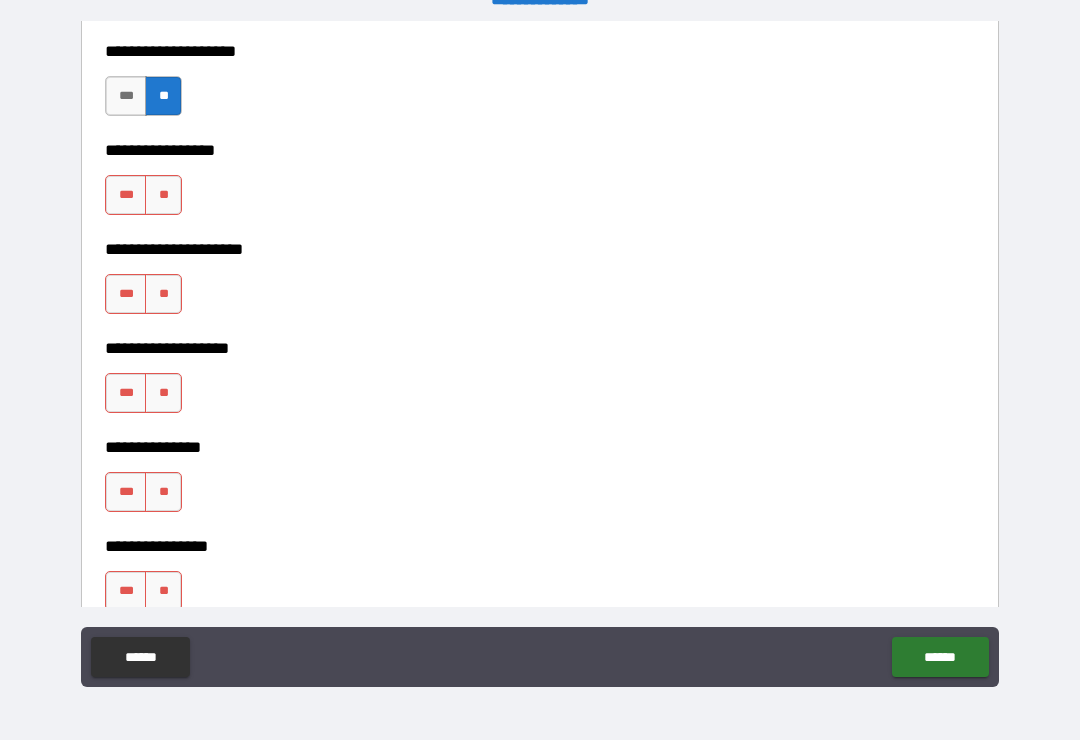 click on "**" at bounding box center (163, 195) 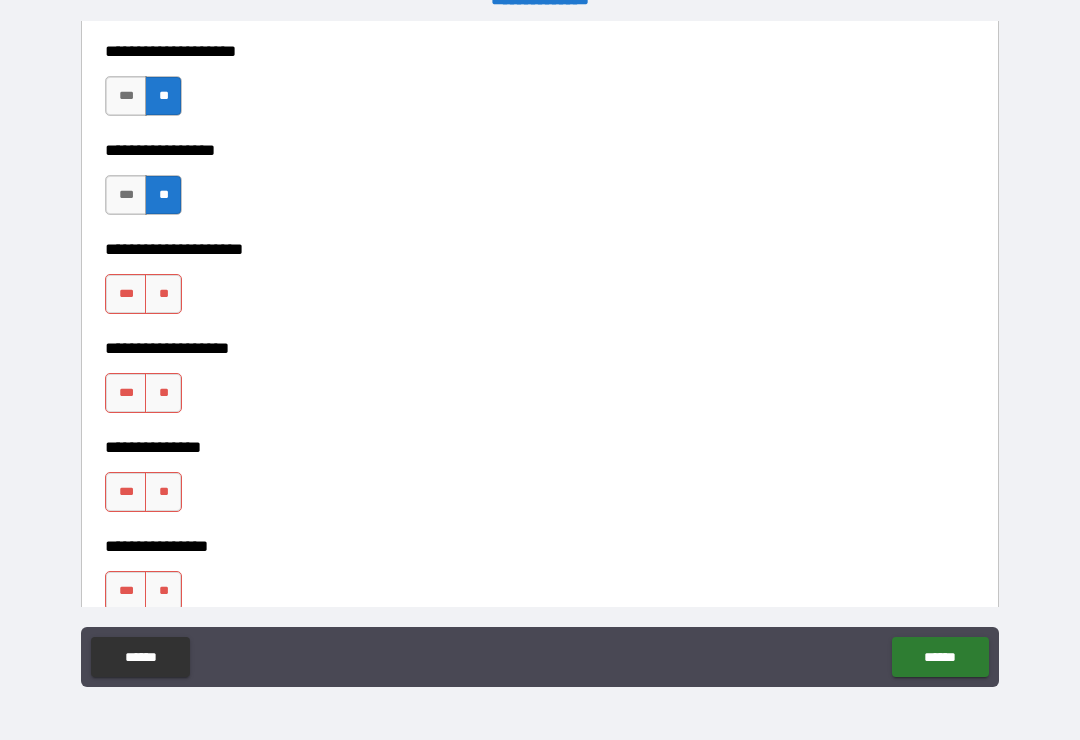 click on "**" at bounding box center [163, 294] 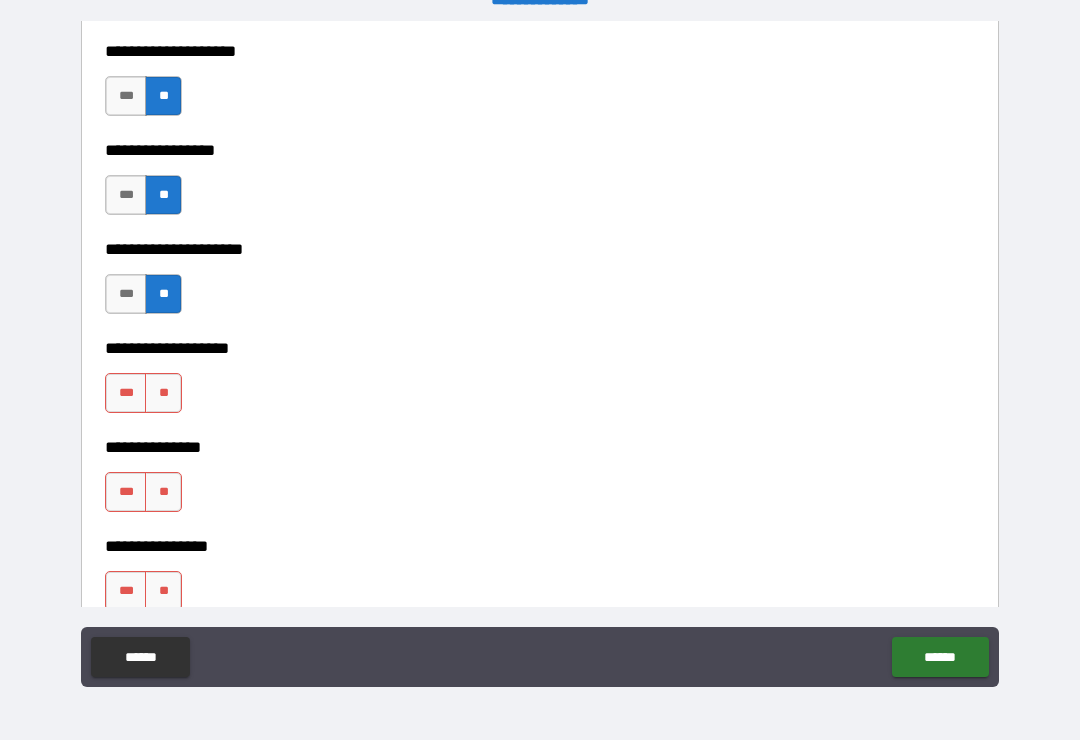 click on "**" at bounding box center [163, 393] 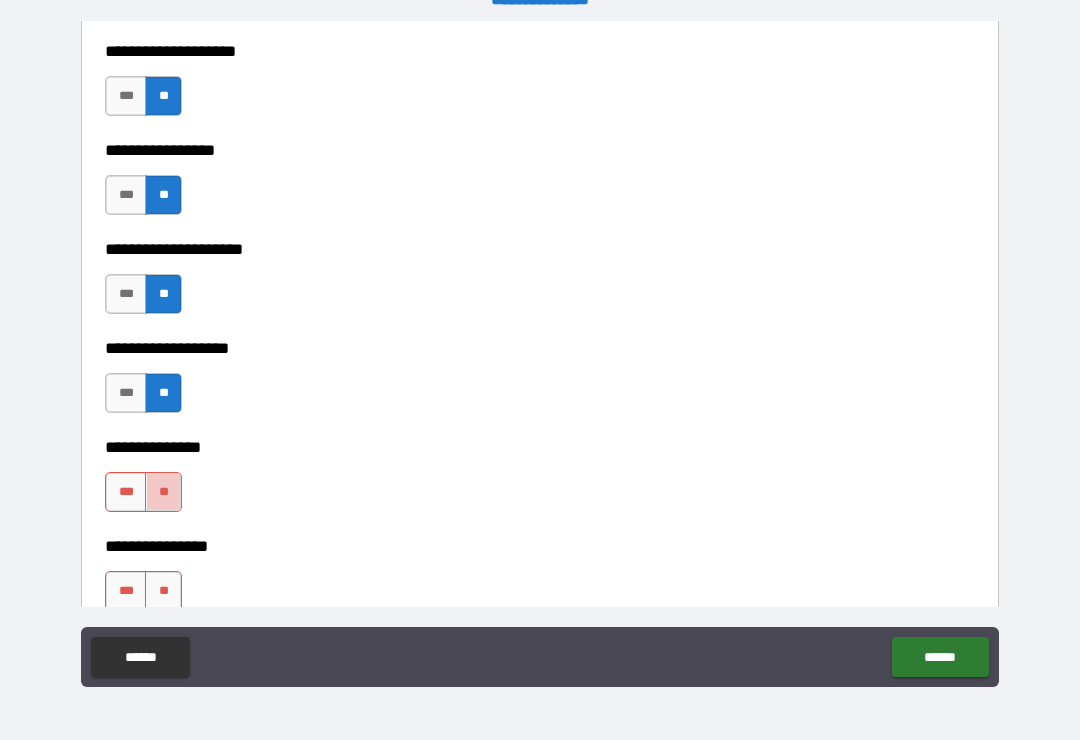 click on "**" at bounding box center (163, 492) 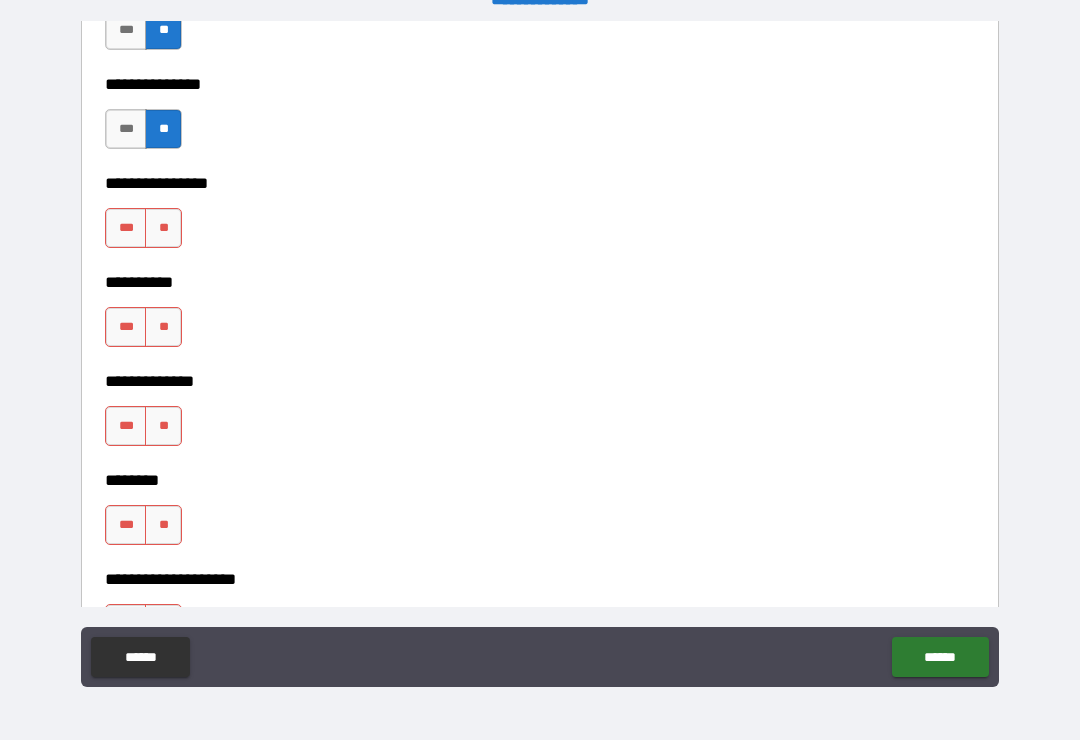 scroll, scrollTop: 8760, scrollLeft: 0, axis: vertical 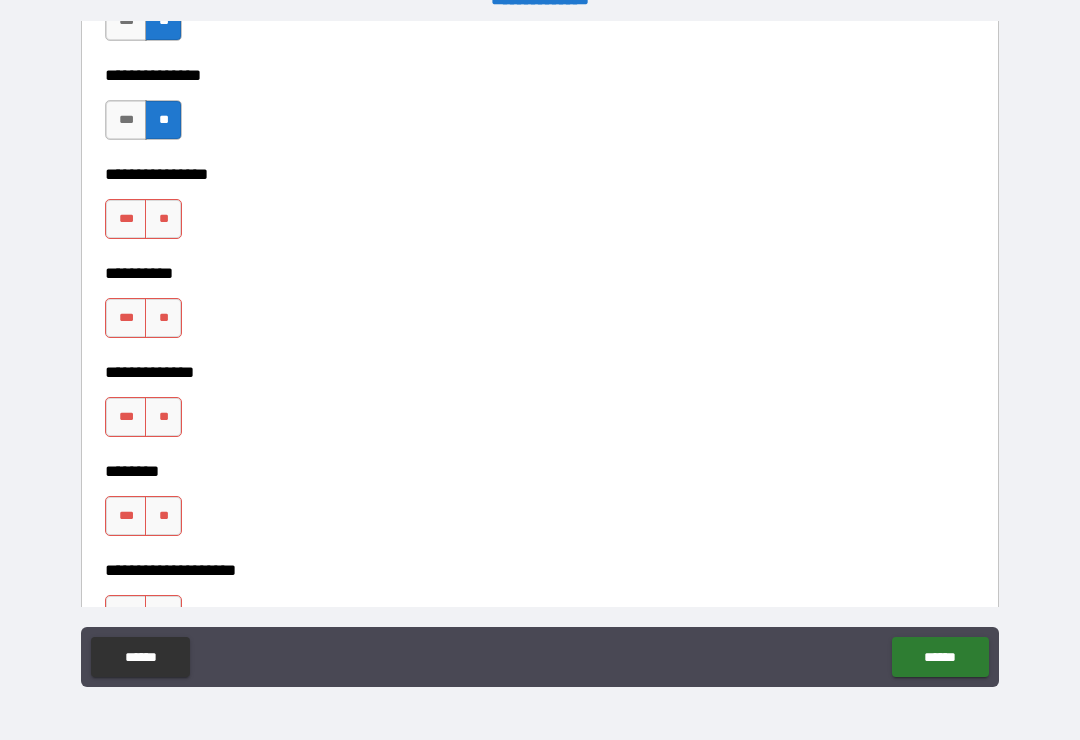 click on "**" at bounding box center (163, 219) 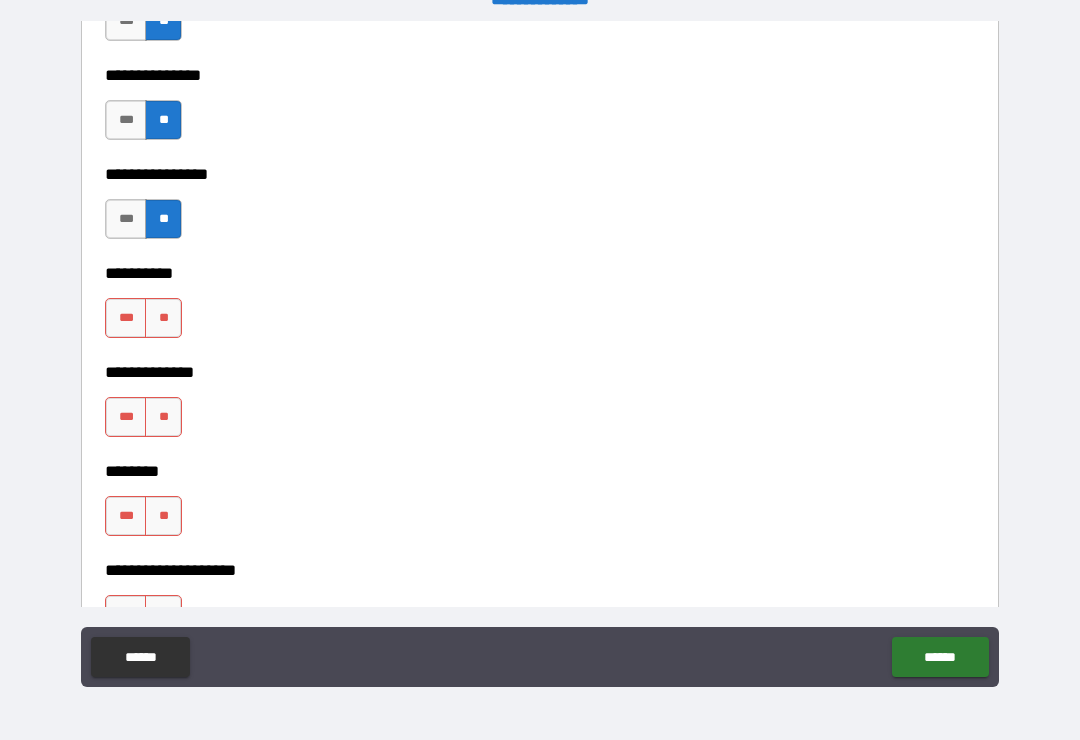 click on "**" at bounding box center [163, 318] 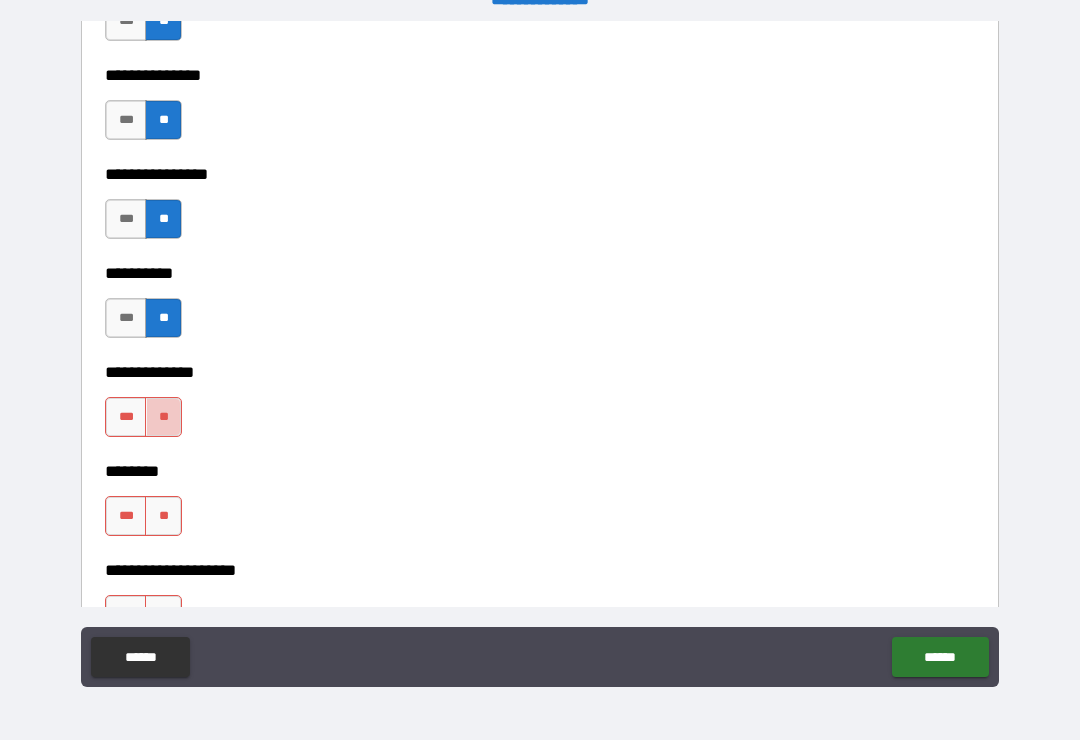 click on "**" at bounding box center (163, 417) 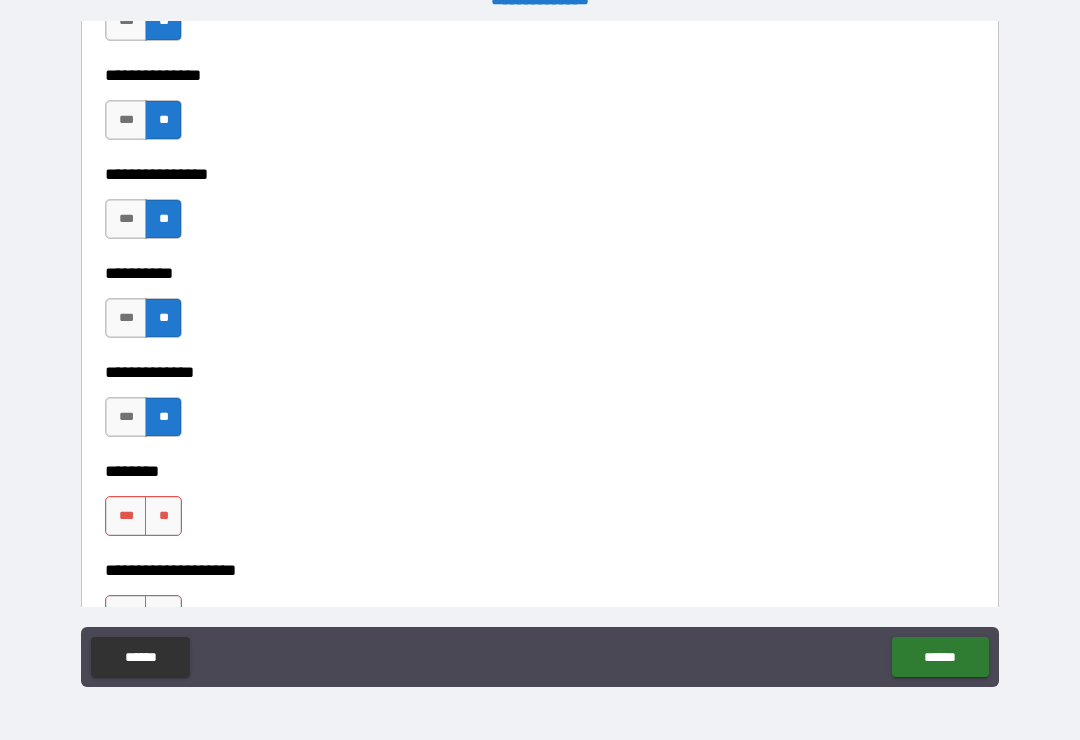 click on "**" at bounding box center (163, 516) 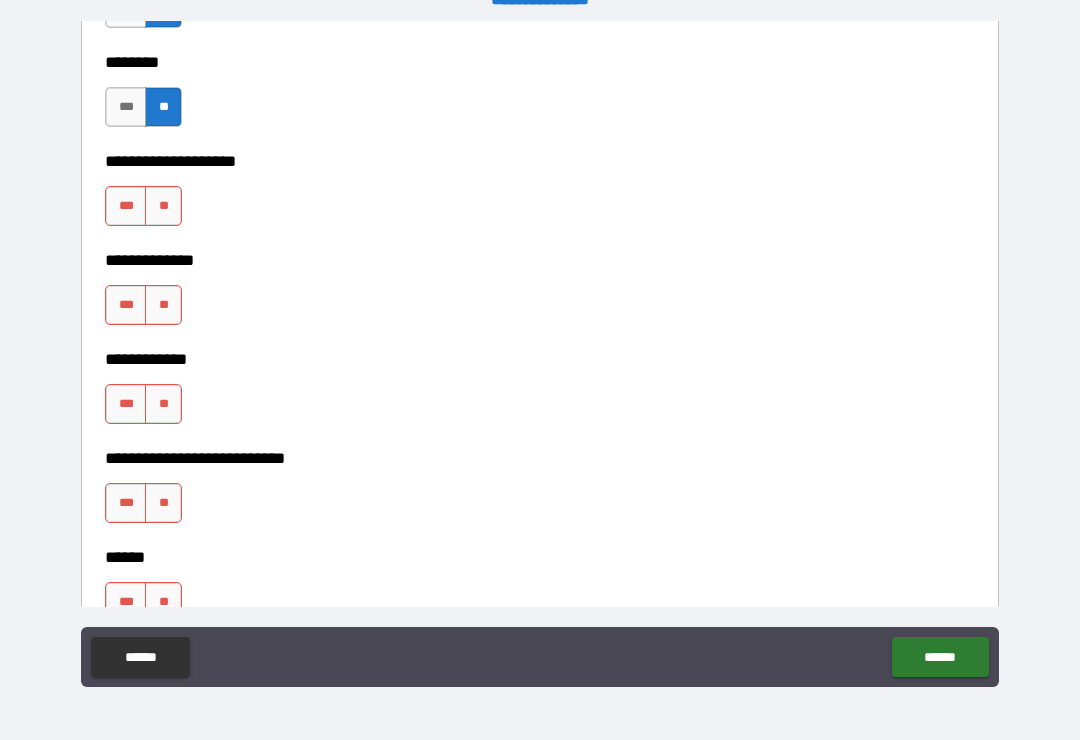 scroll, scrollTop: 9181, scrollLeft: 0, axis: vertical 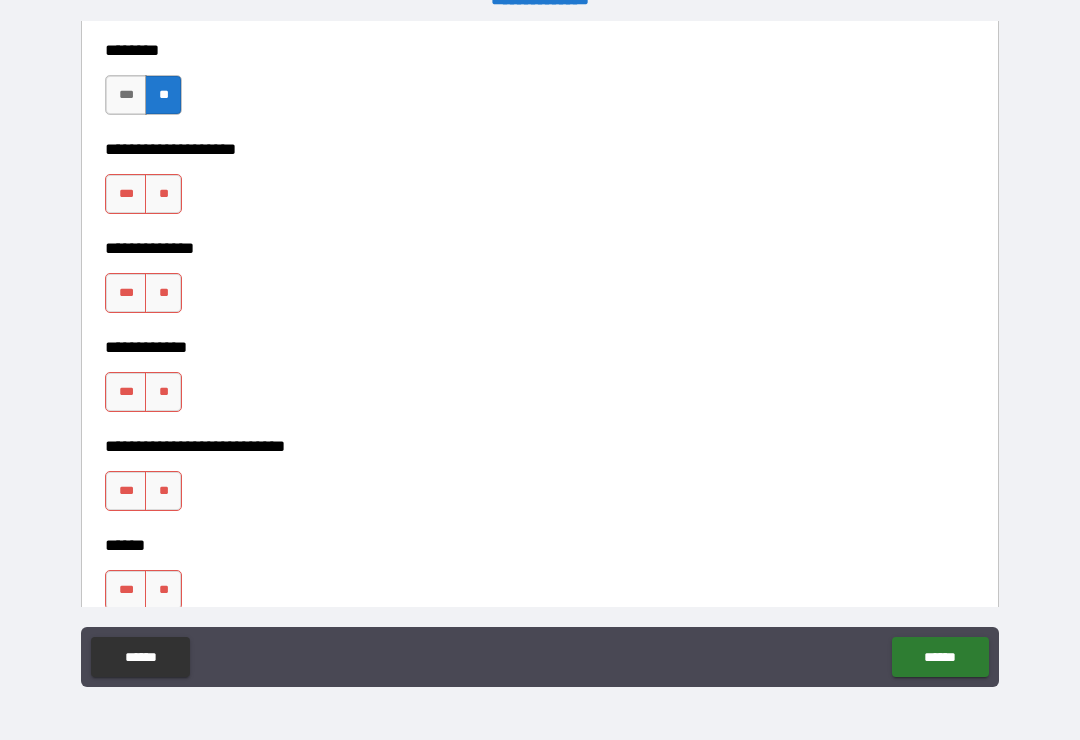 click on "**" at bounding box center (163, 194) 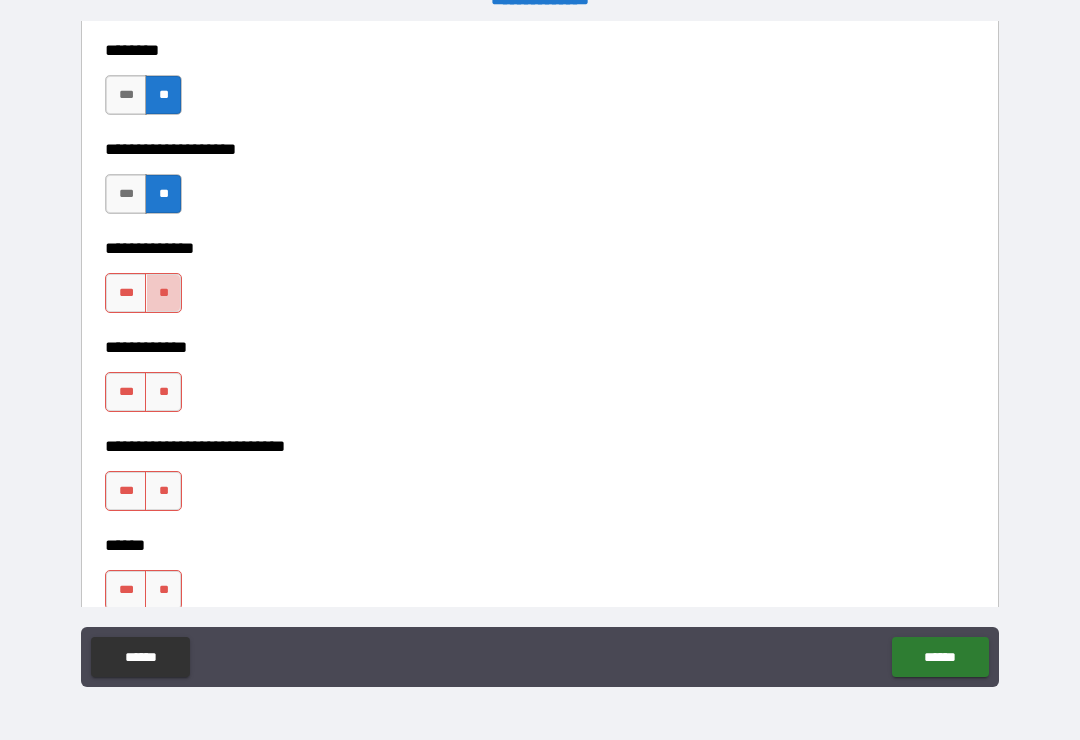 click on "**" at bounding box center (163, 293) 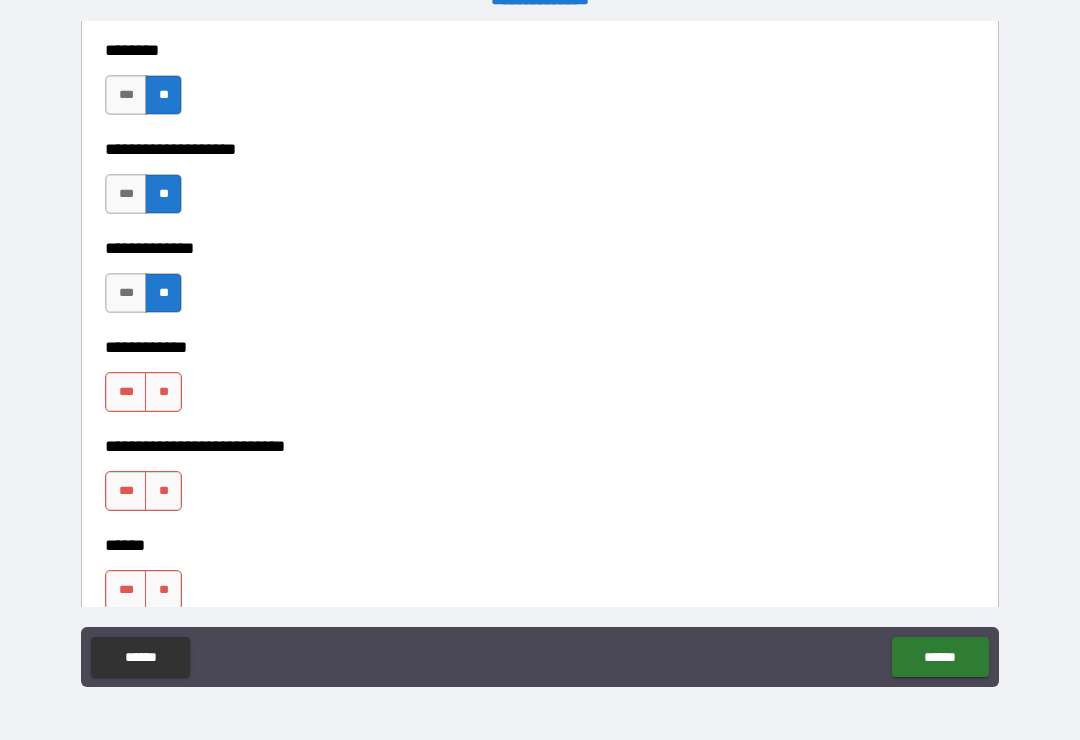 click on "**" at bounding box center [163, 392] 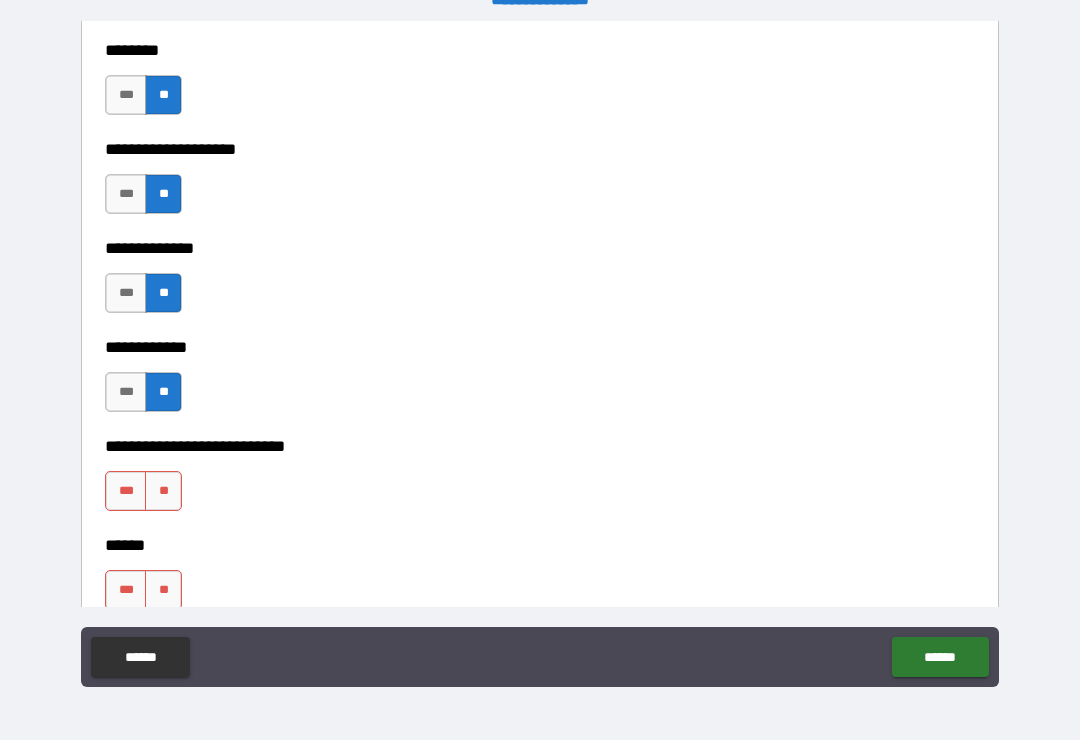 click on "**" at bounding box center [163, 491] 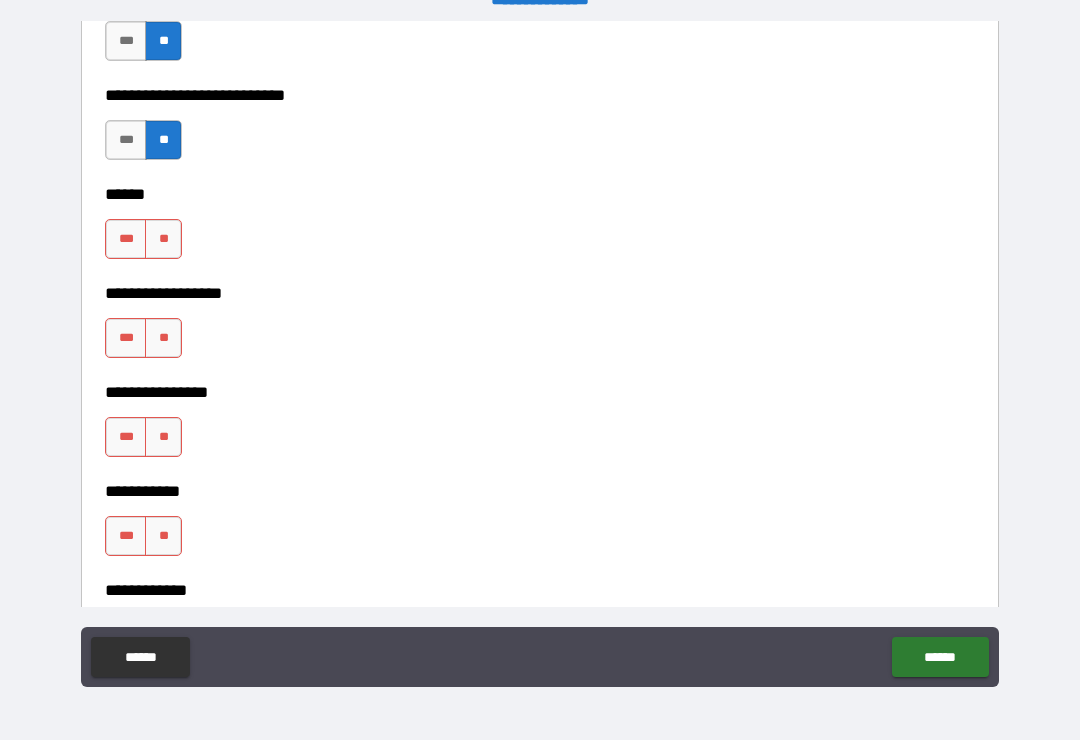 scroll, scrollTop: 9552, scrollLeft: 0, axis: vertical 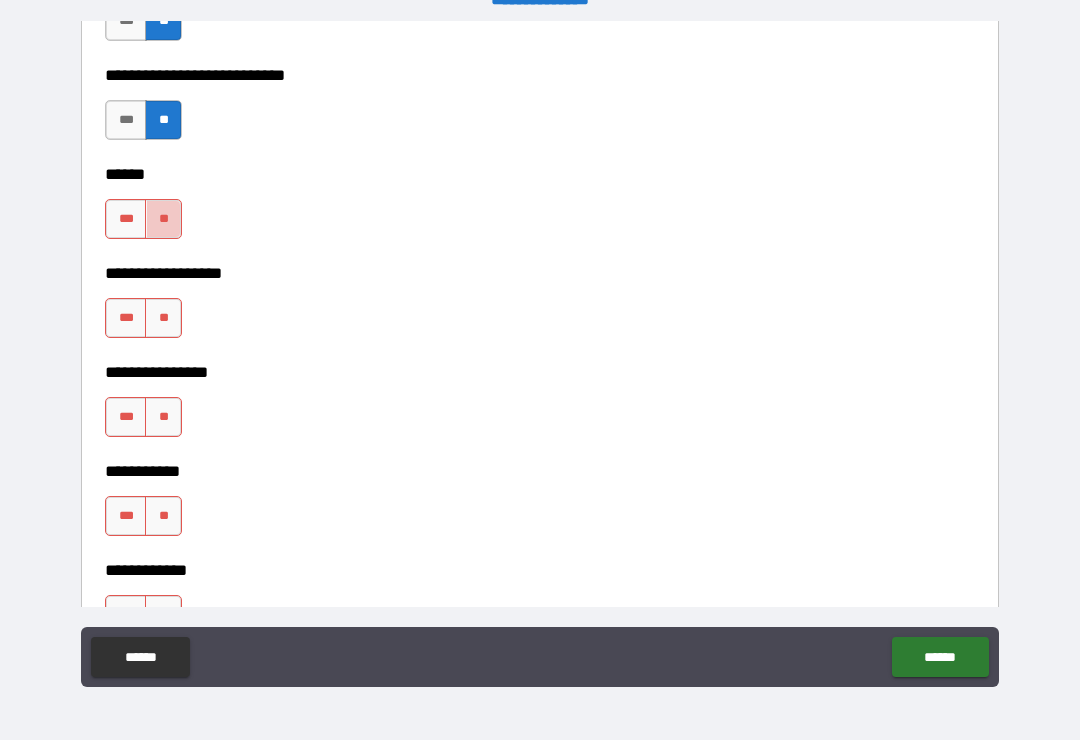 click on "**" at bounding box center (163, 219) 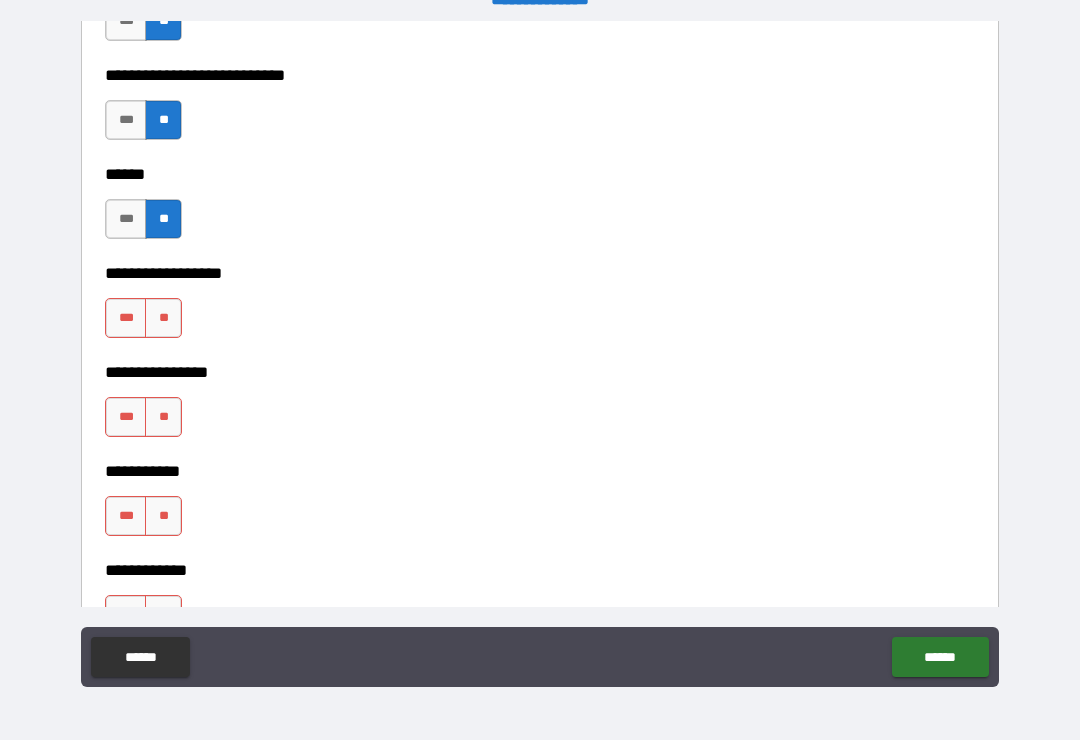 click on "**" at bounding box center (163, 318) 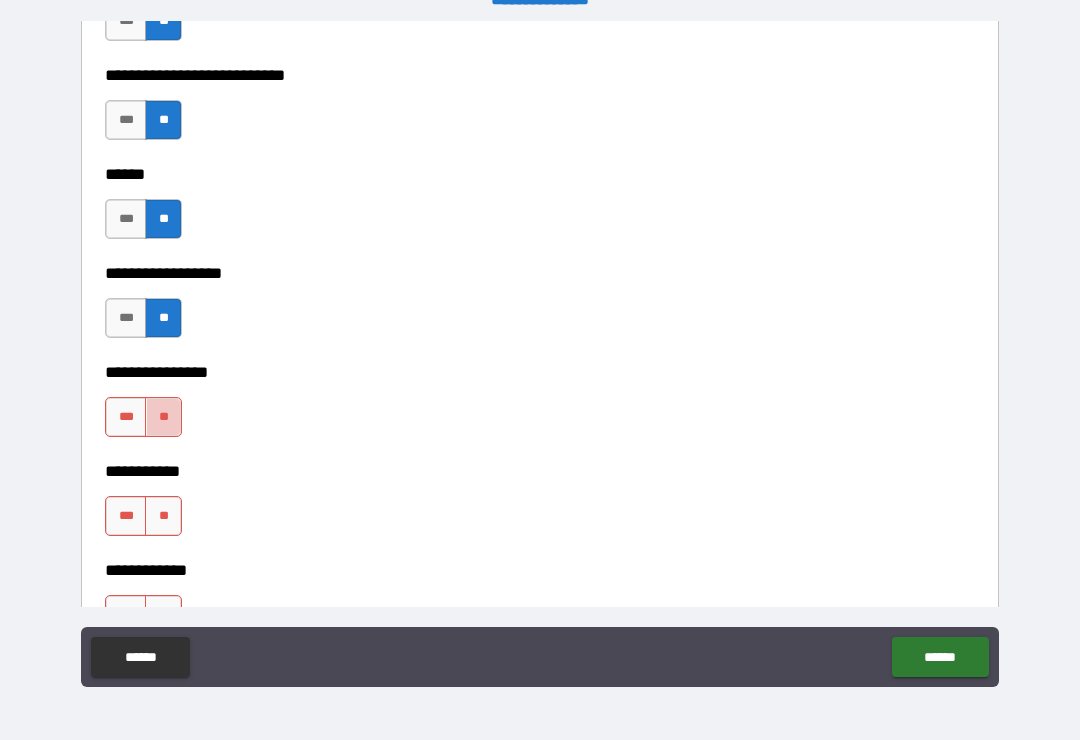 click on "**" at bounding box center (163, 417) 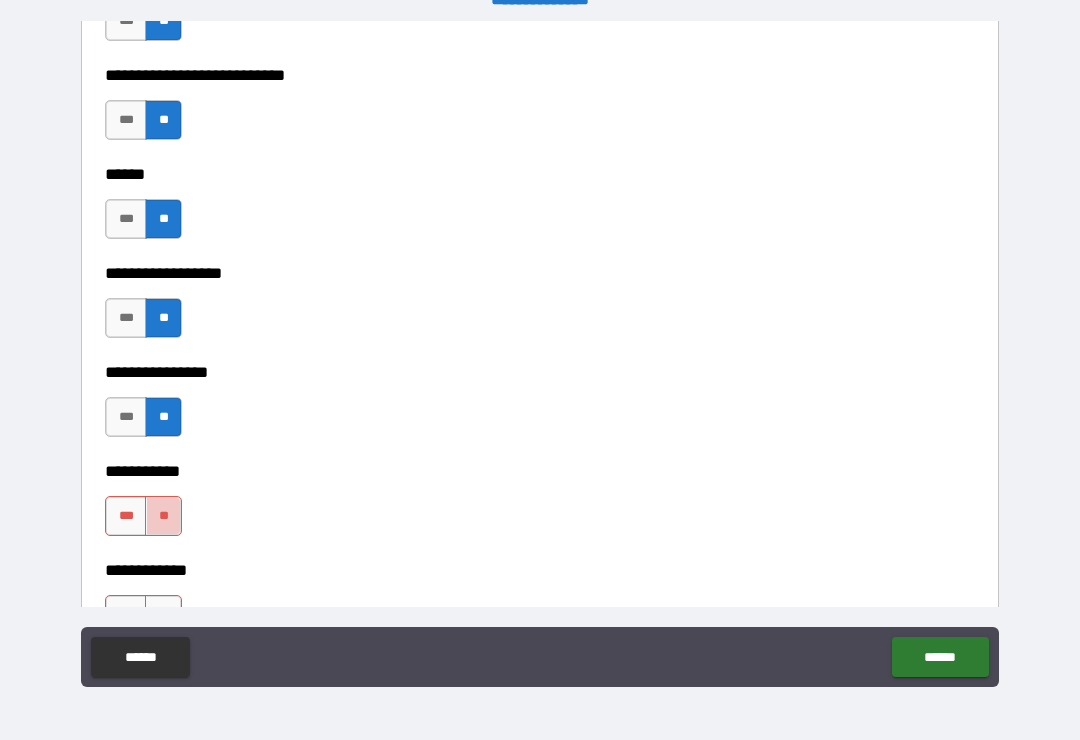 click on "**" at bounding box center (163, 516) 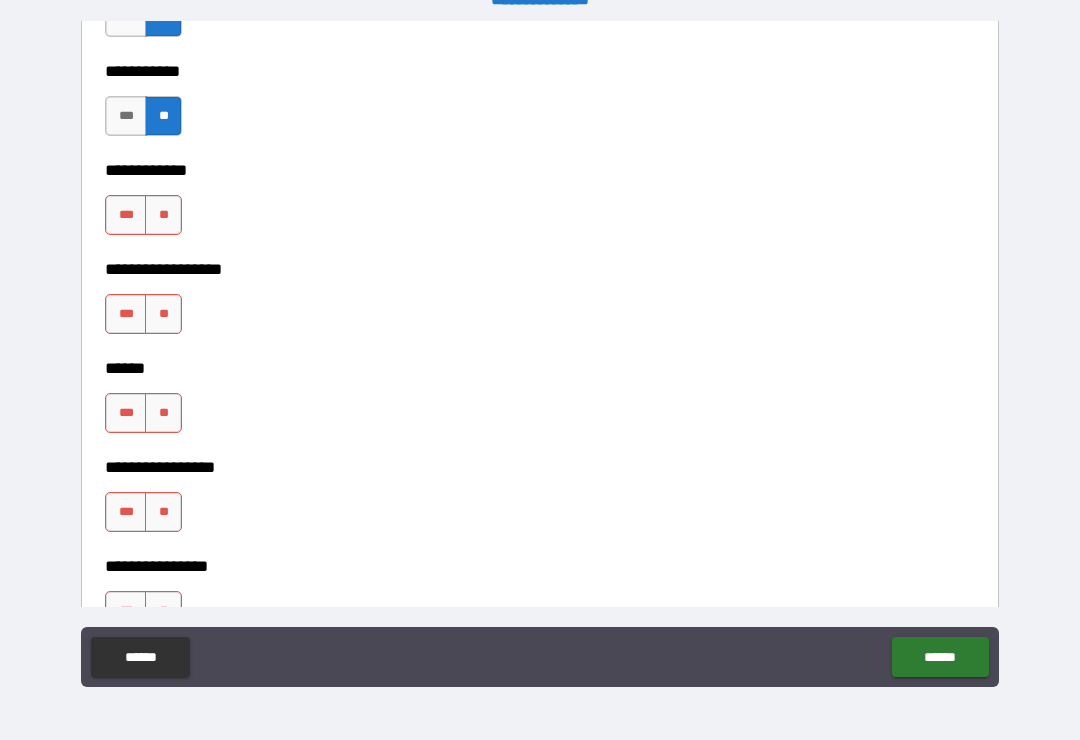 scroll, scrollTop: 9964, scrollLeft: 0, axis: vertical 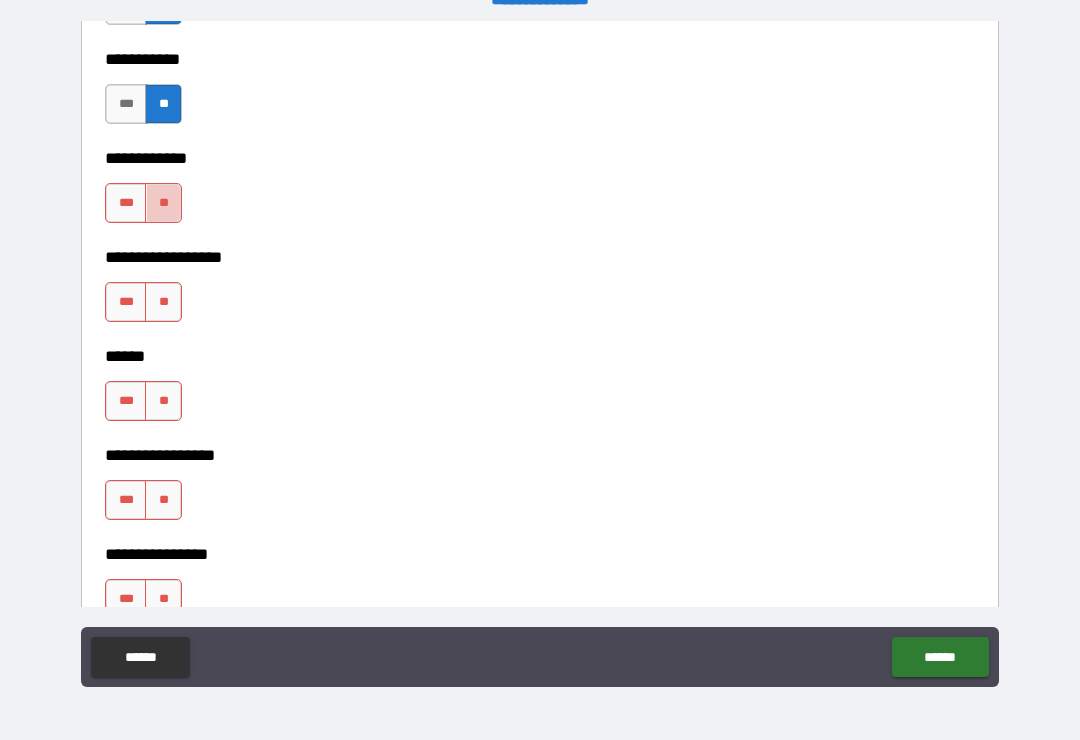 click on "**" at bounding box center [163, 203] 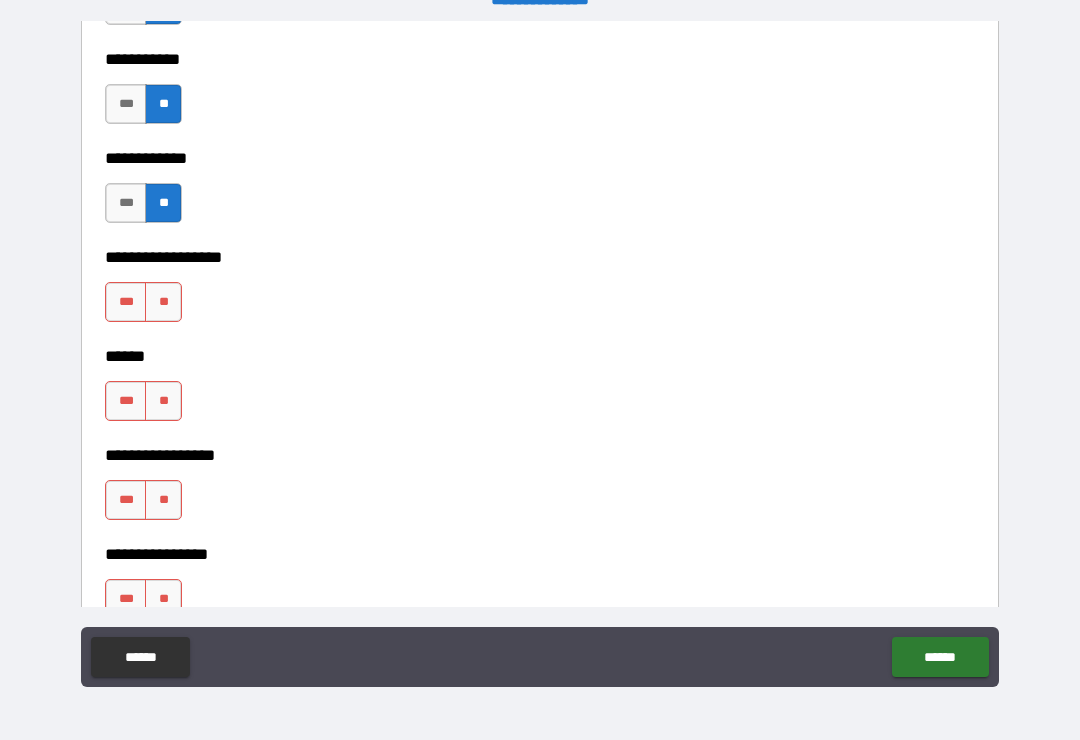 click on "**" at bounding box center [163, 302] 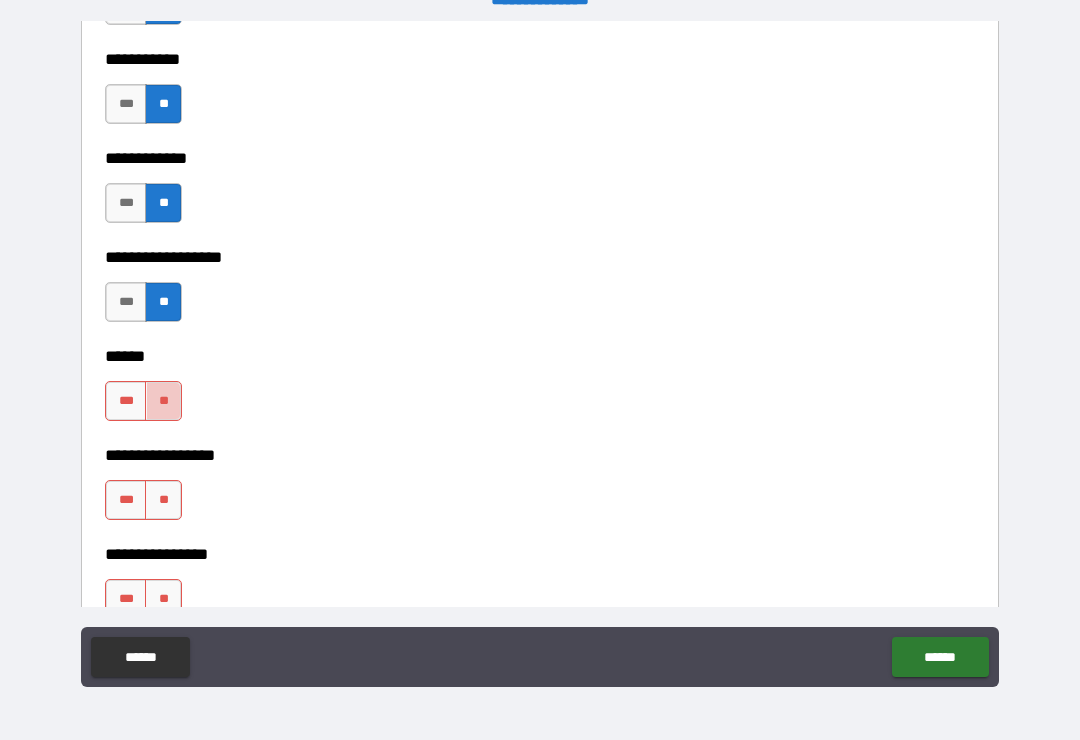 click on "**" at bounding box center (163, 401) 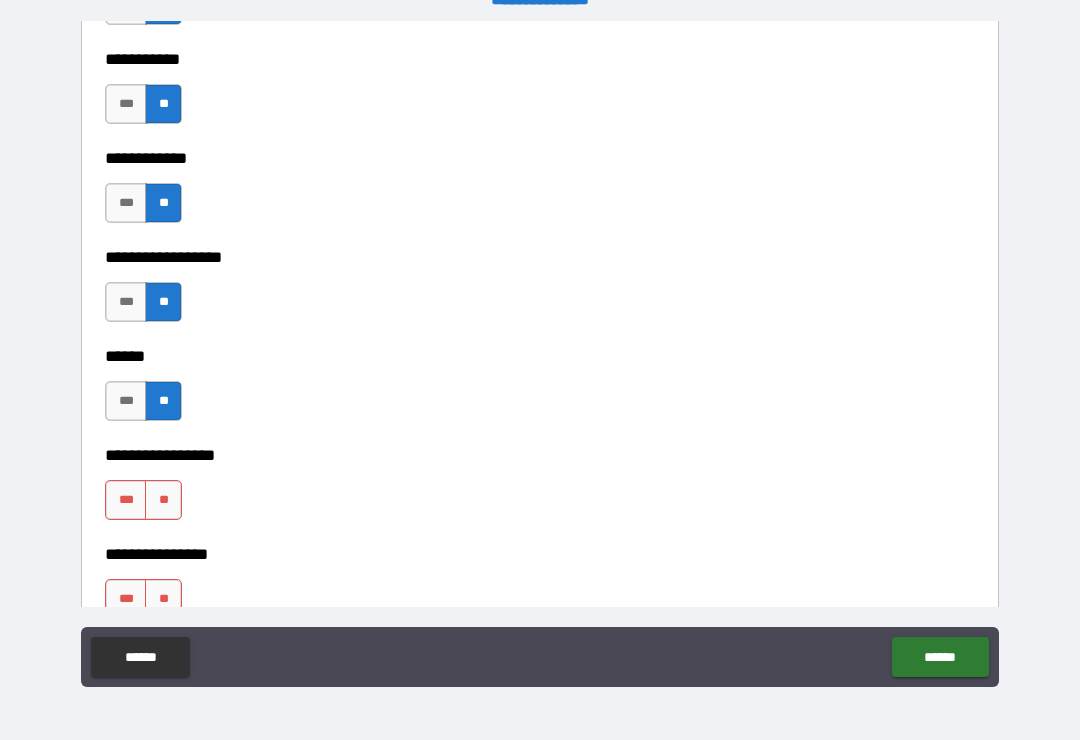 click on "**" at bounding box center [163, 500] 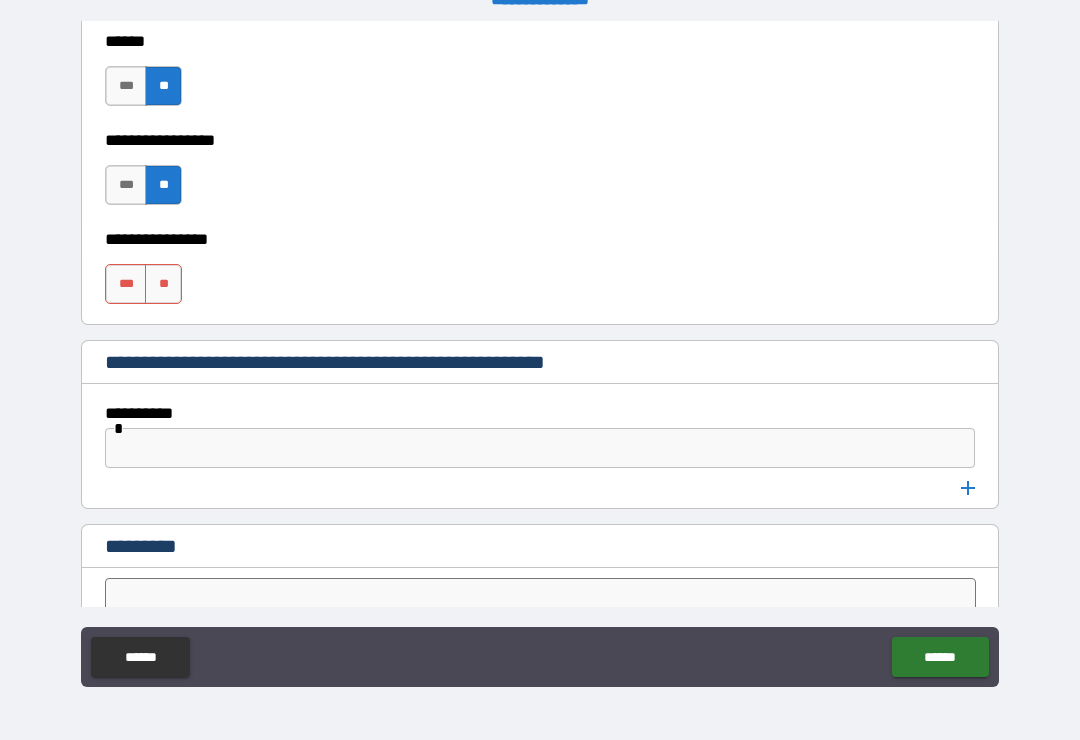 scroll, scrollTop: 10278, scrollLeft: 0, axis: vertical 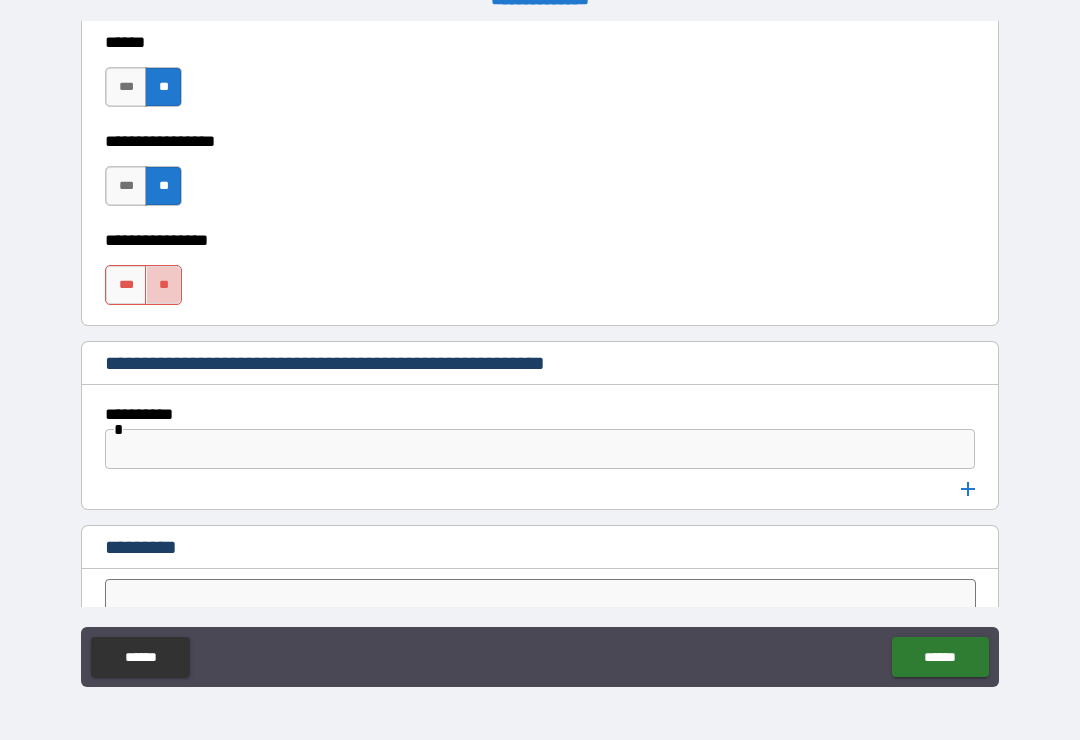 click on "**" at bounding box center (163, 285) 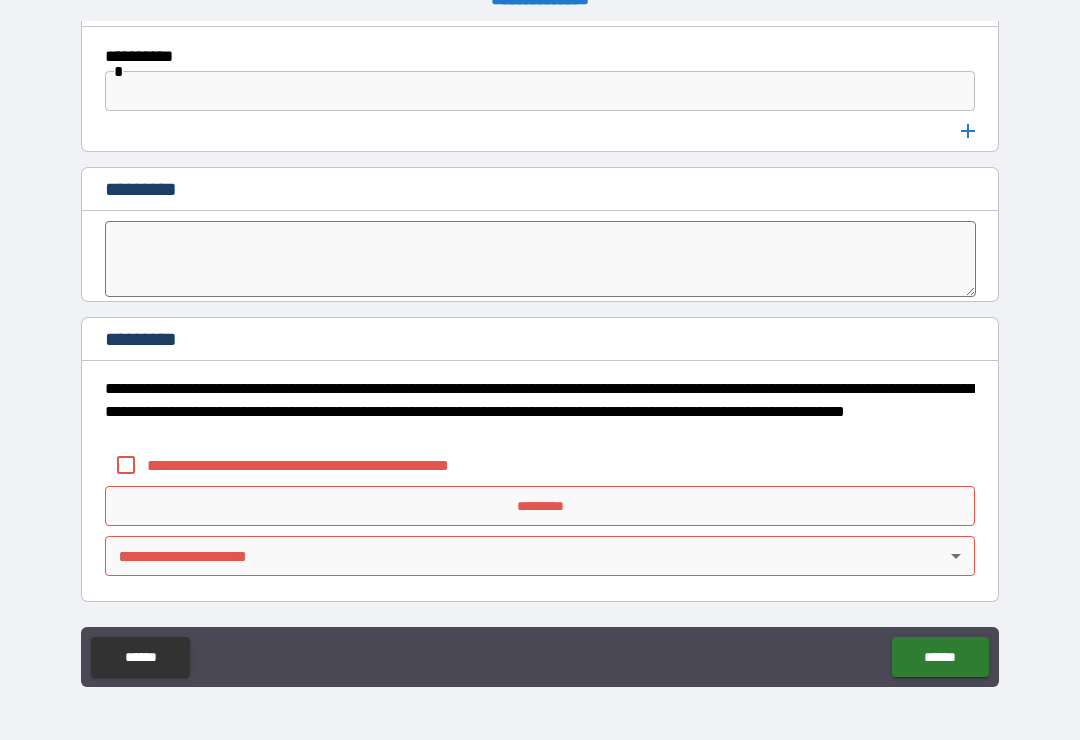 scroll, scrollTop: 10636, scrollLeft: 0, axis: vertical 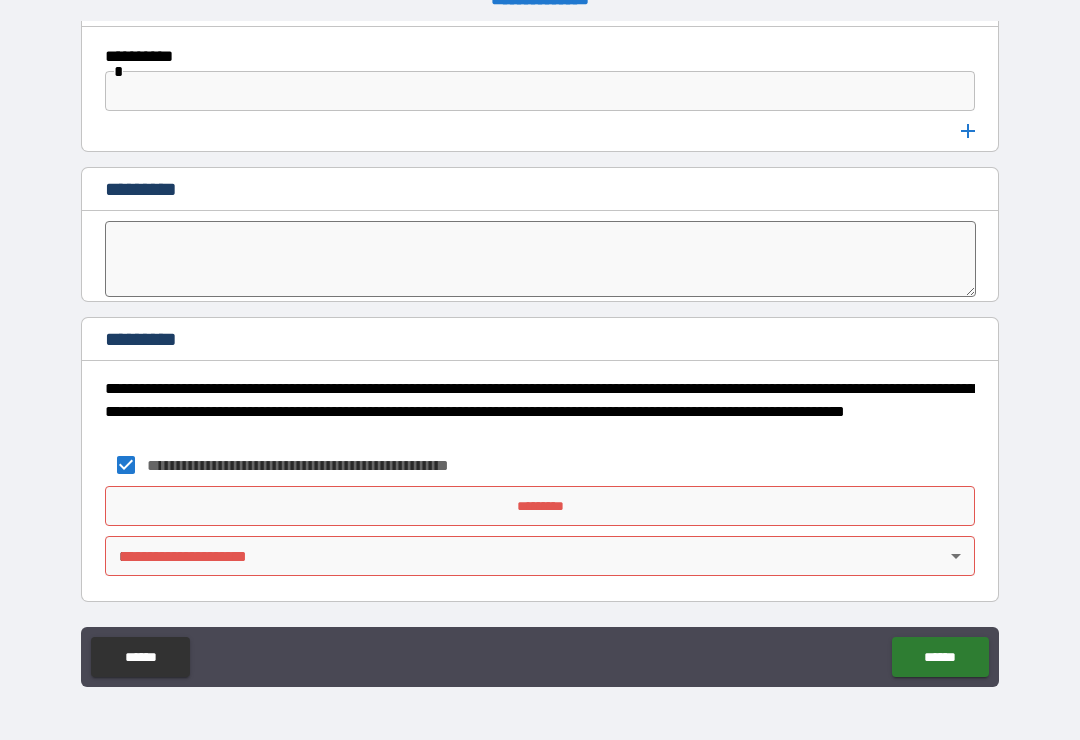 click on "*********" at bounding box center [540, 506] 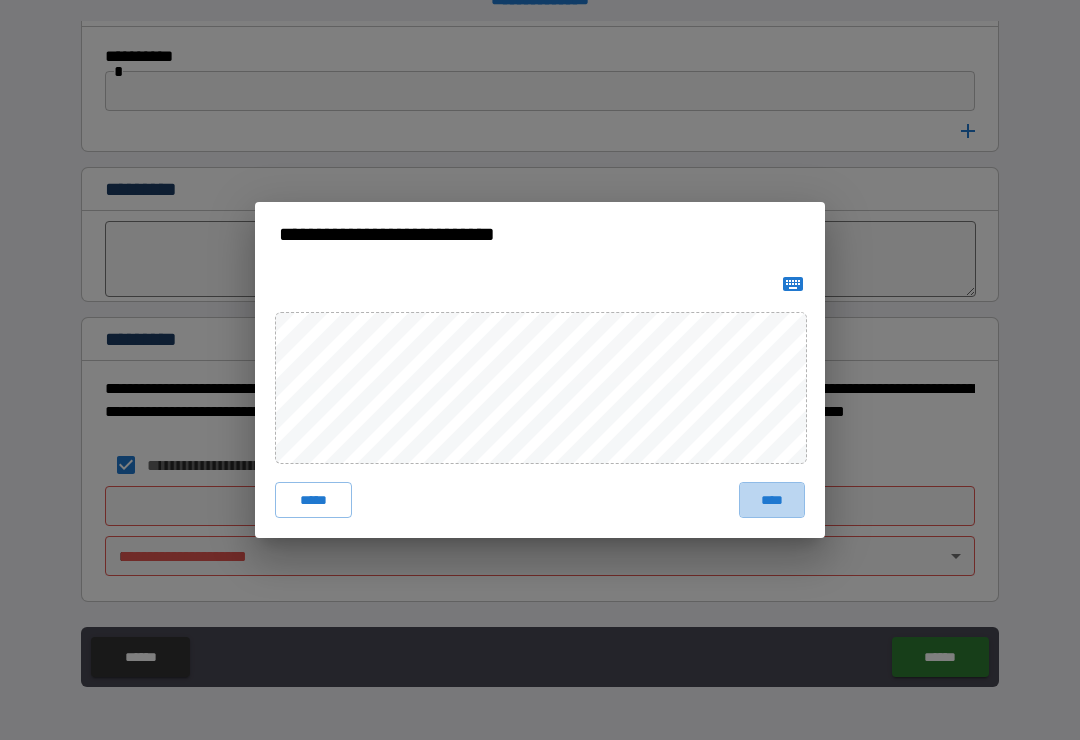 click on "****" at bounding box center (772, 500) 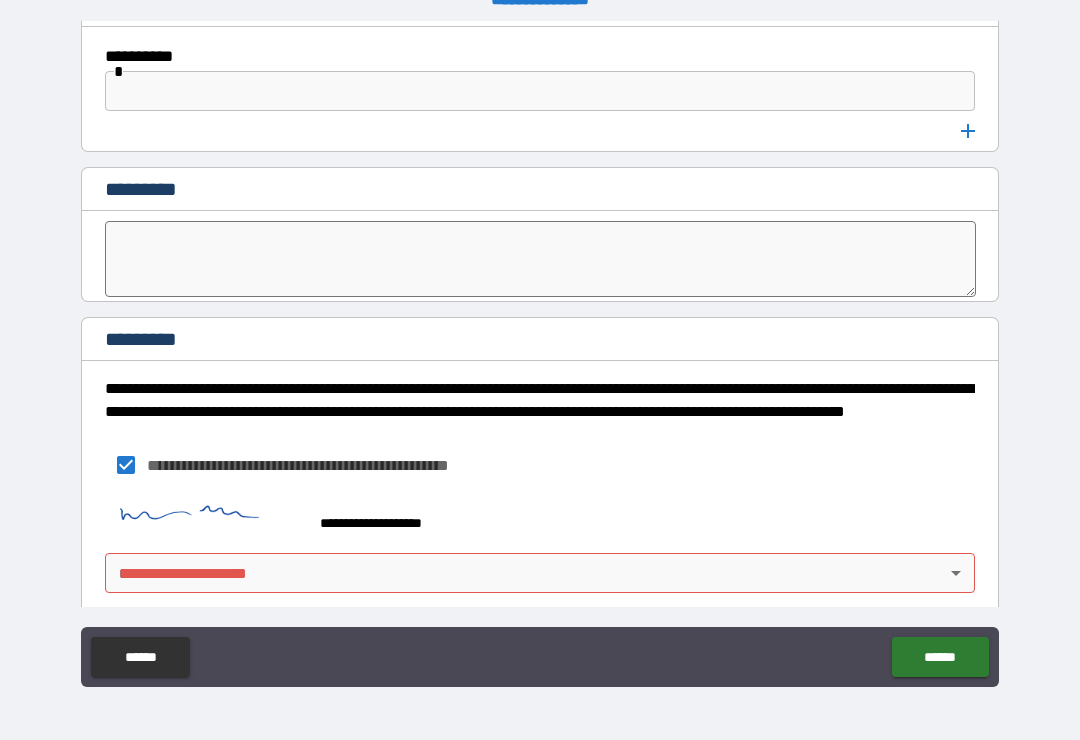 scroll, scrollTop: 10626, scrollLeft: 0, axis: vertical 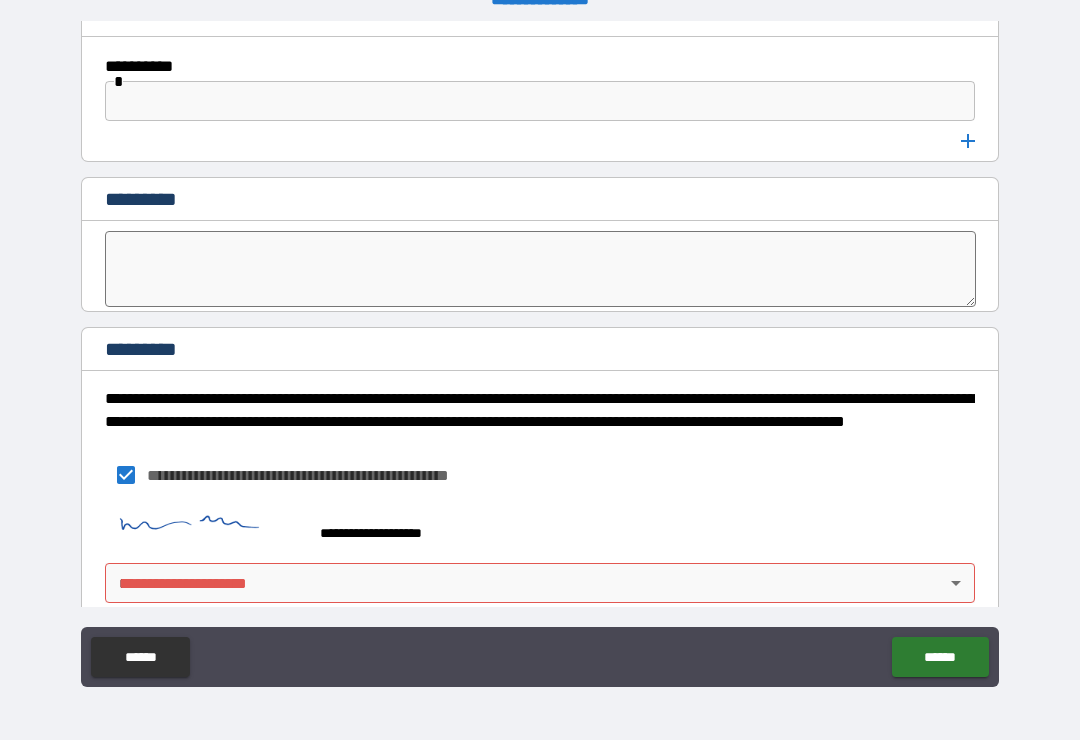 click on "**********" at bounding box center [540, 354] 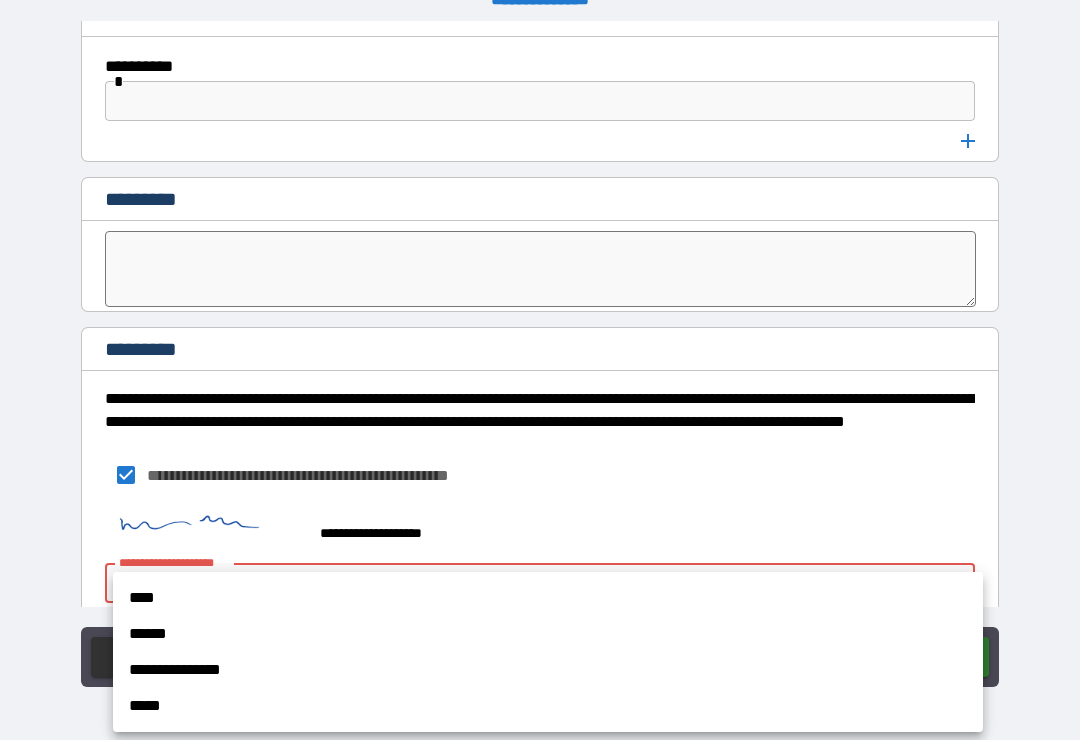click on "****" at bounding box center [548, 598] 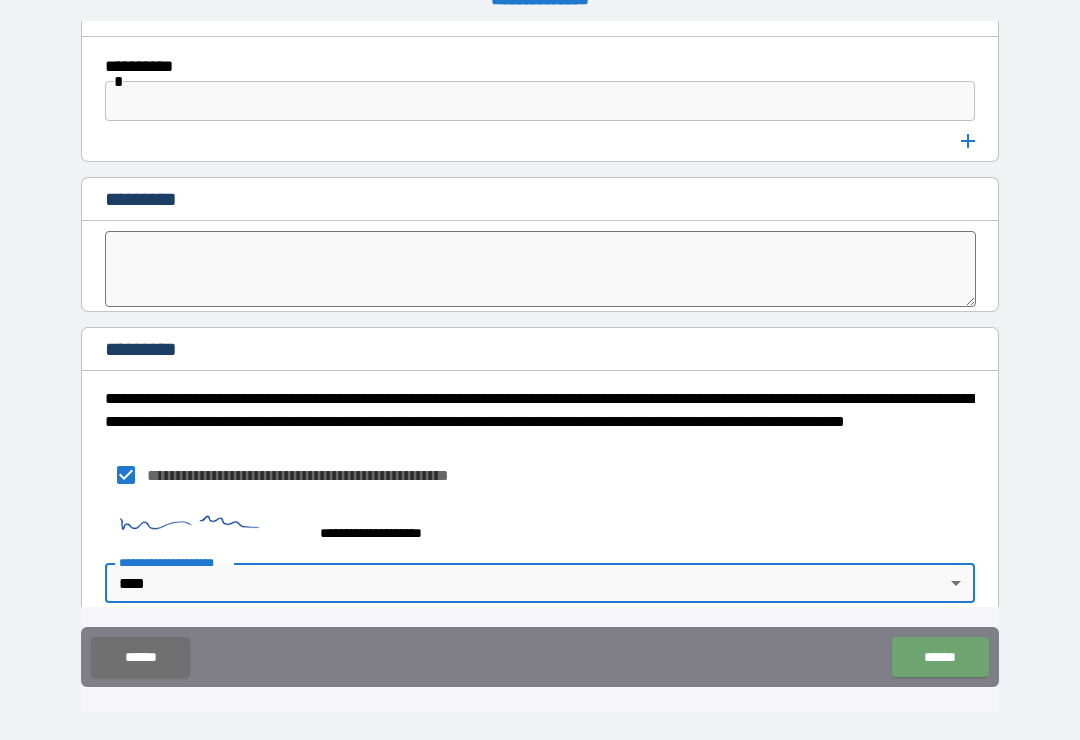 click on "******" at bounding box center (940, 657) 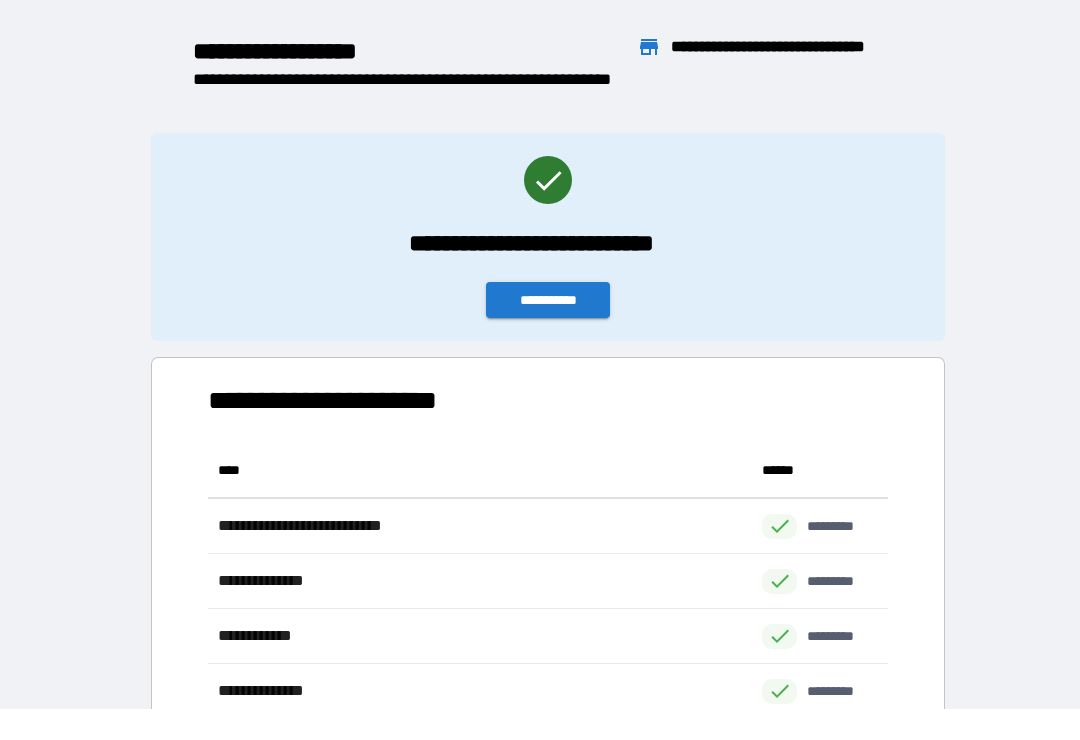 scroll, scrollTop: 1, scrollLeft: 1, axis: both 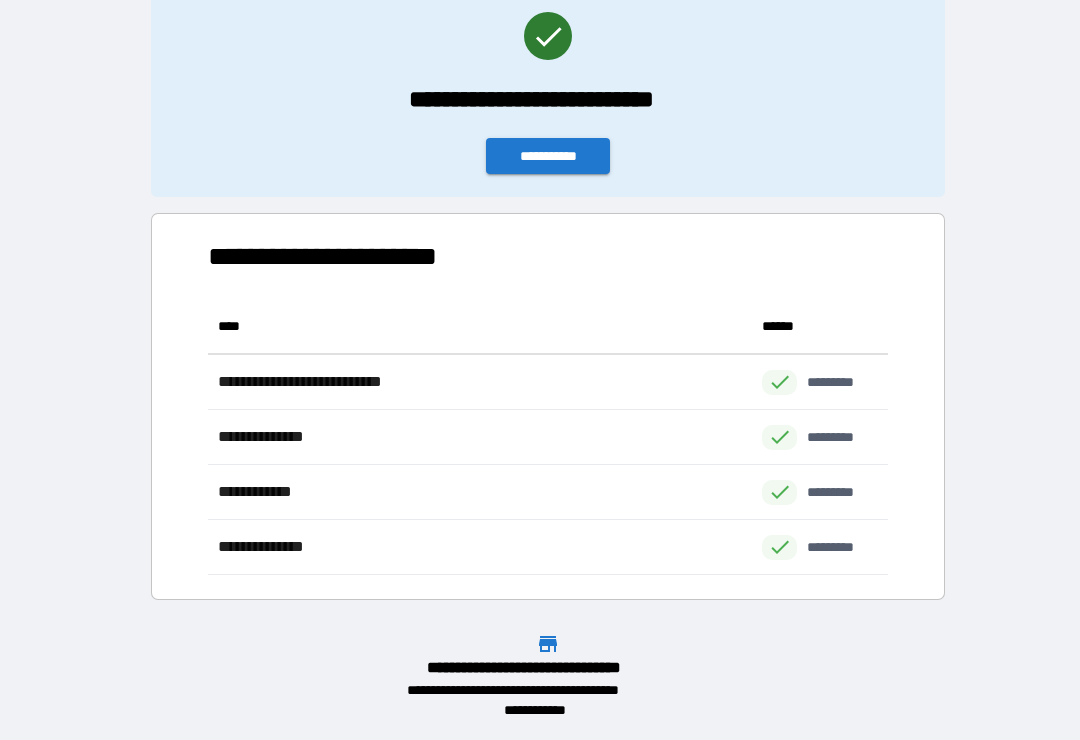 click on "**********" at bounding box center [548, 156] 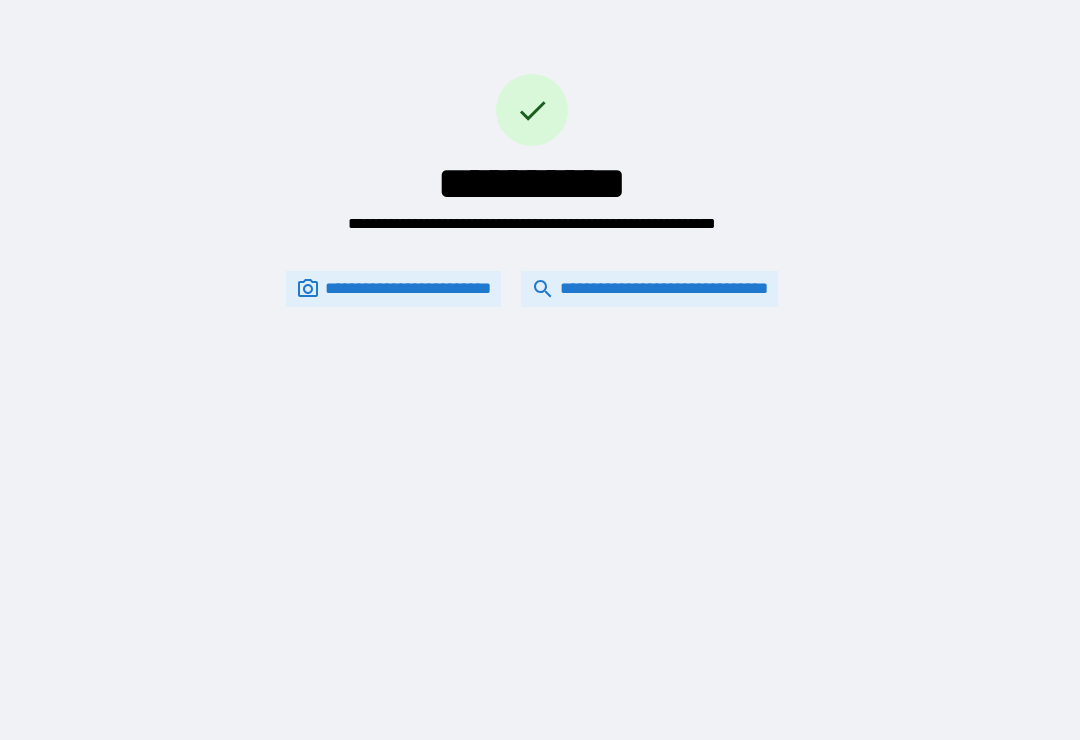 scroll, scrollTop: 0, scrollLeft: 0, axis: both 